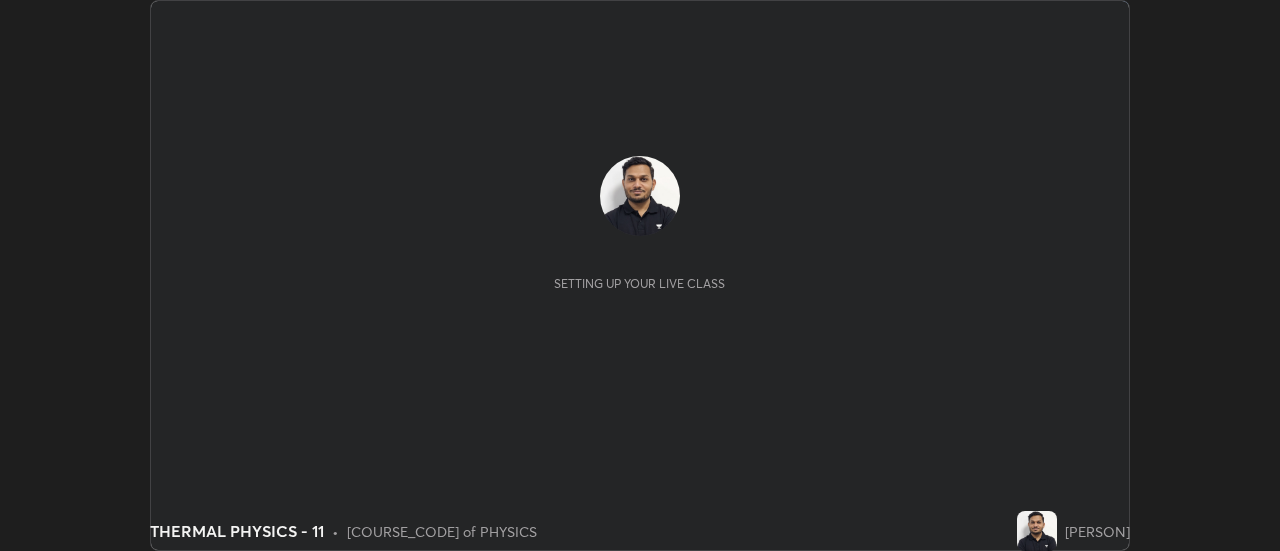 scroll, scrollTop: 0, scrollLeft: 0, axis: both 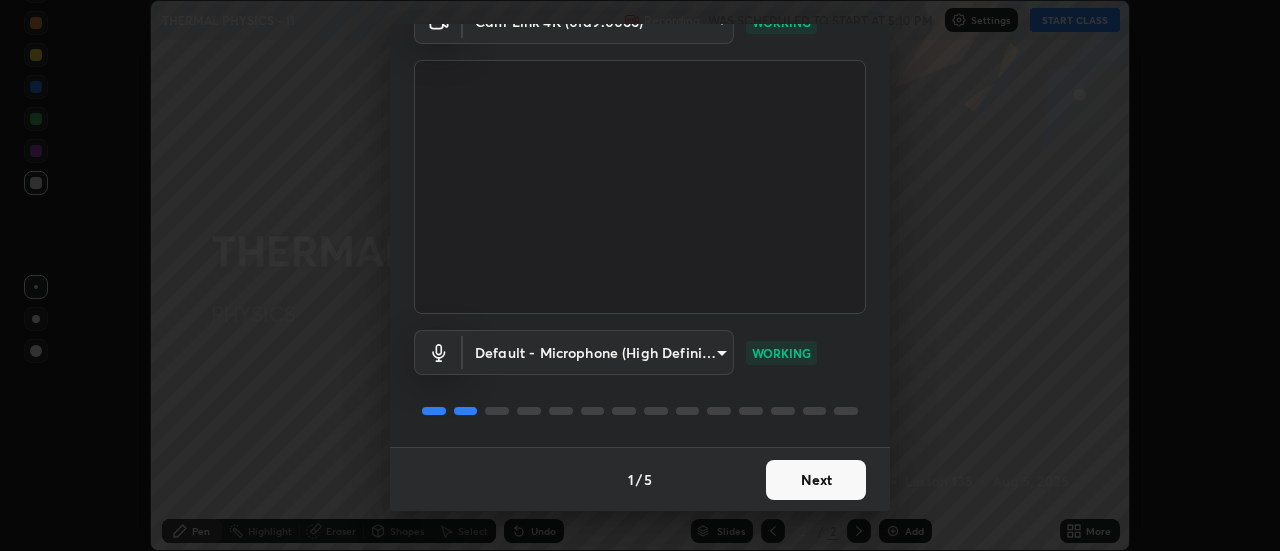 click on "Next" at bounding box center [816, 480] 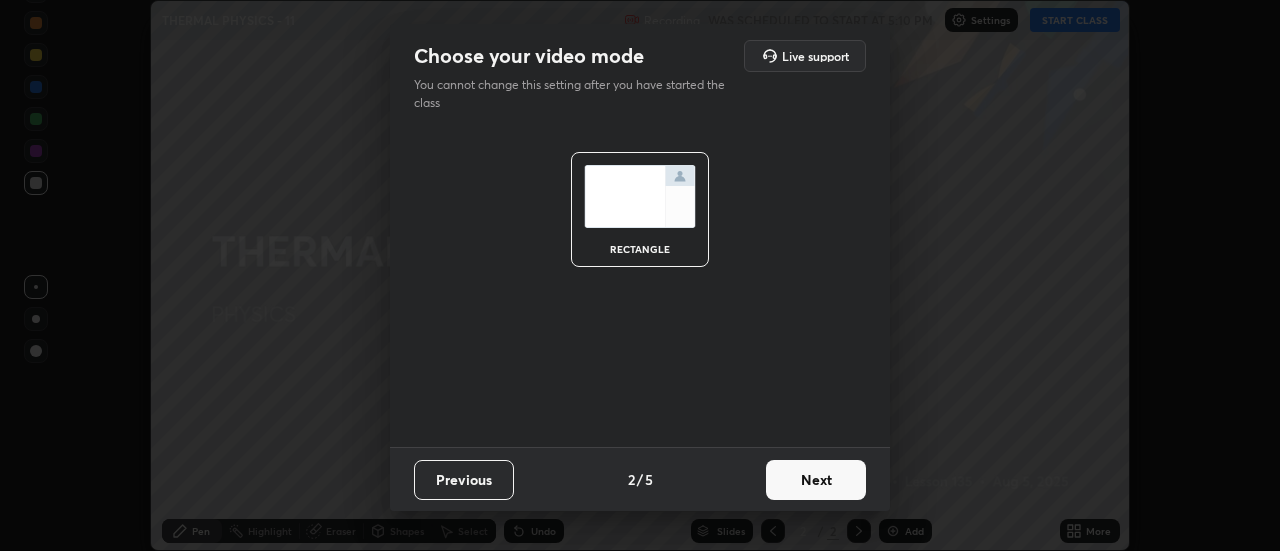 click on "Next" at bounding box center (816, 480) 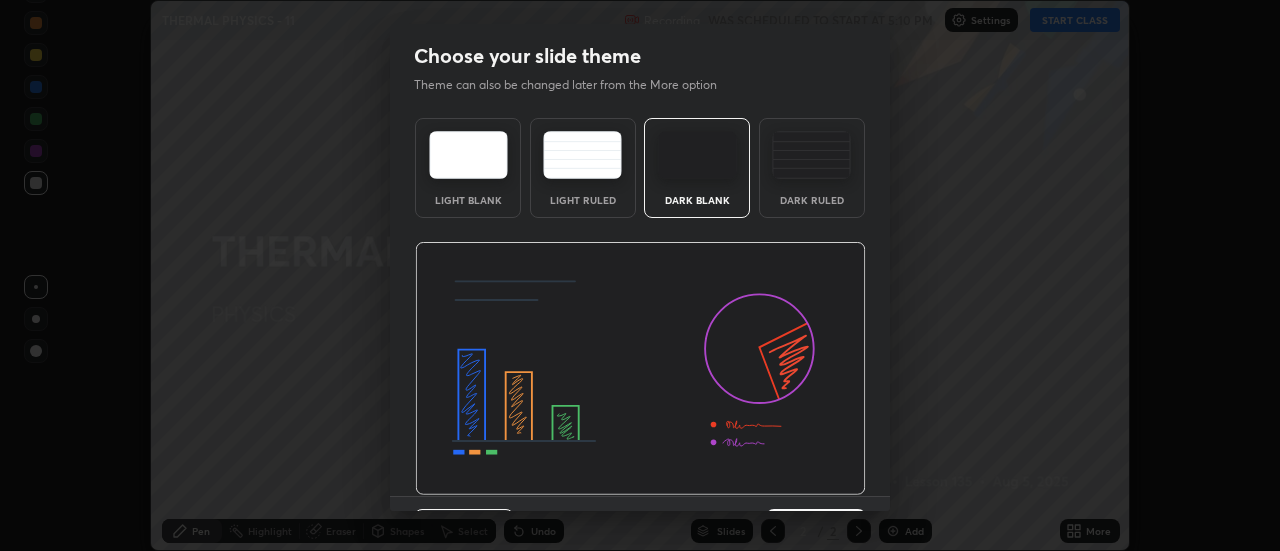 scroll, scrollTop: 49, scrollLeft: 0, axis: vertical 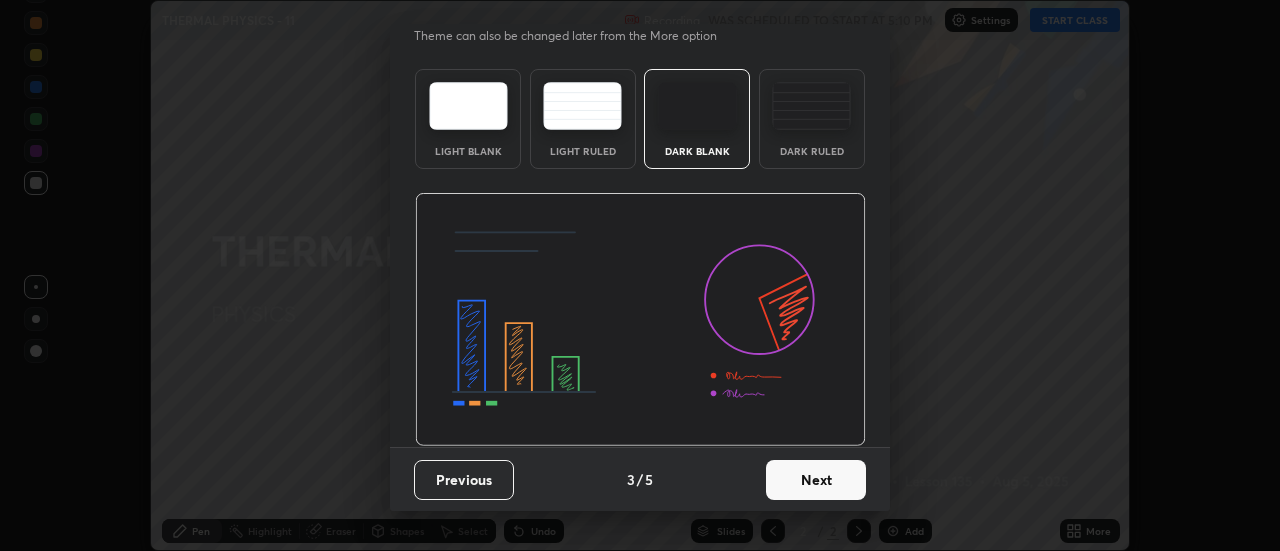 click on "Next" at bounding box center [816, 480] 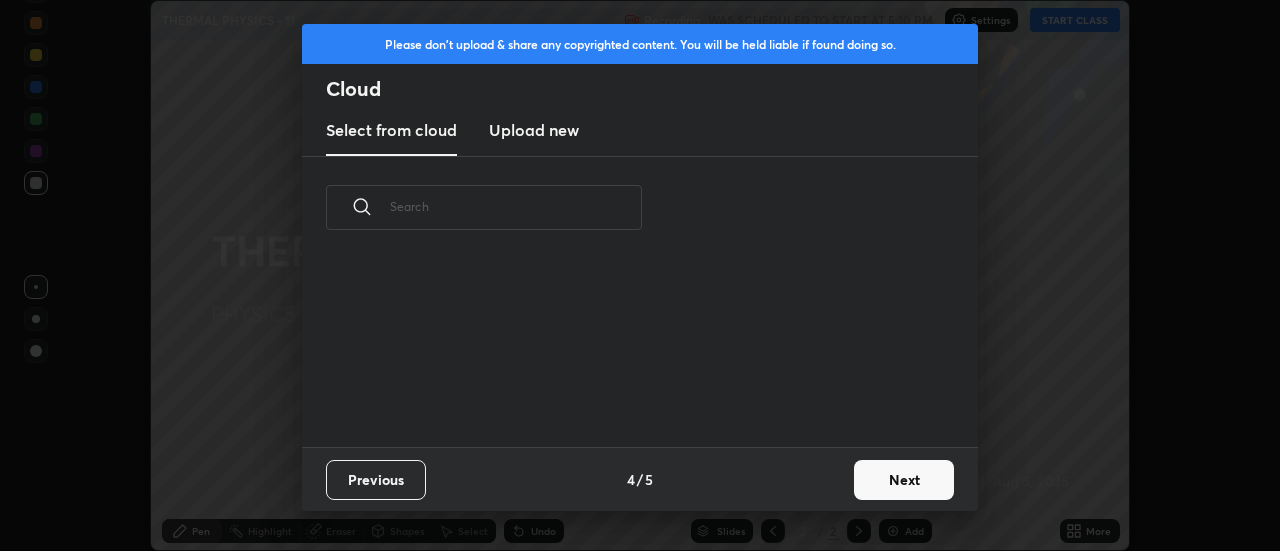 scroll, scrollTop: 0, scrollLeft: 0, axis: both 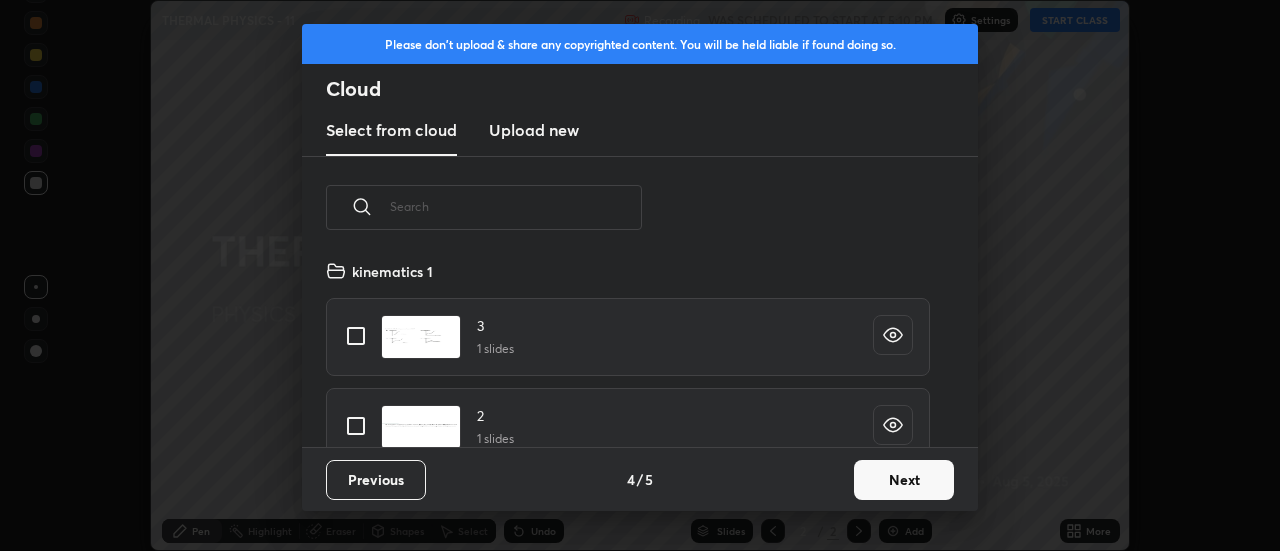 click on "Next" at bounding box center [904, 480] 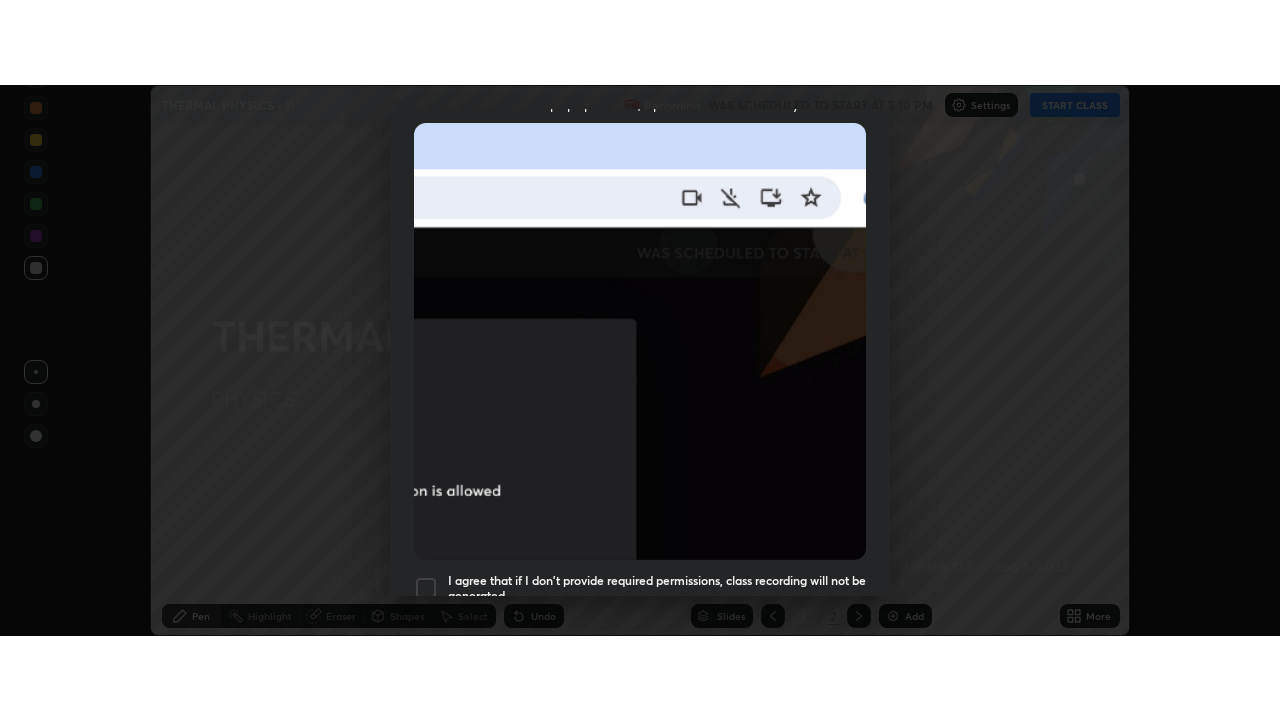 scroll, scrollTop: 513, scrollLeft: 0, axis: vertical 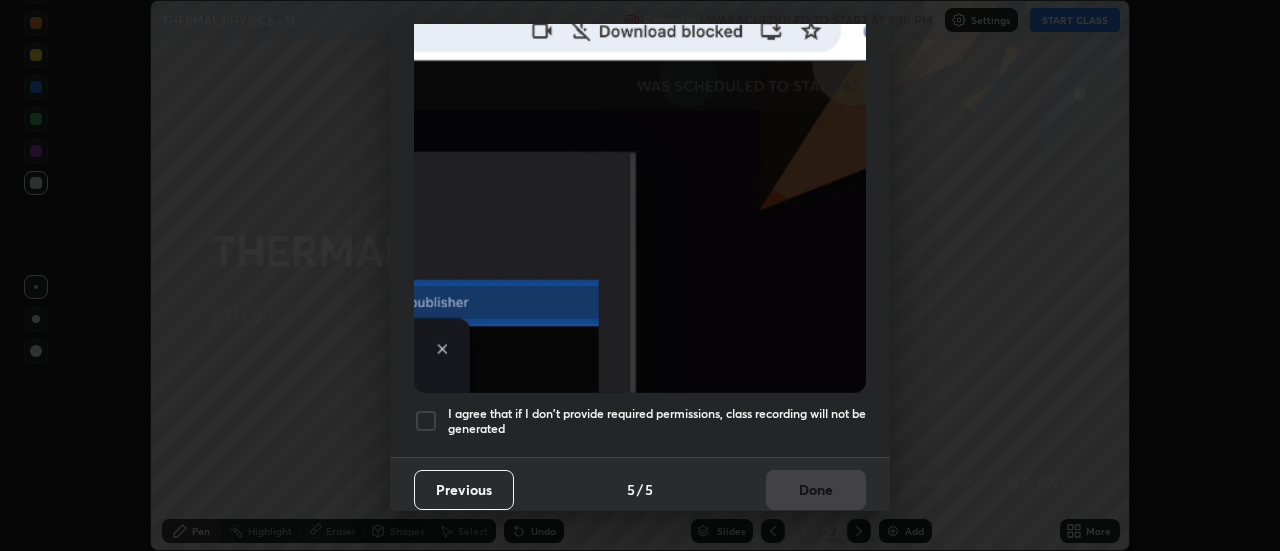 click at bounding box center [426, 421] 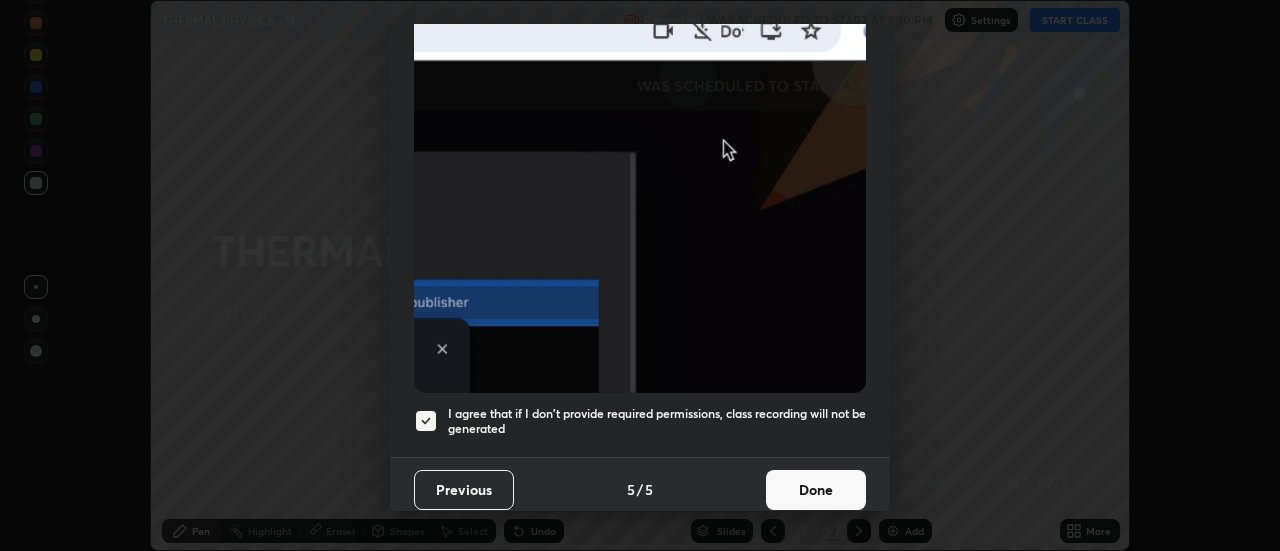 click on "Done" at bounding box center [816, 490] 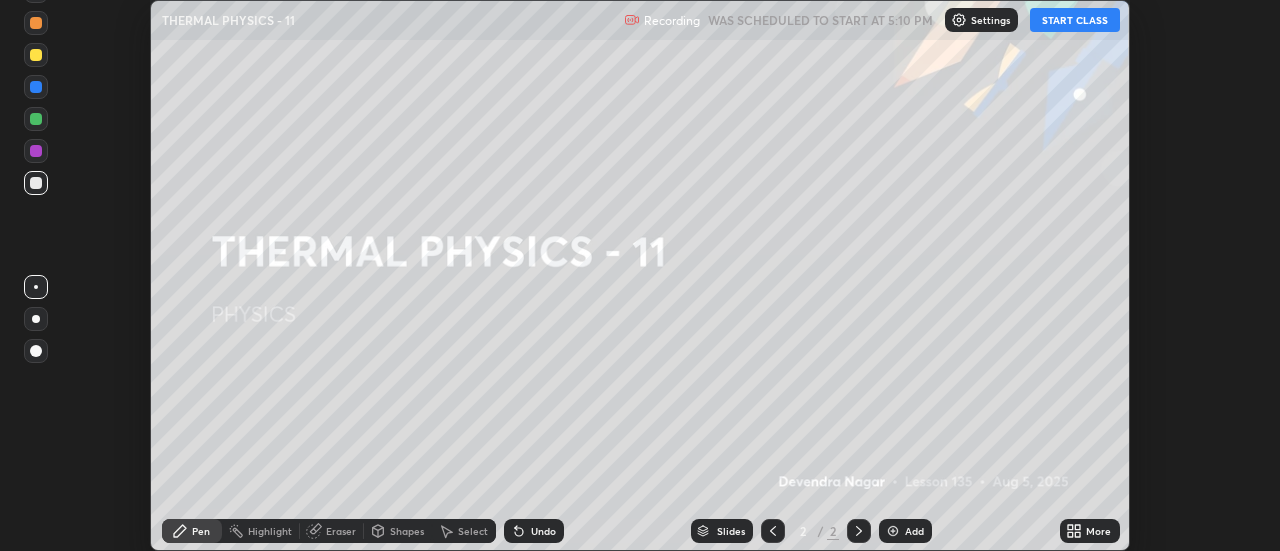 click on "More" at bounding box center [1098, 531] 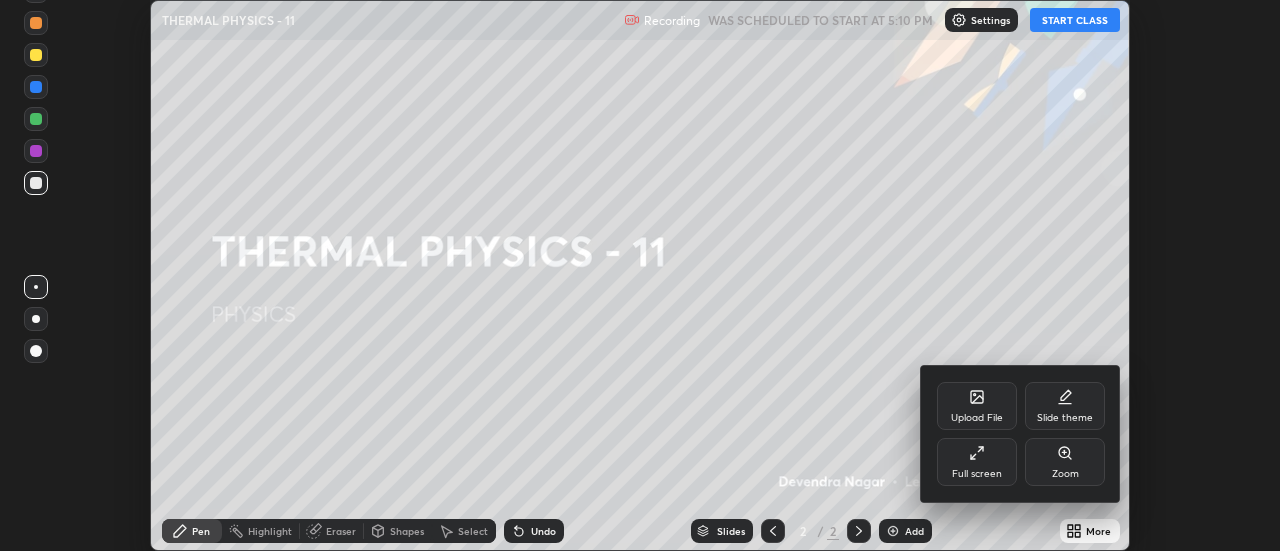click on "Full screen" at bounding box center [977, 462] 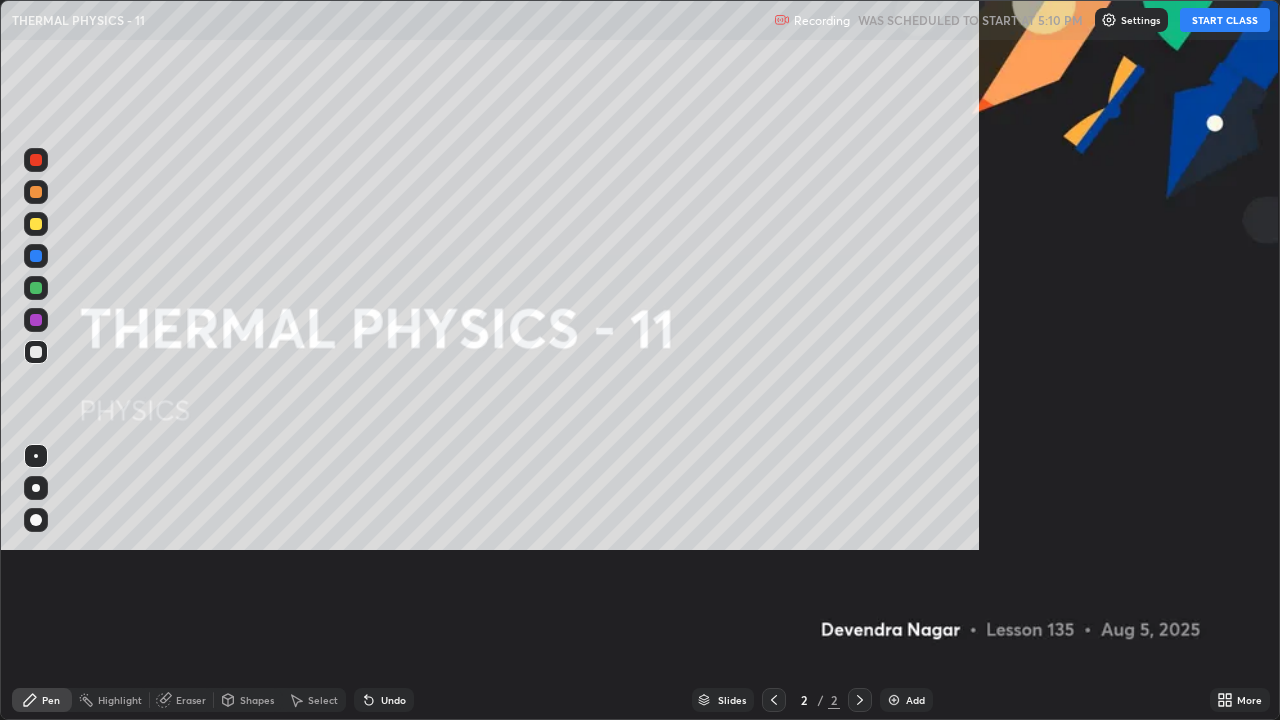 scroll, scrollTop: 99280, scrollLeft: 98720, axis: both 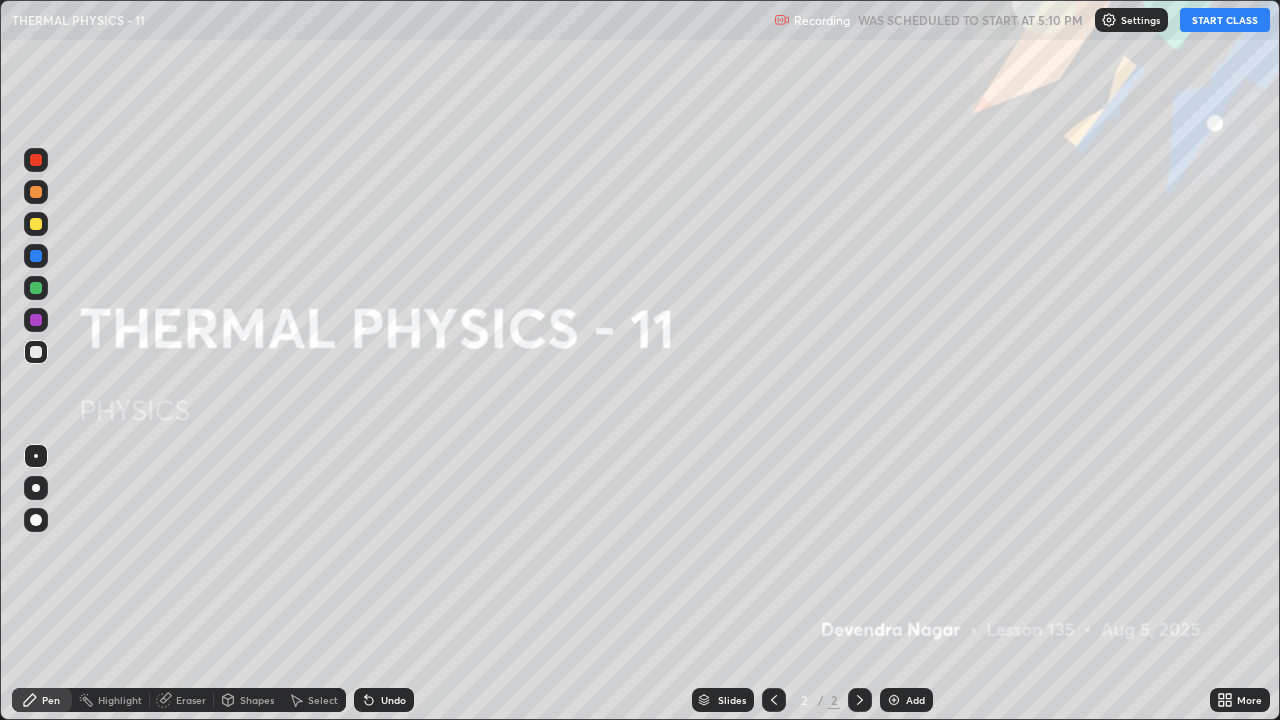 click on "START CLASS" at bounding box center (1225, 20) 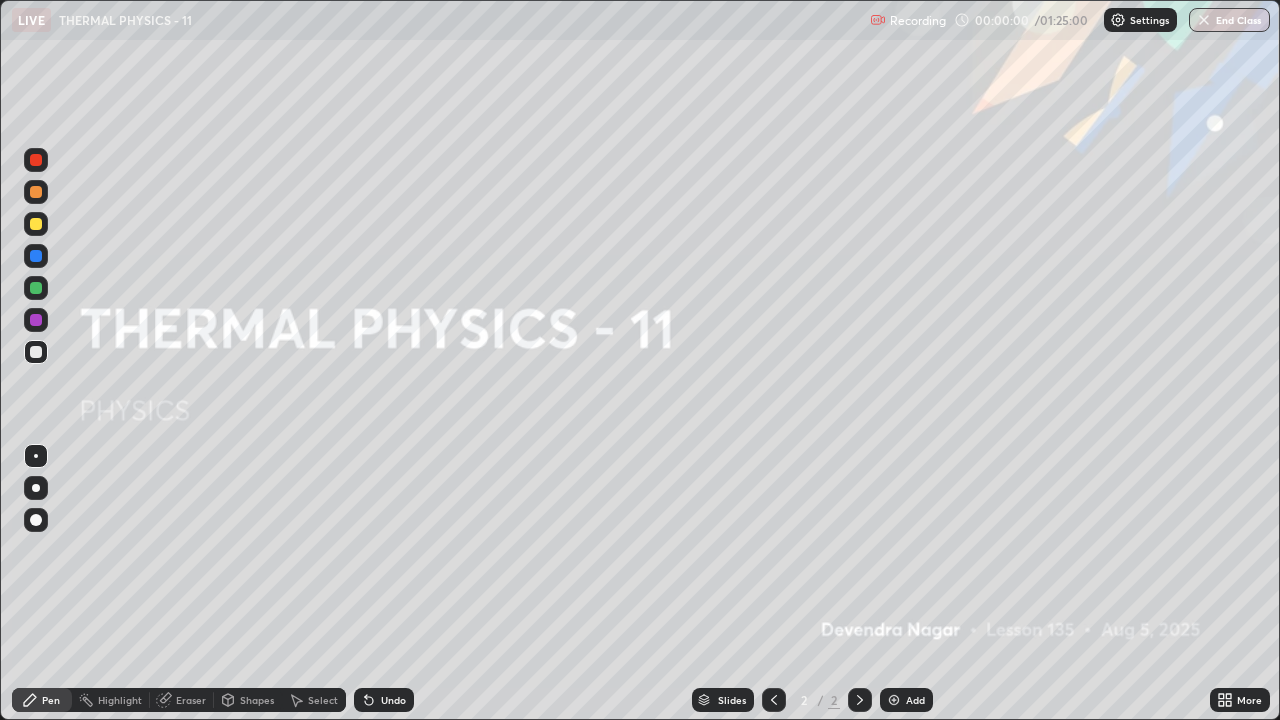 click at bounding box center (894, 700) 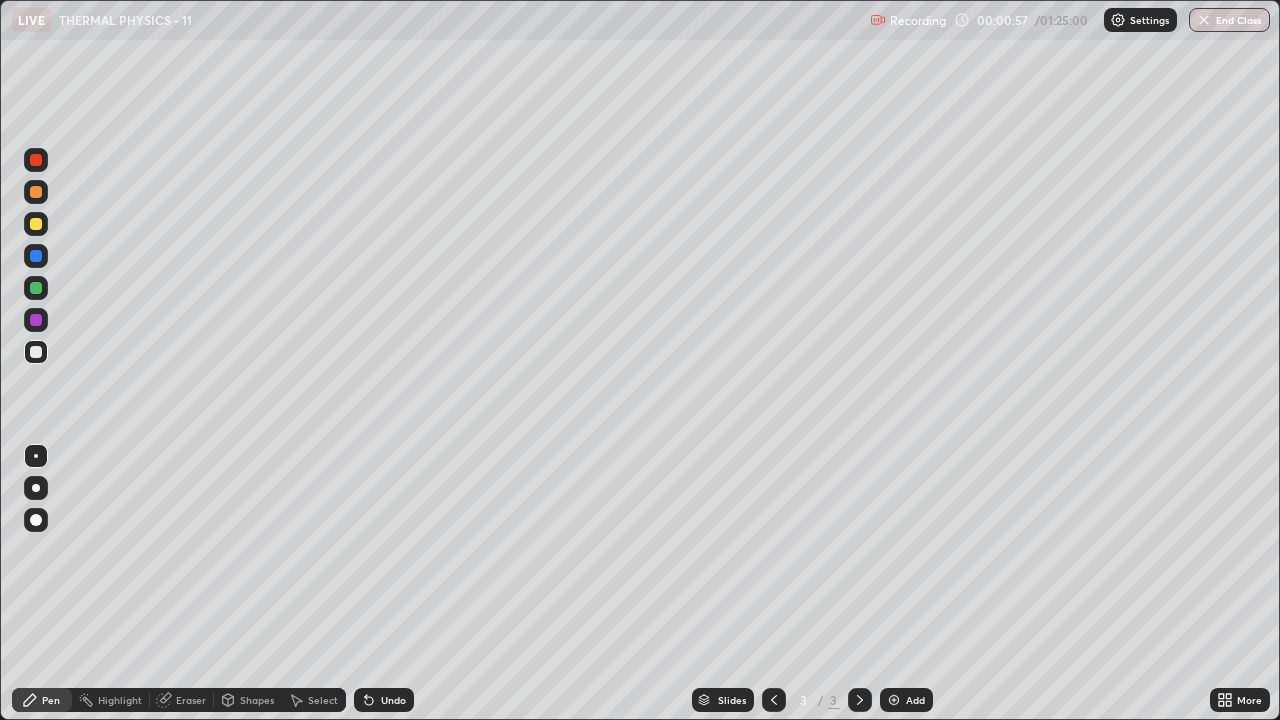click on "Select" at bounding box center (314, 700) 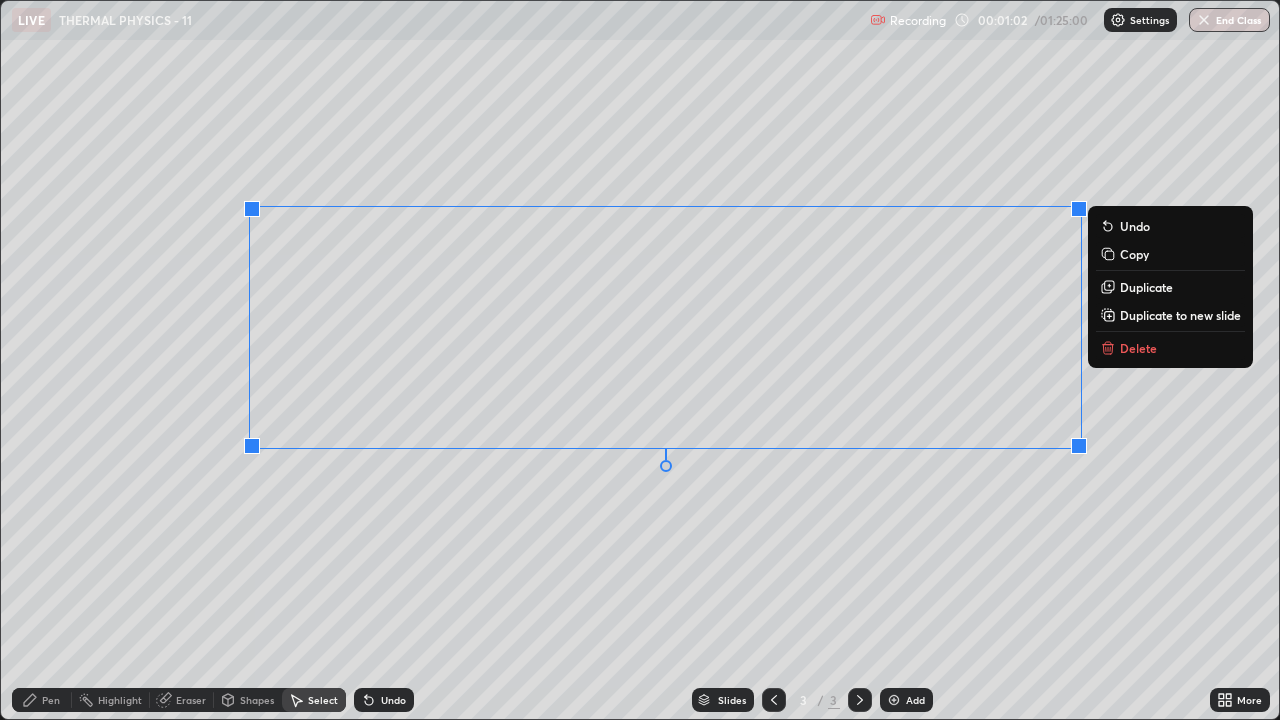 click on "Delete" at bounding box center (1138, 348) 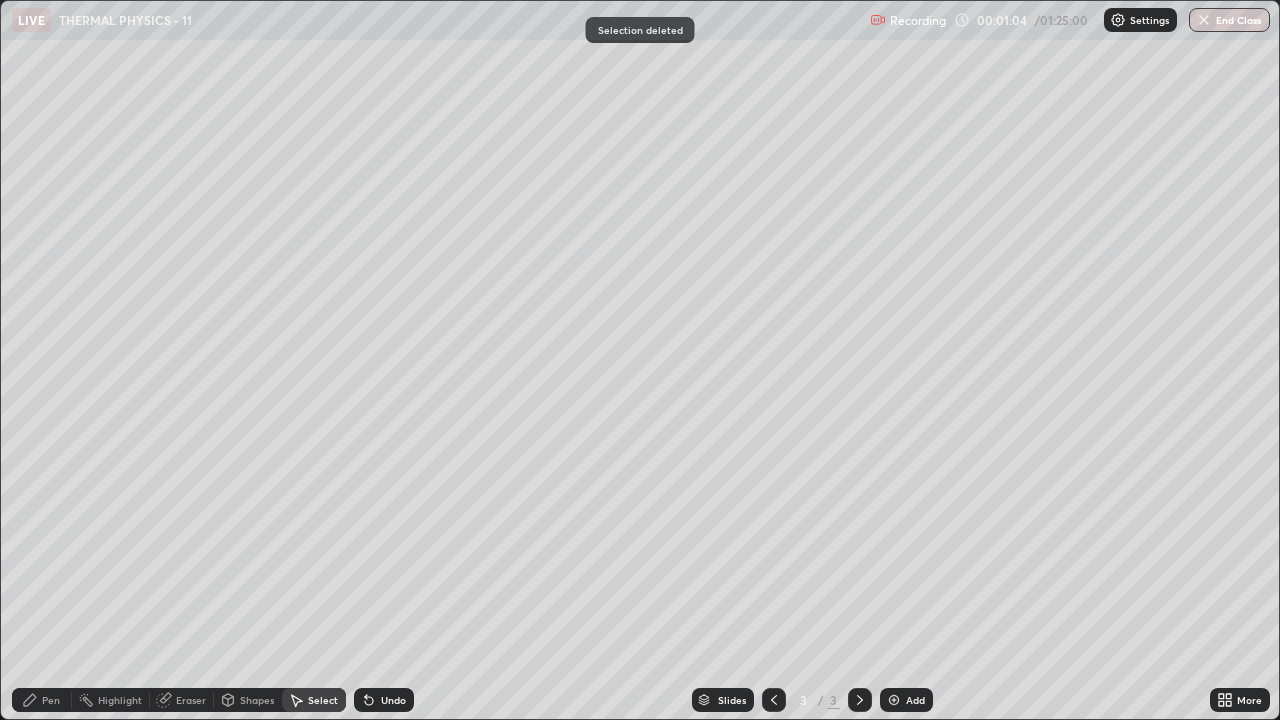 click on "Pen" at bounding box center (42, 700) 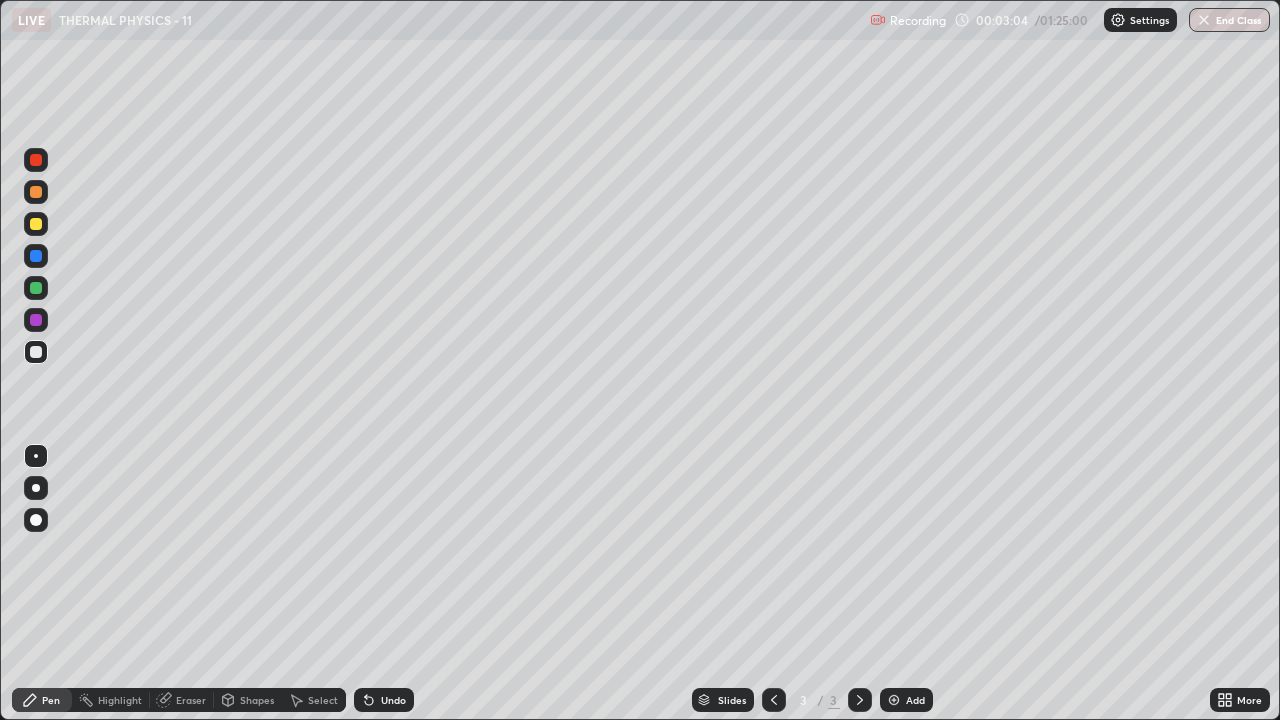 click on "Select" at bounding box center (314, 700) 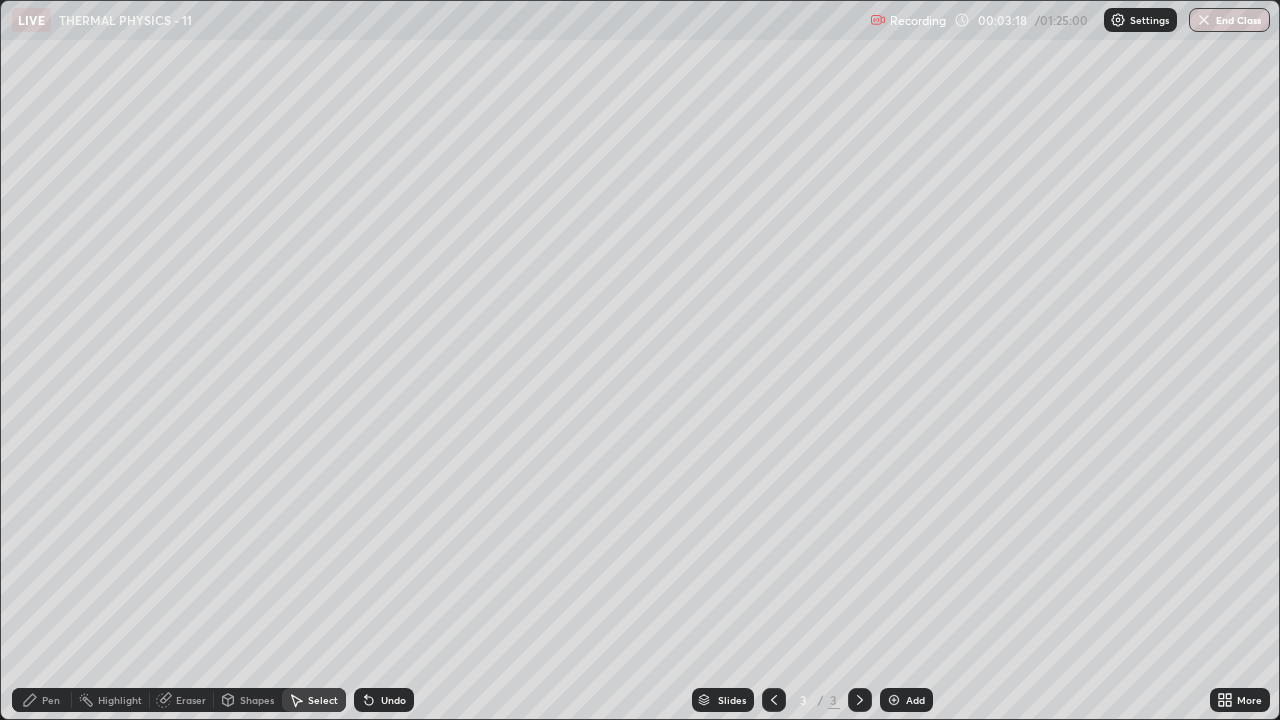 click on "Select" at bounding box center [323, 700] 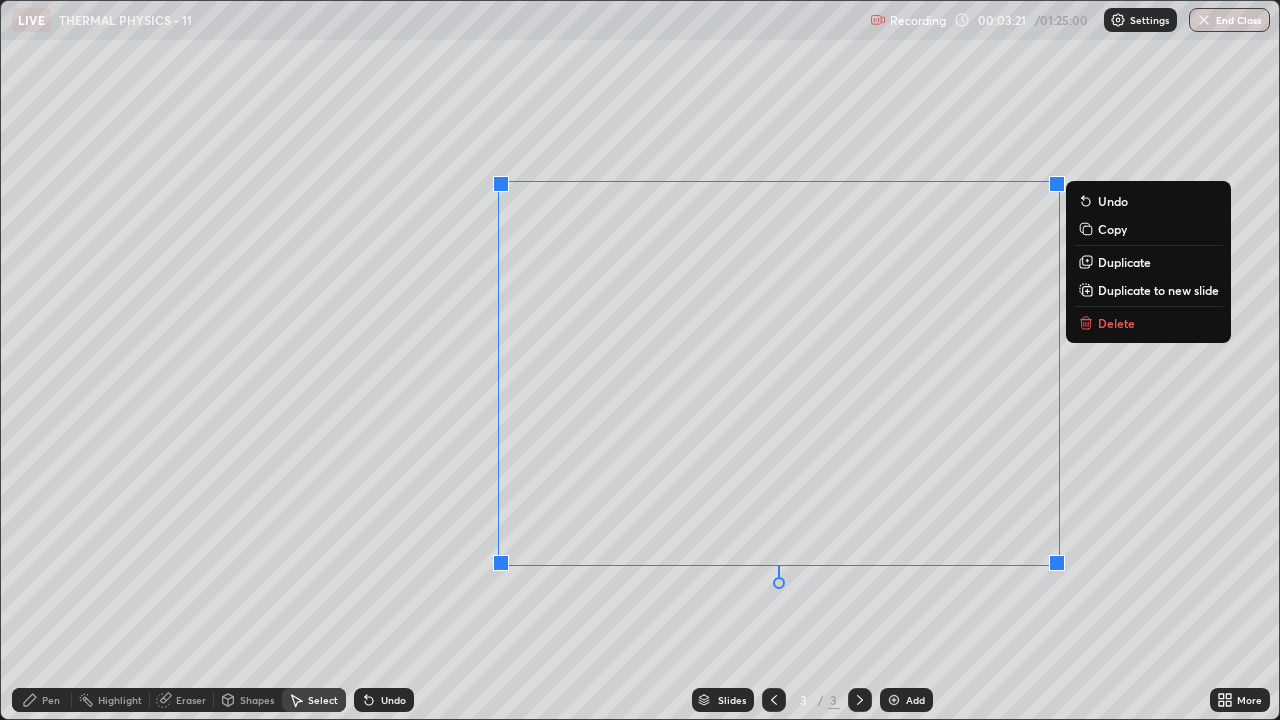 click 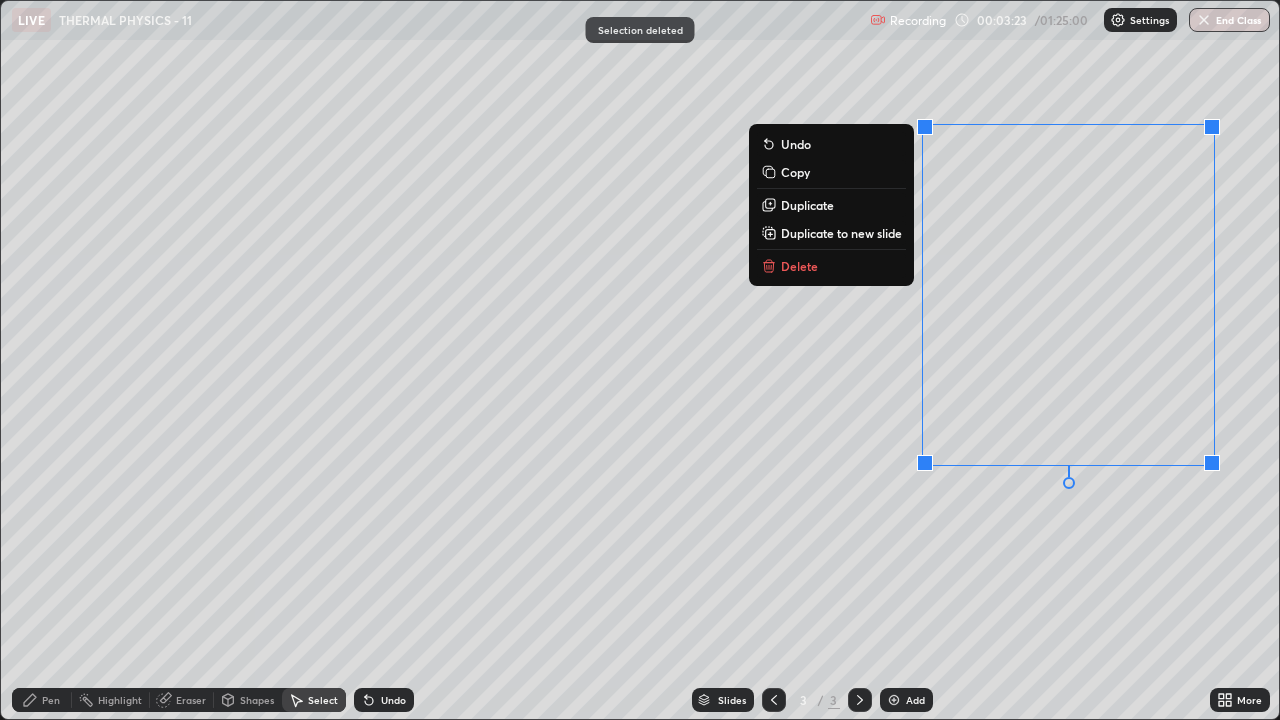 click on "Delete" at bounding box center (831, 266) 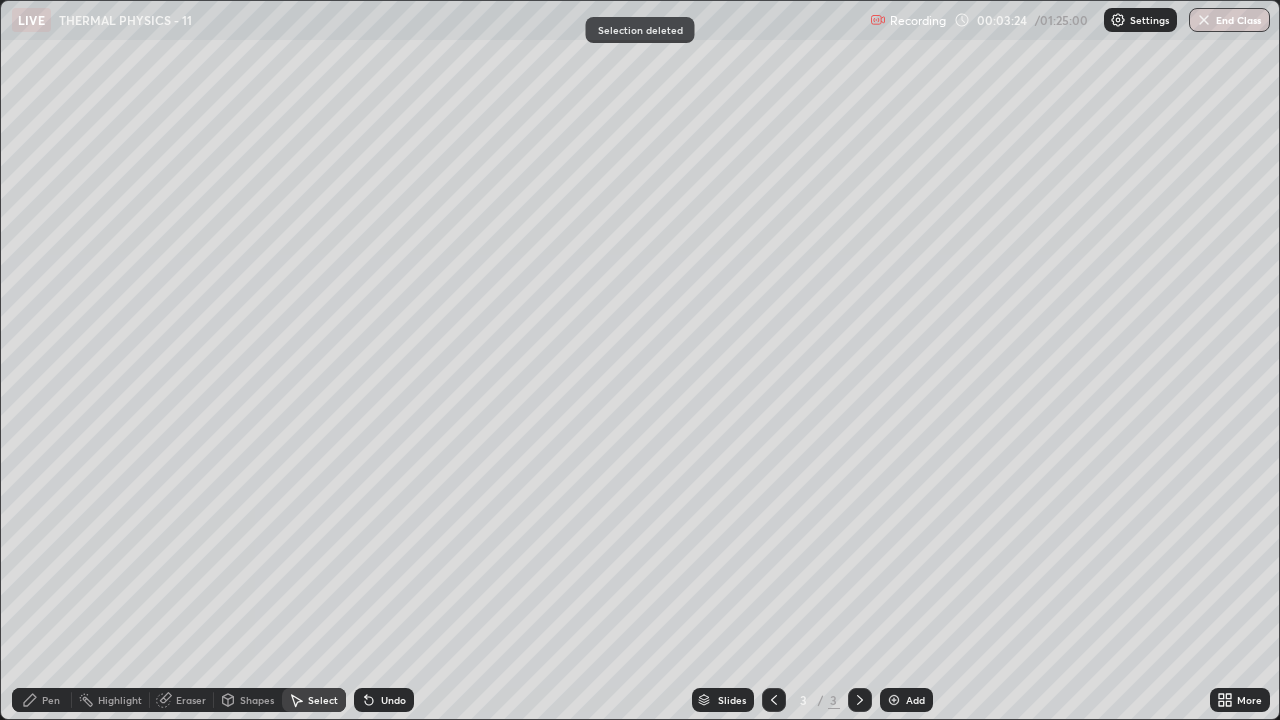 click on "Pen" at bounding box center [42, 700] 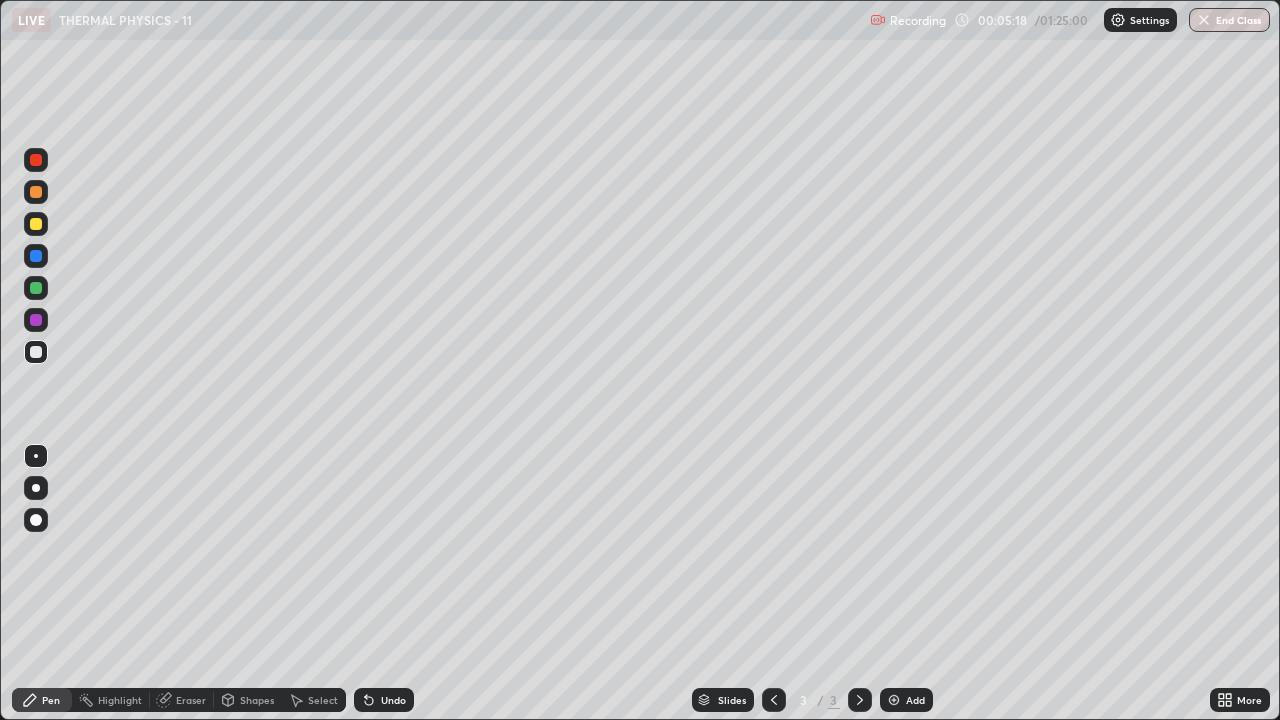 click on "Undo" at bounding box center (393, 700) 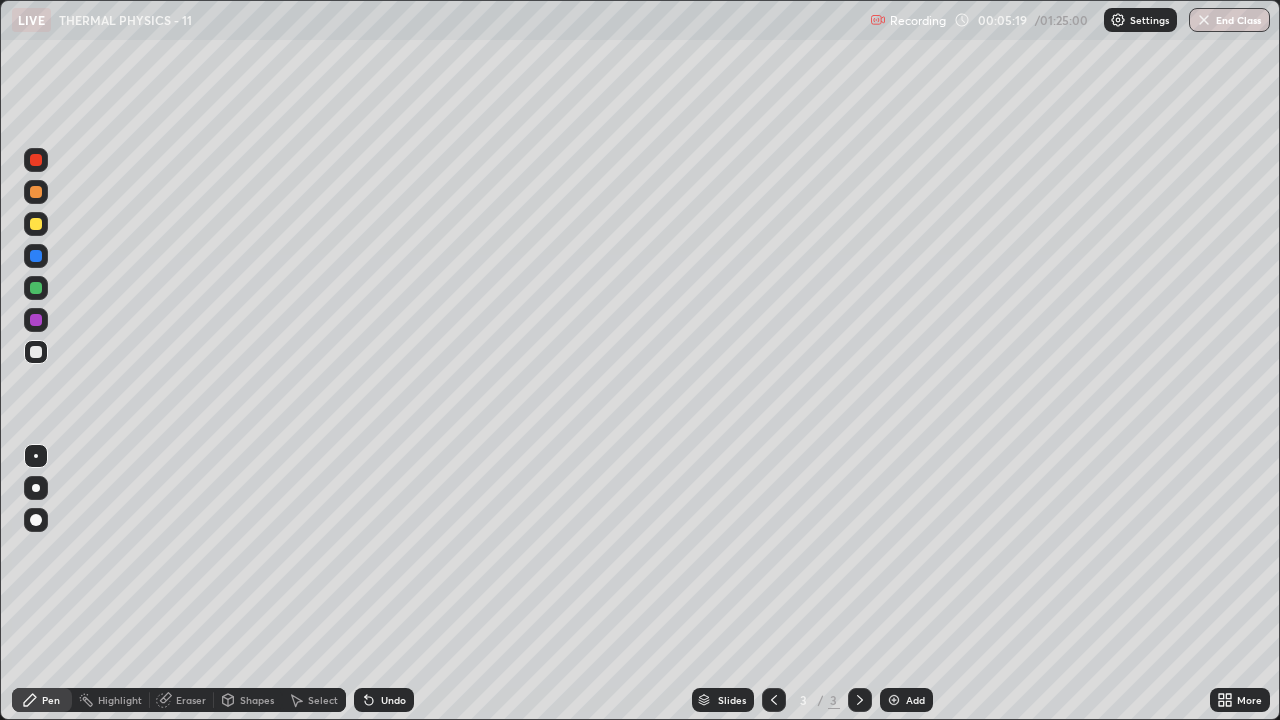 click on "Undo" at bounding box center [393, 700] 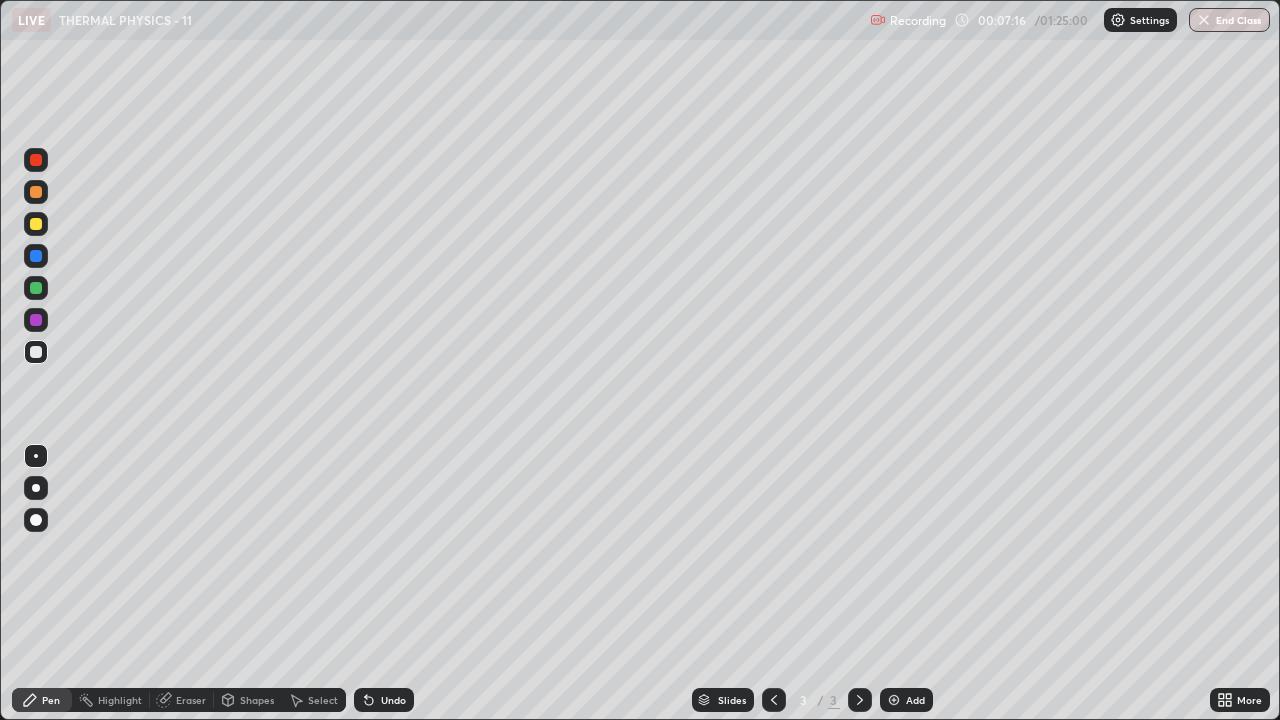 click on "Select" at bounding box center (314, 700) 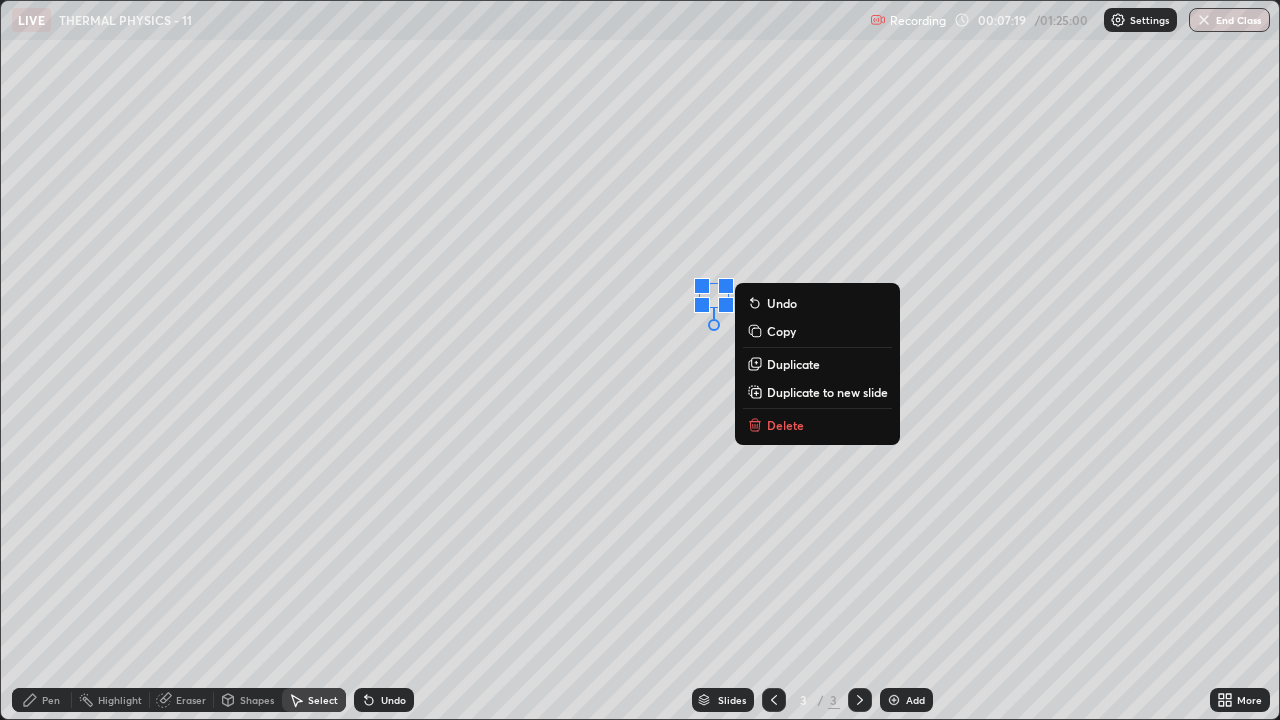 click on "0 ° Undo Copy Duplicate Duplicate to new slide Delete" at bounding box center (640, 360) 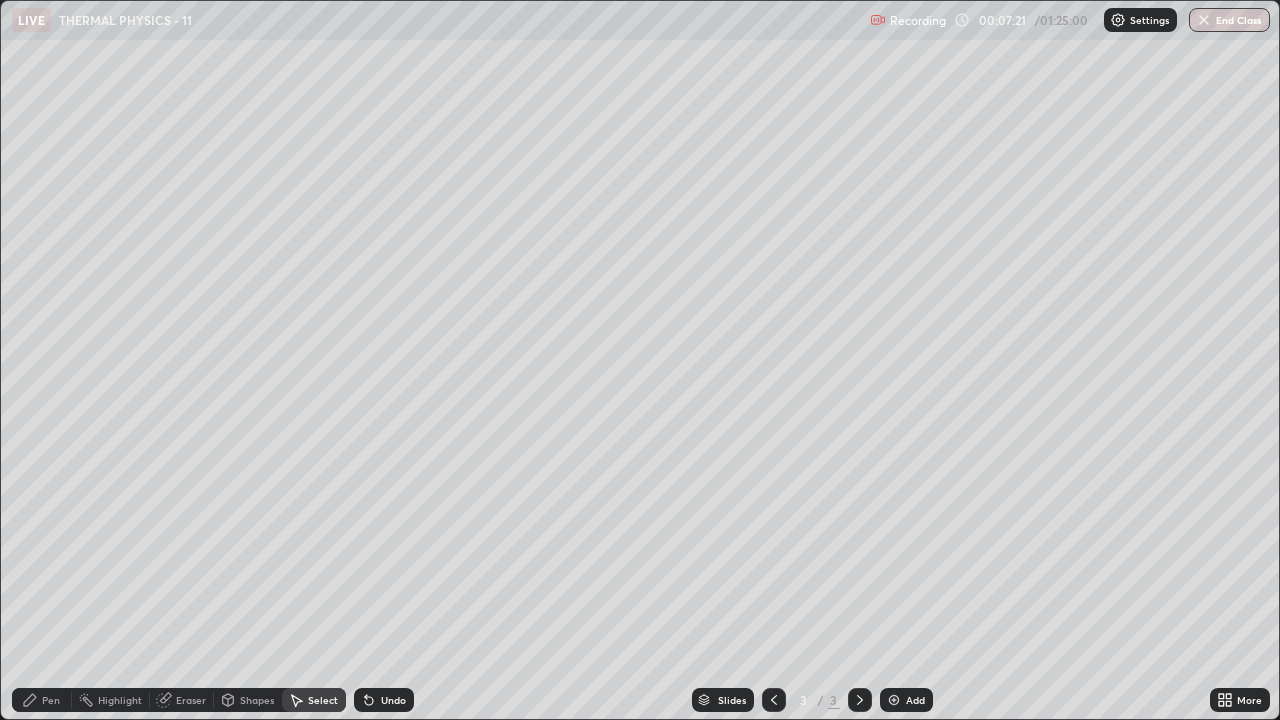 click on "Eraser" at bounding box center [182, 700] 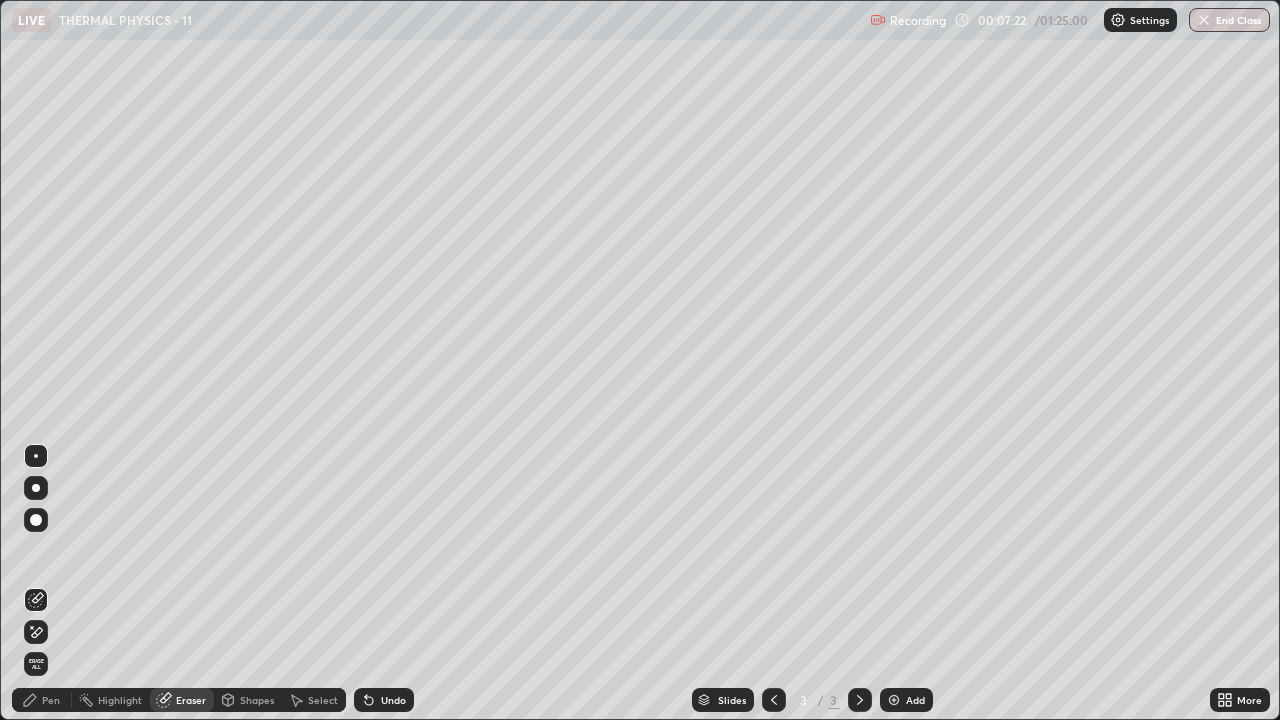 click on "Pen" at bounding box center [51, 700] 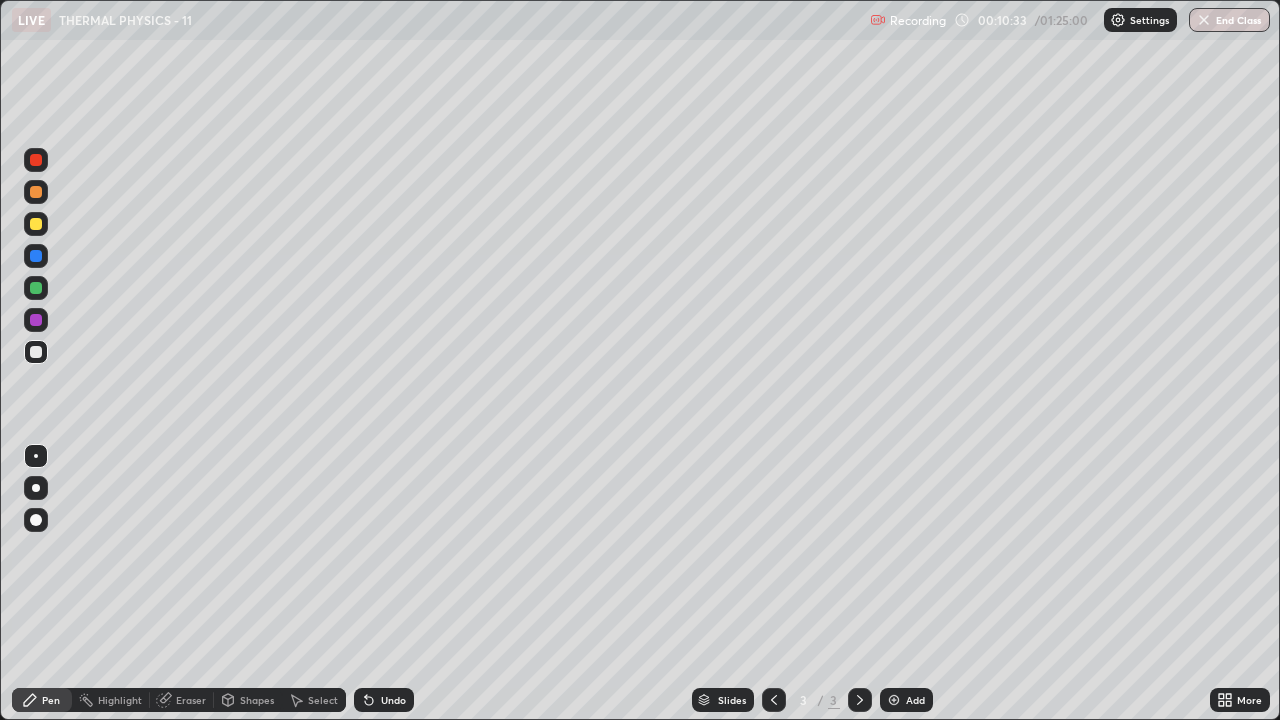 click at bounding box center [894, 700] 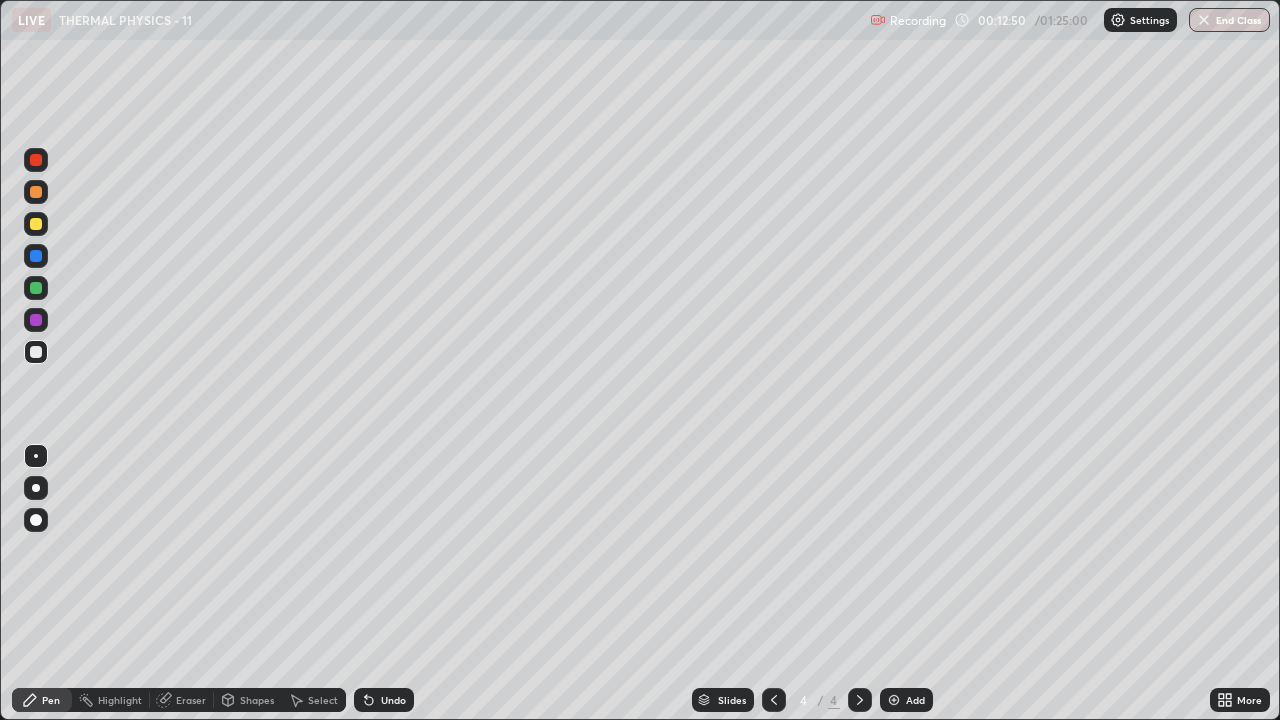 click on "Select" at bounding box center [323, 700] 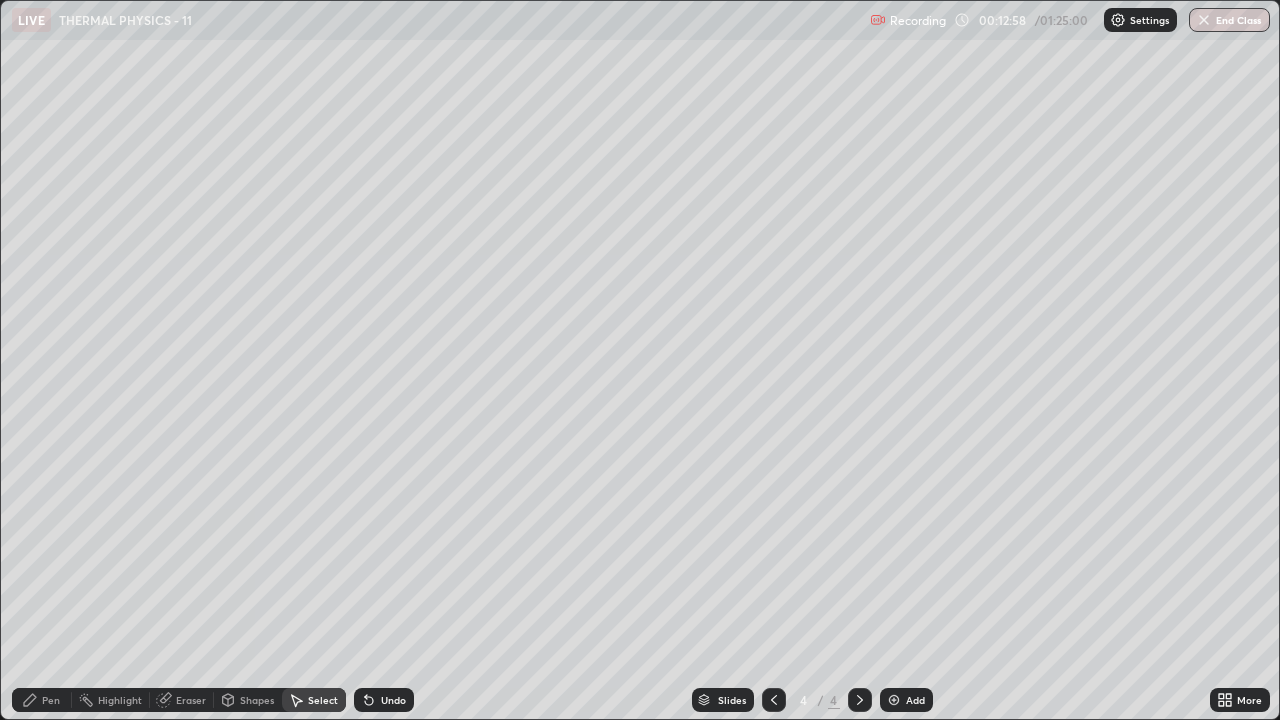 click on "Select" at bounding box center (323, 700) 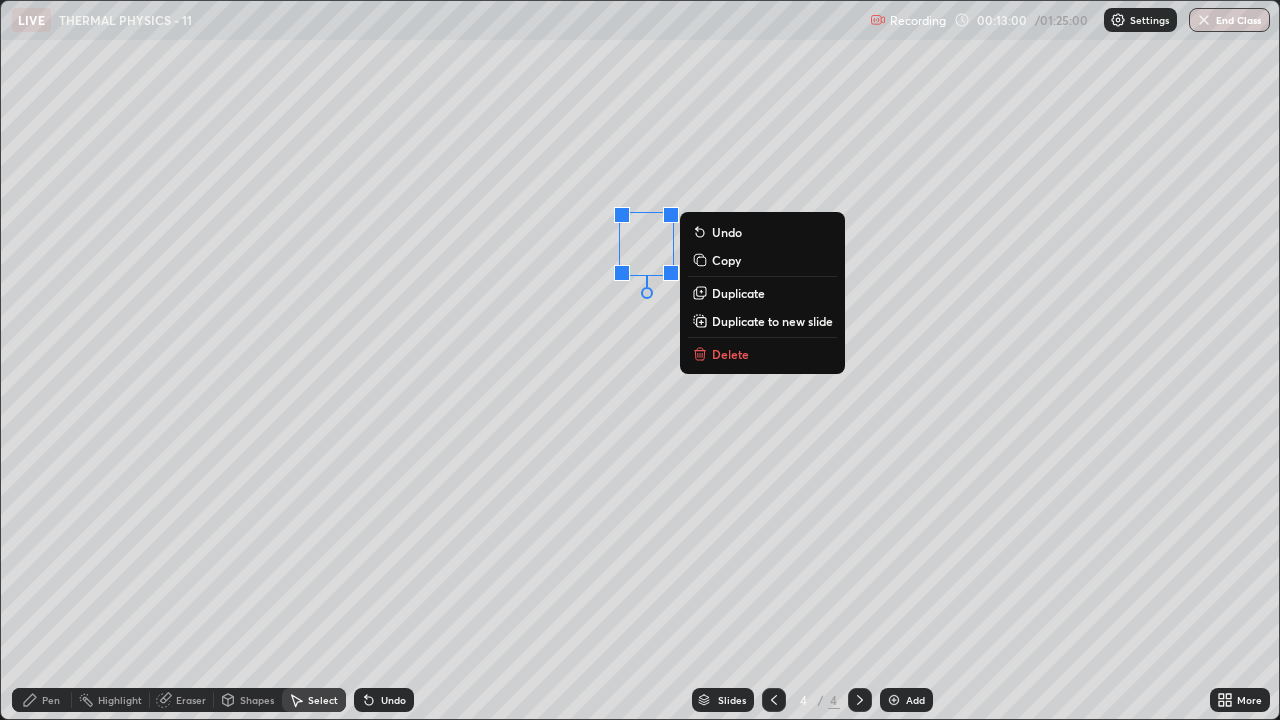 click on "Delete" at bounding box center (730, 354) 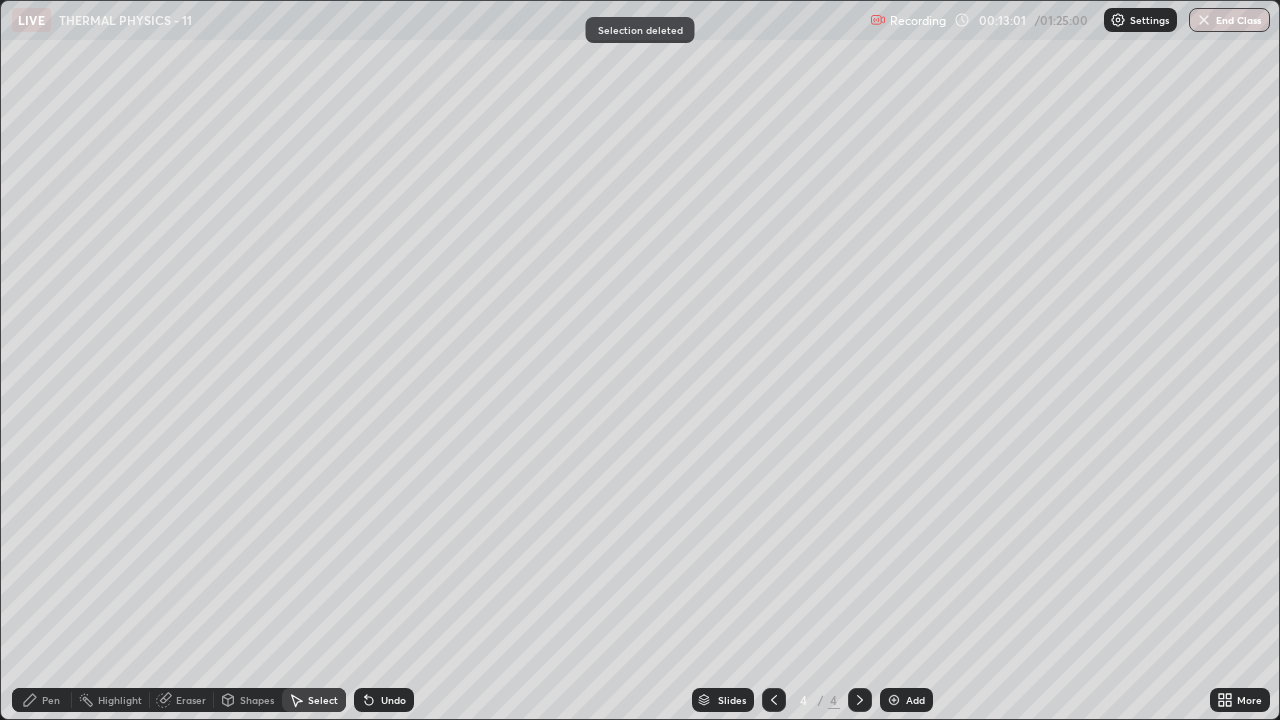 click on "Pen" at bounding box center [42, 700] 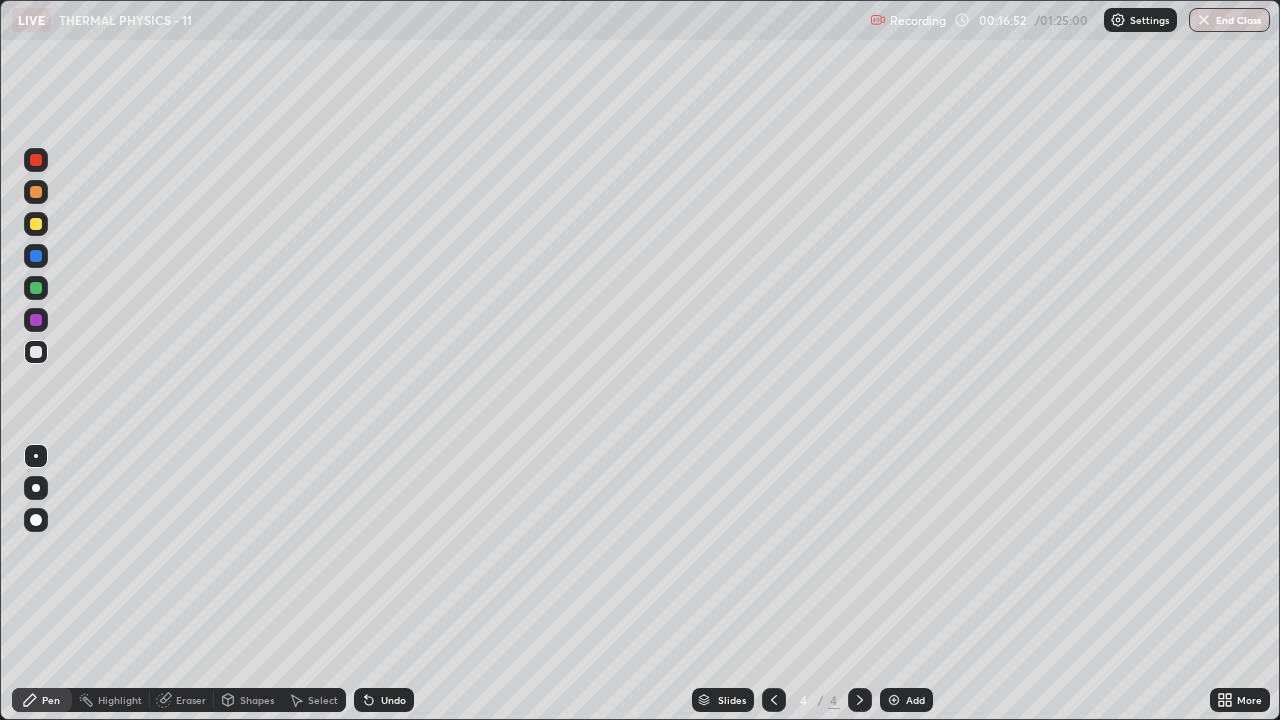 click on "Pen" at bounding box center [42, 700] 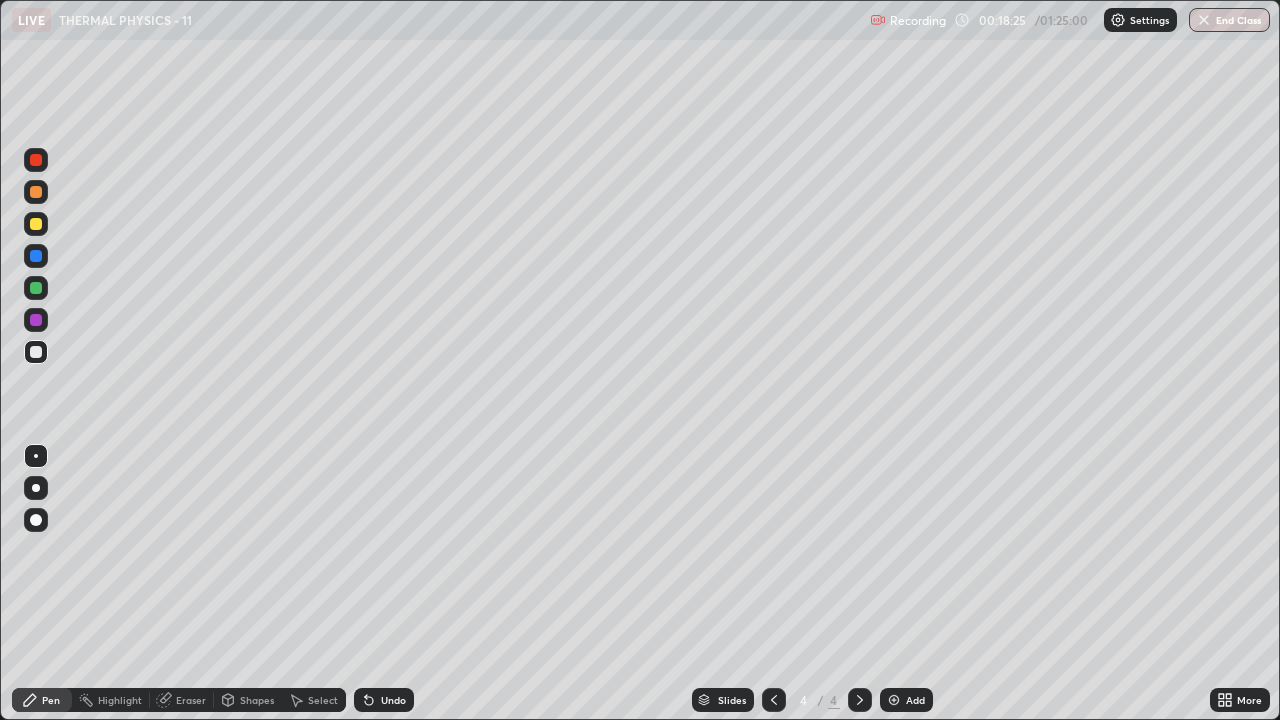 click on "Undo" at bounding box center [393, 700] 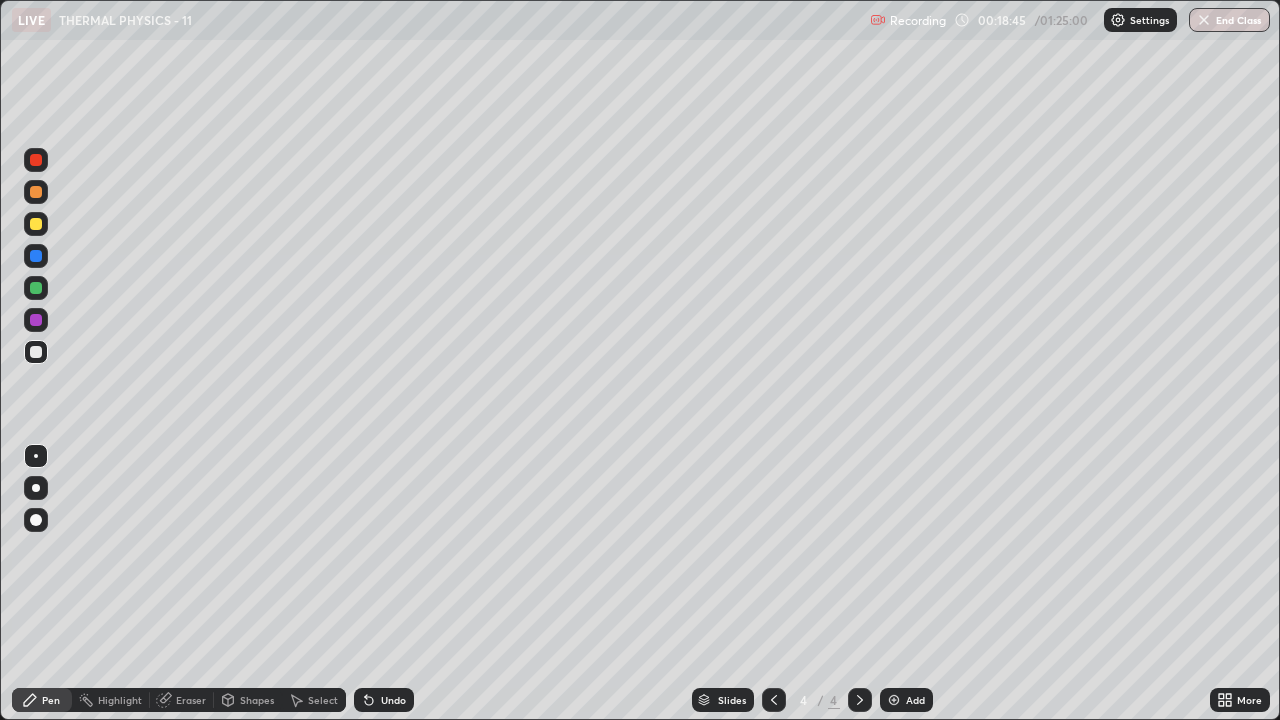 click on "Undo" at bounding box center [384, 700] 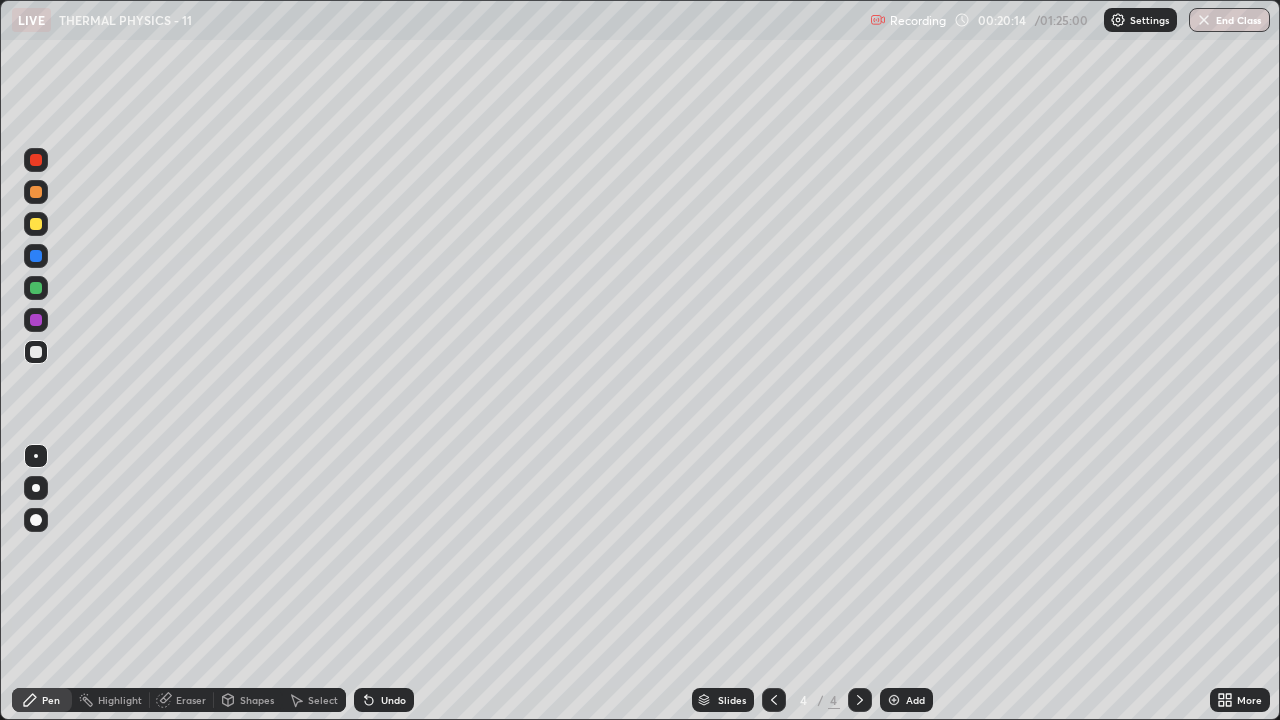 click on "Undo" at bounding box center (393, 700) 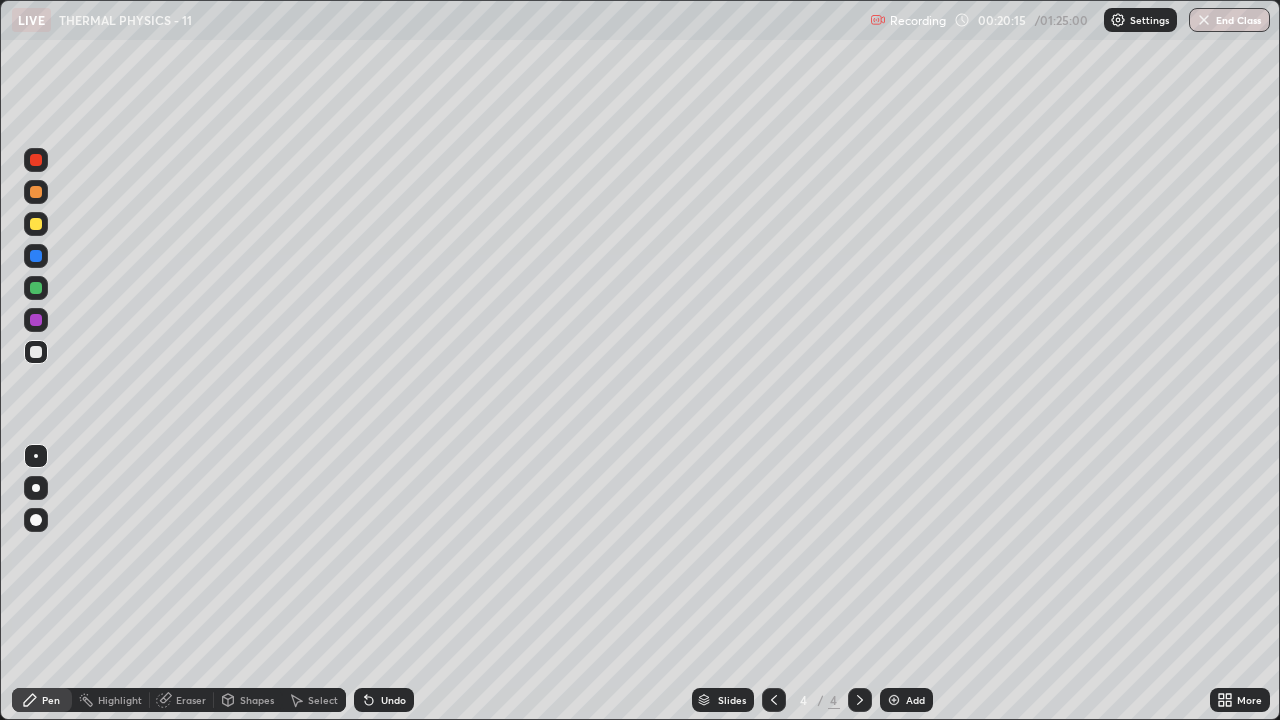 click on "Undo" at bounding box center (393, 700) 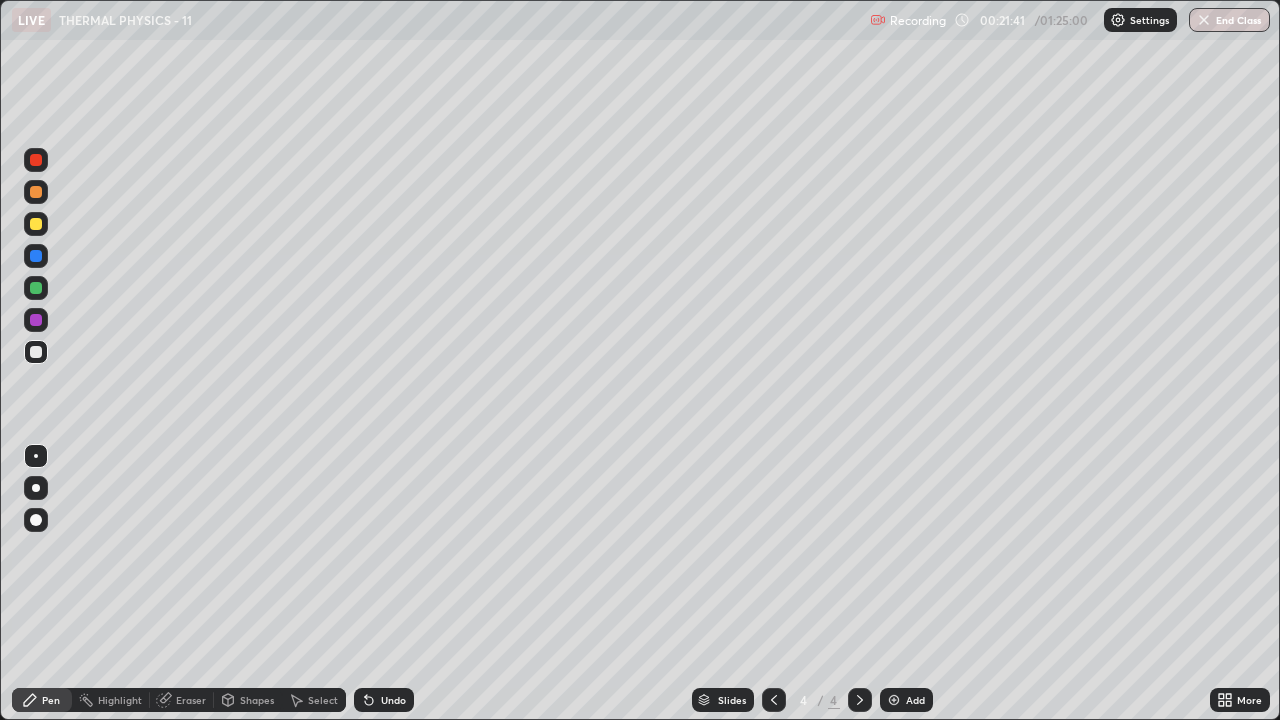 click on "Select" at bounding box center [323, 700] 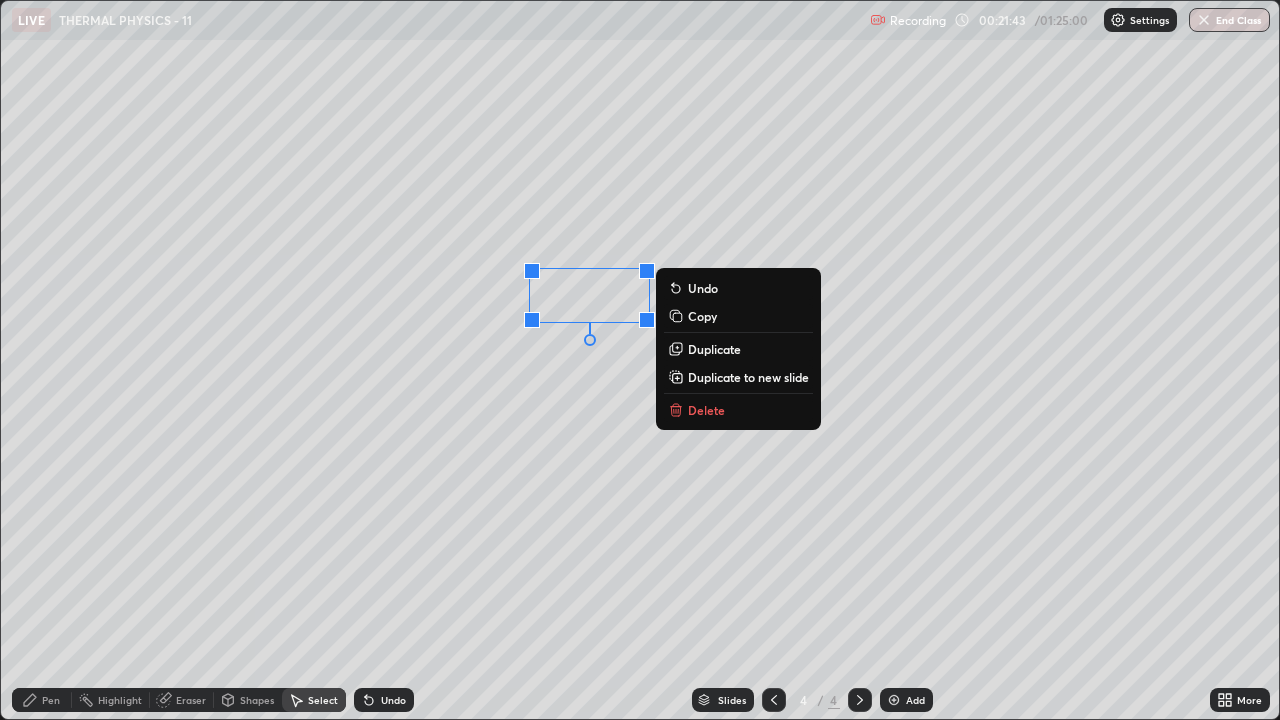 click on "Delete" at bounding box center (738, 410) 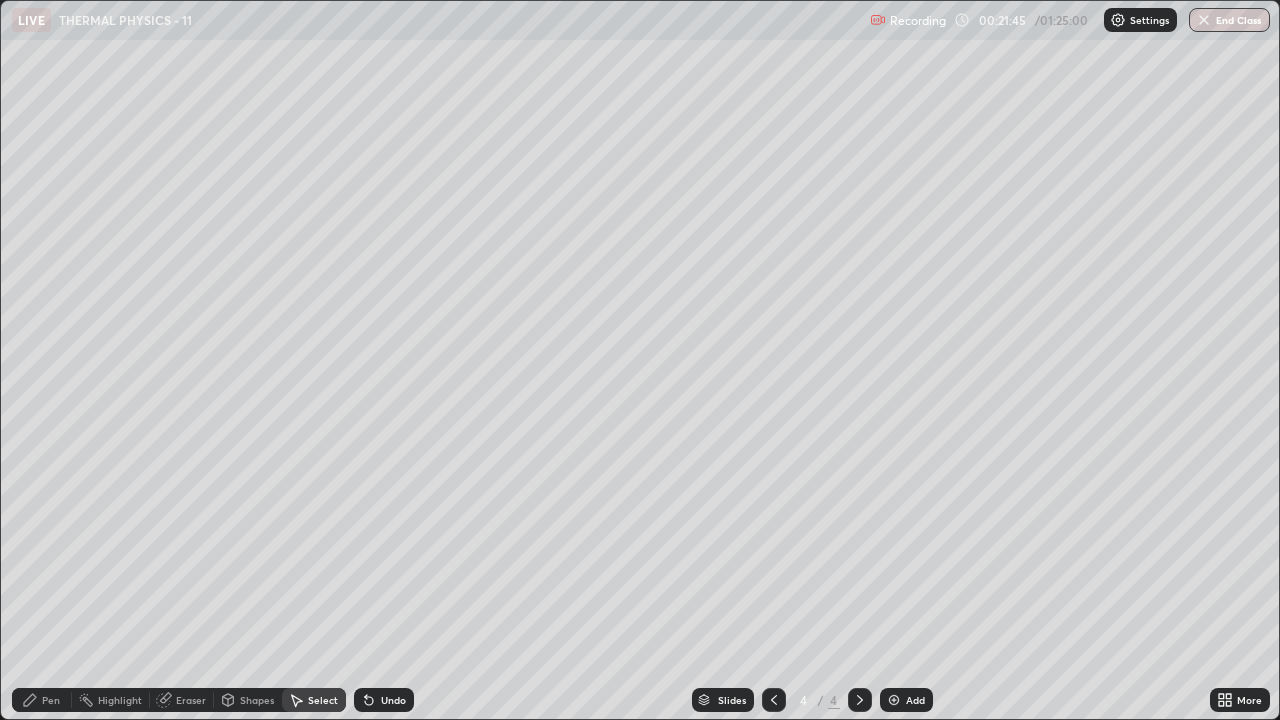 click on "Select" at bounding box center (323, 700) 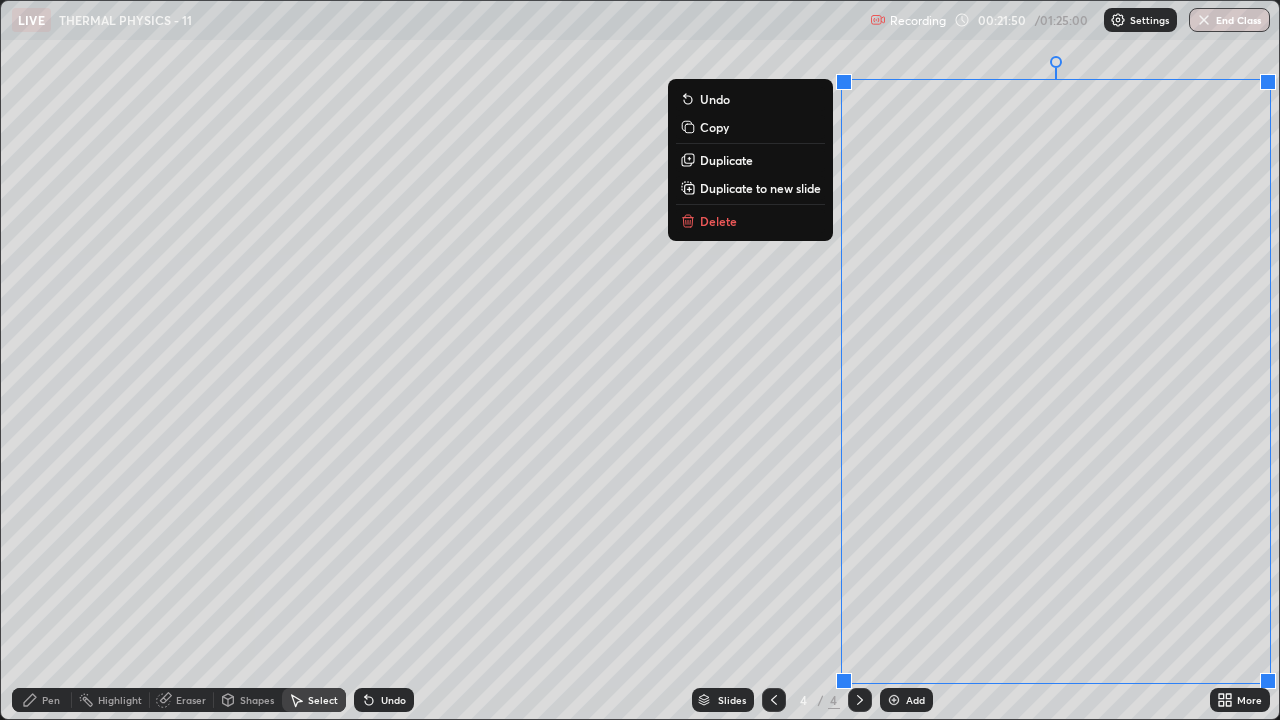 click on "Duplicate to new slide" at bounding box center [760, 188] 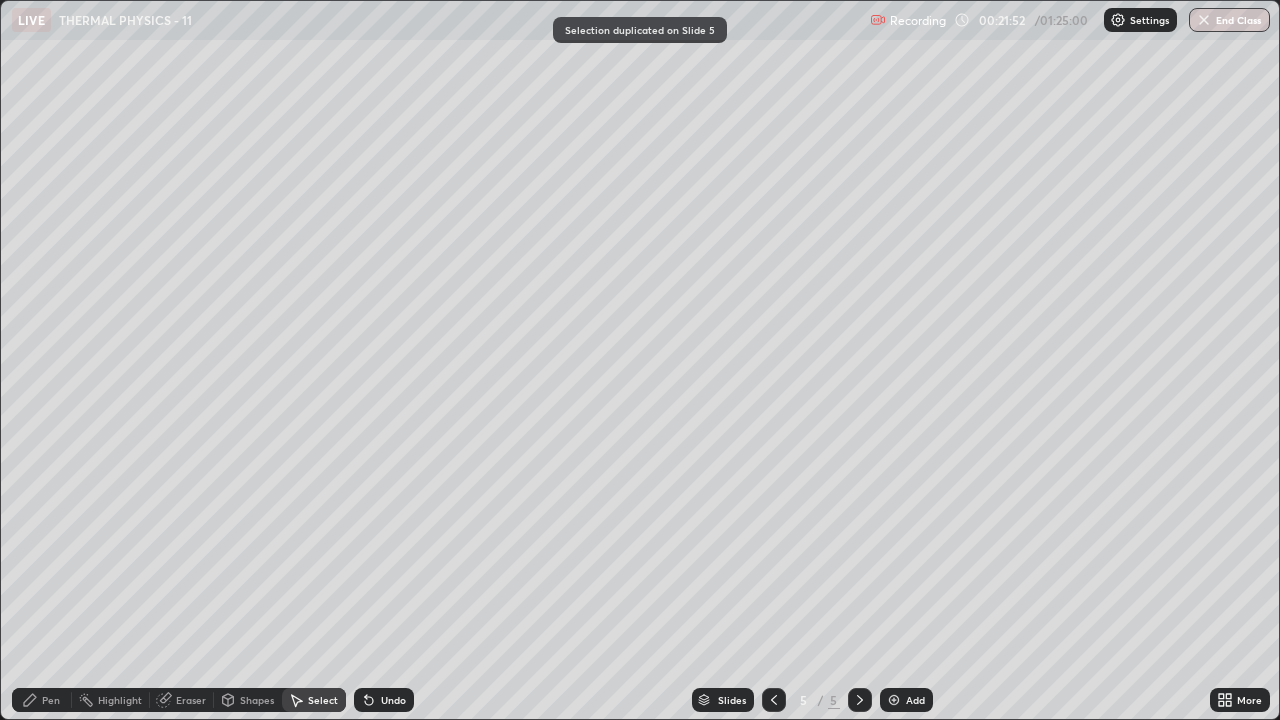 click on "Pen" at bounding box center [51, 700] 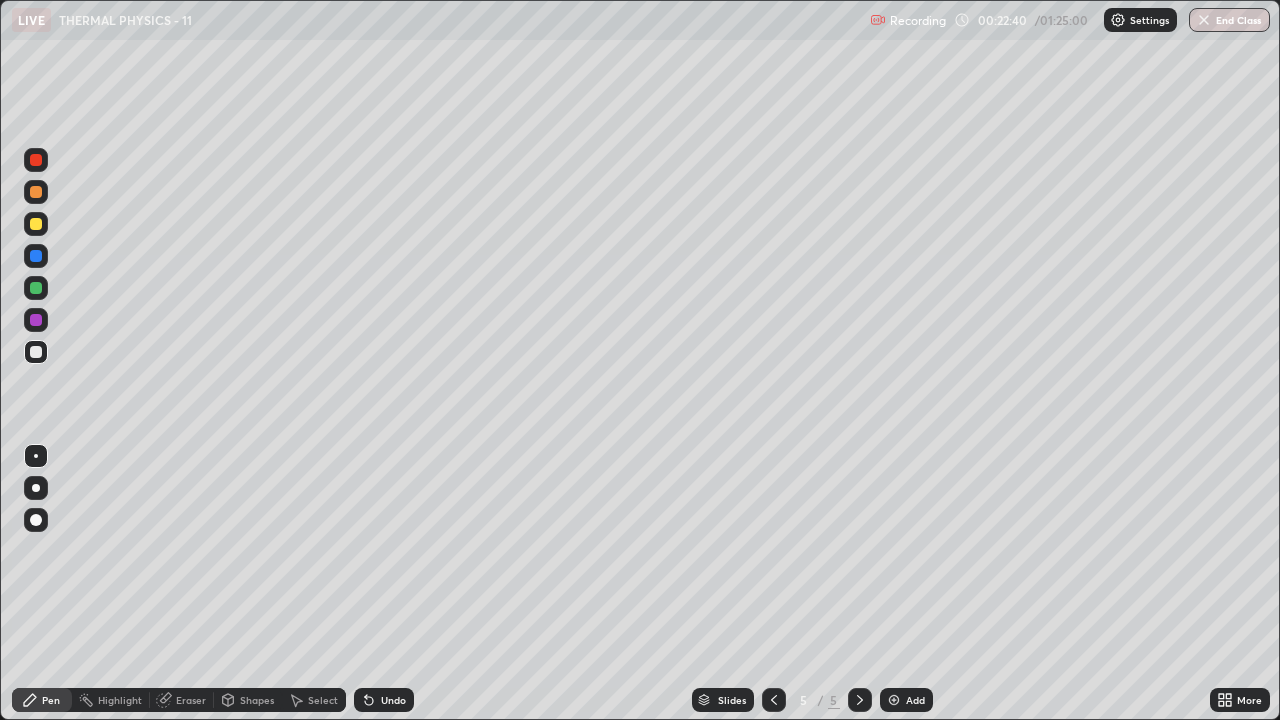 click on "Select" at bounding box center (323, 700) 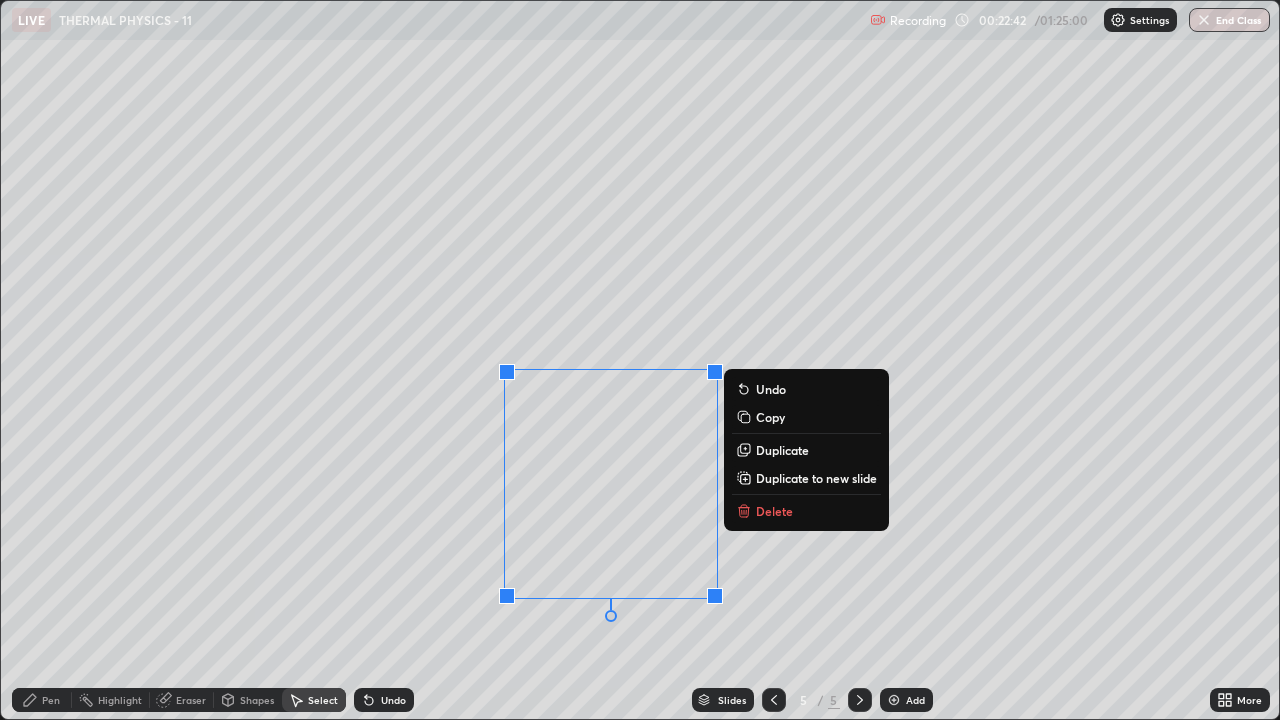 click on "Delete" at bounding box center [774, 511] 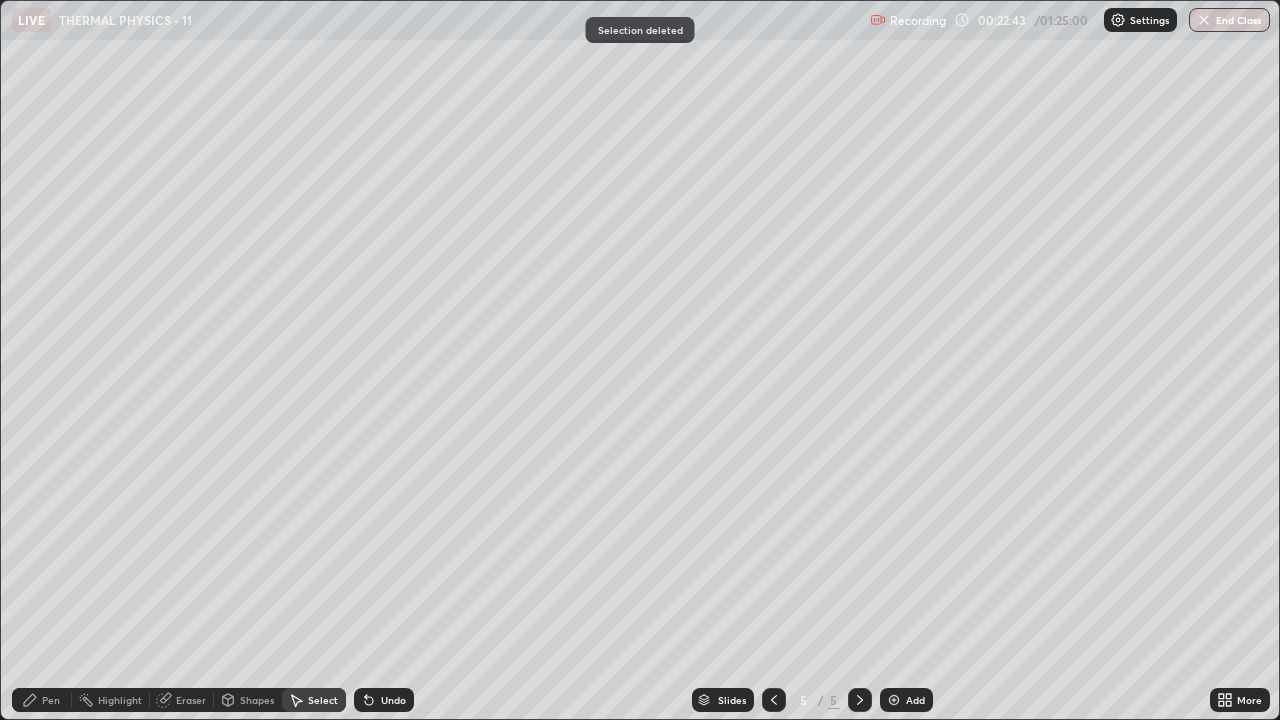 click 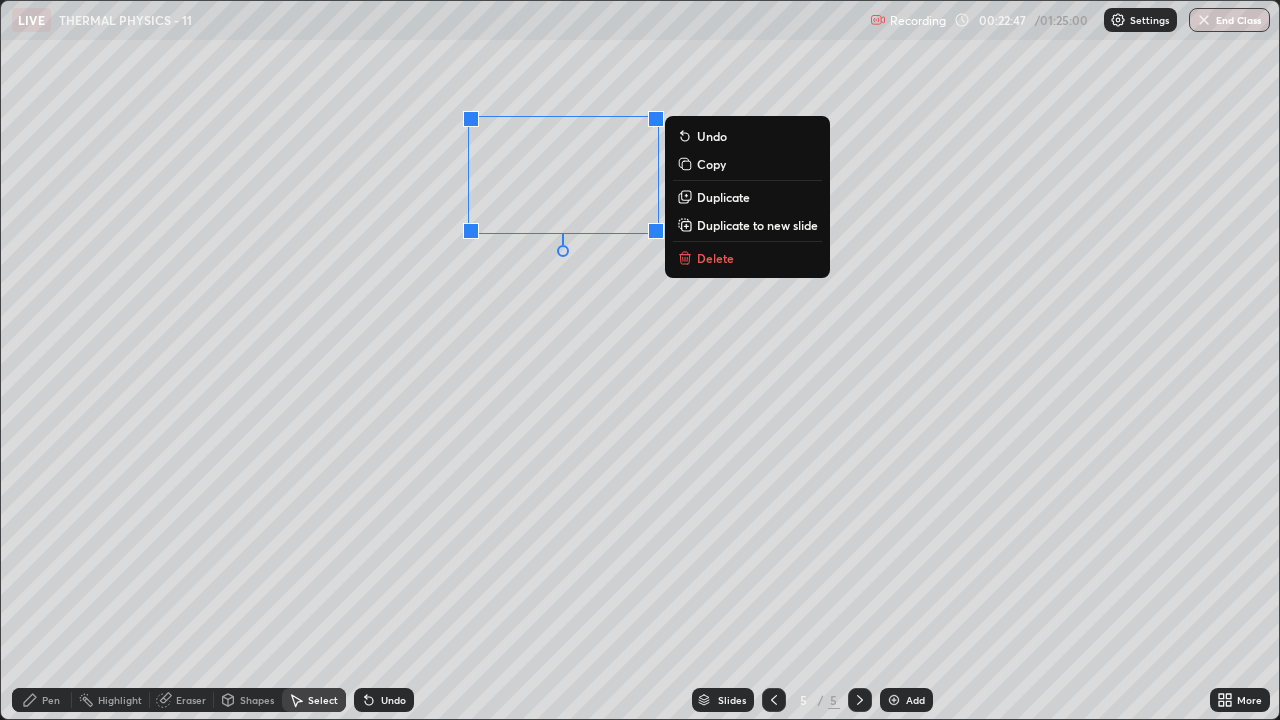 click on "0 ° Undo Copy Duplicate Duplicate to new slide Delete" at bounding box center [640, 360] 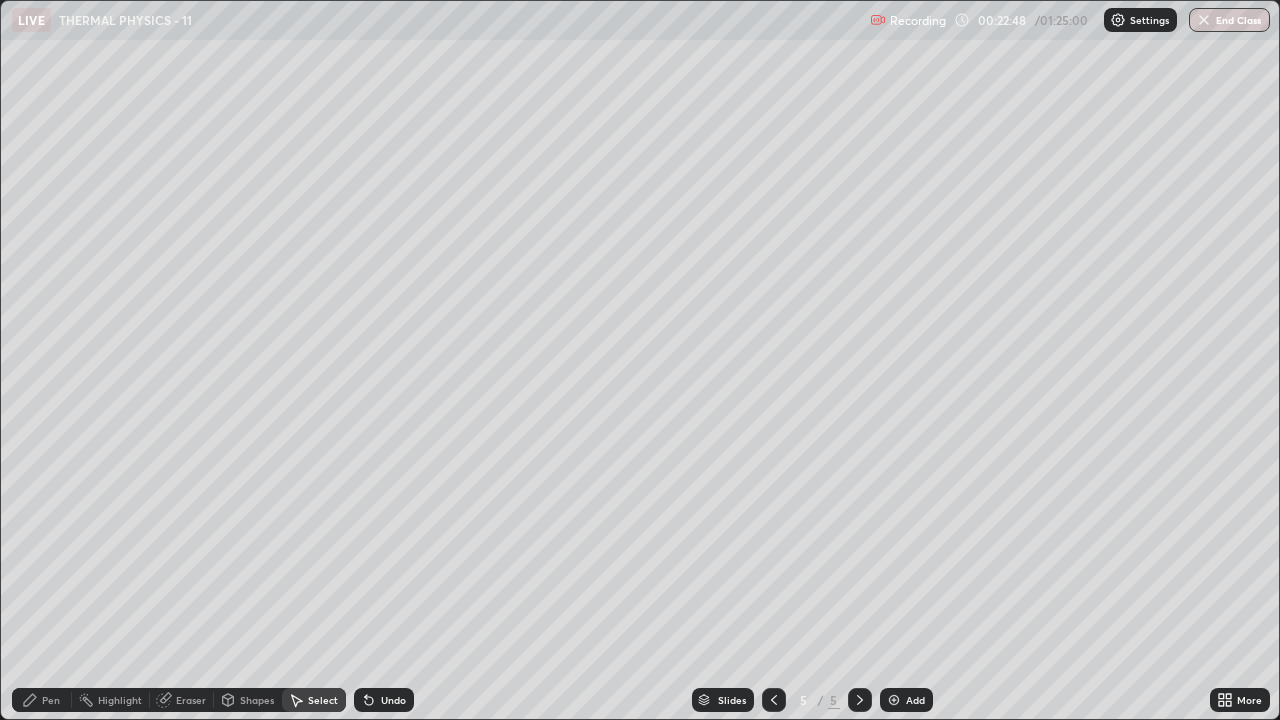 click on "Pen" at bounding box center [51, 700] 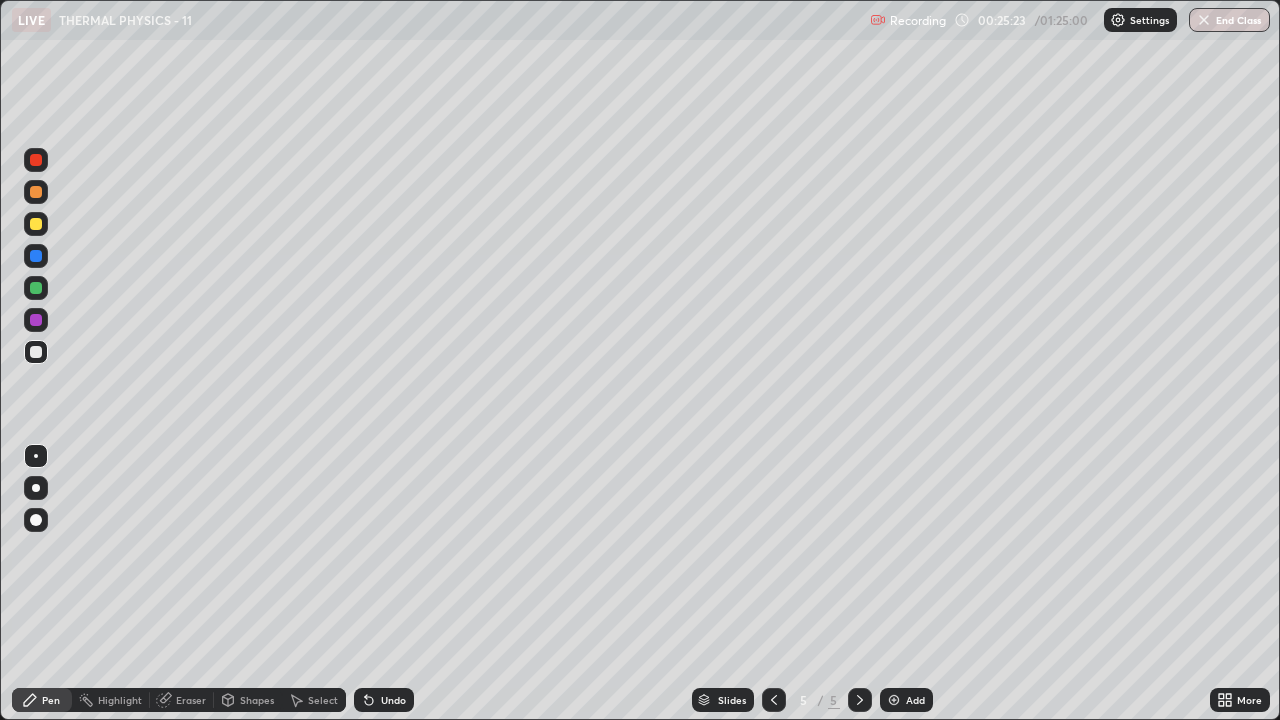 click on "Select" at bounding box center (323, 700) 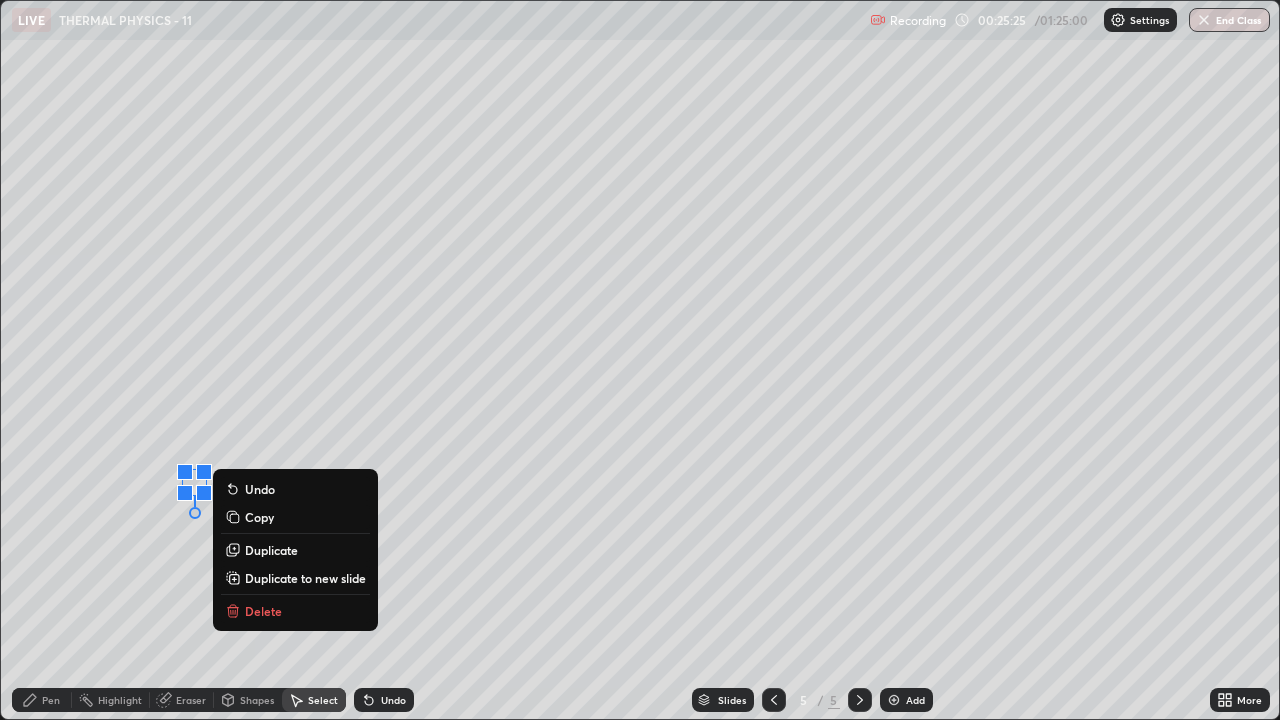 click on "Delete" at bounding box center (295, 611) 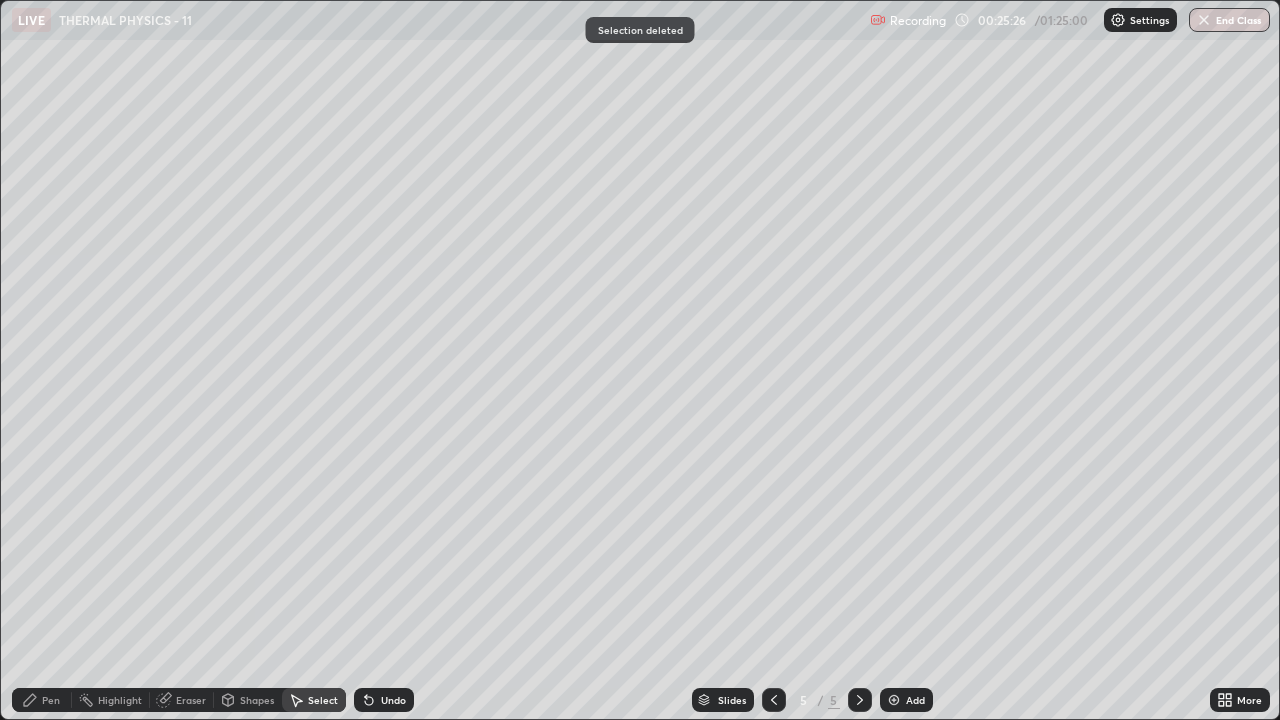 click on "Pen" at bounding box center (51, 700) 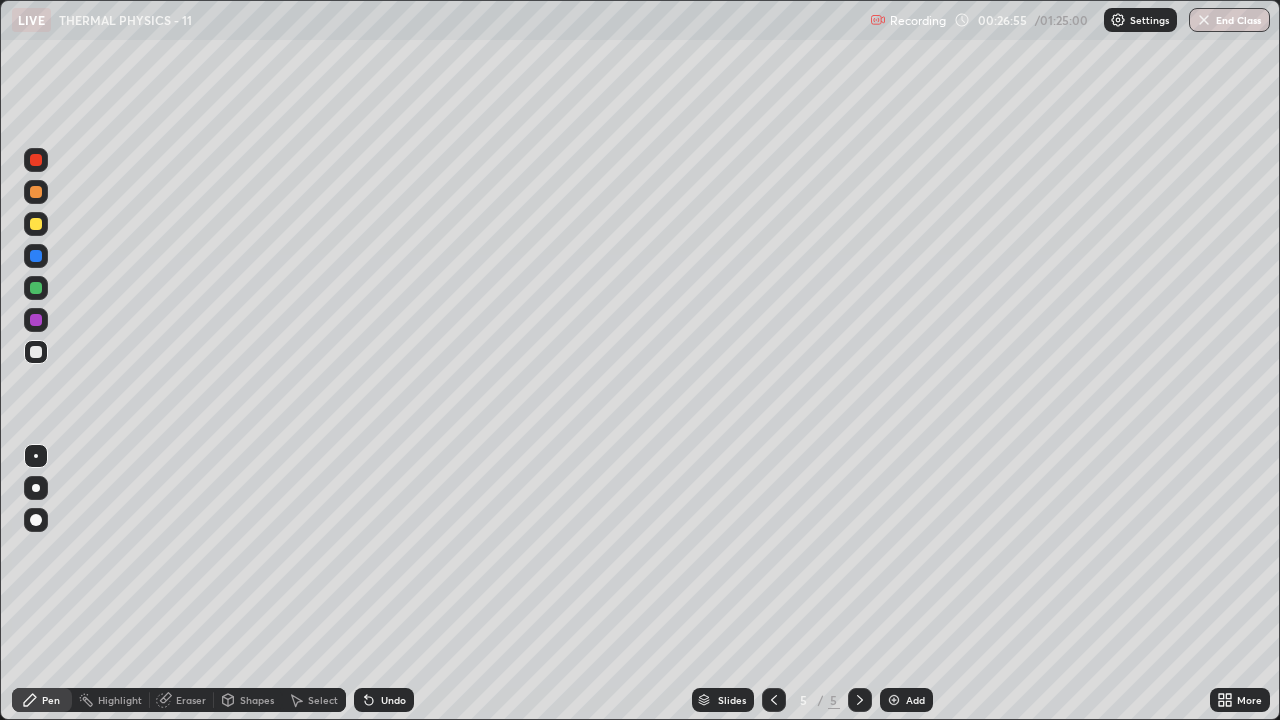 click on "Select" at bounding box center (314, 700) 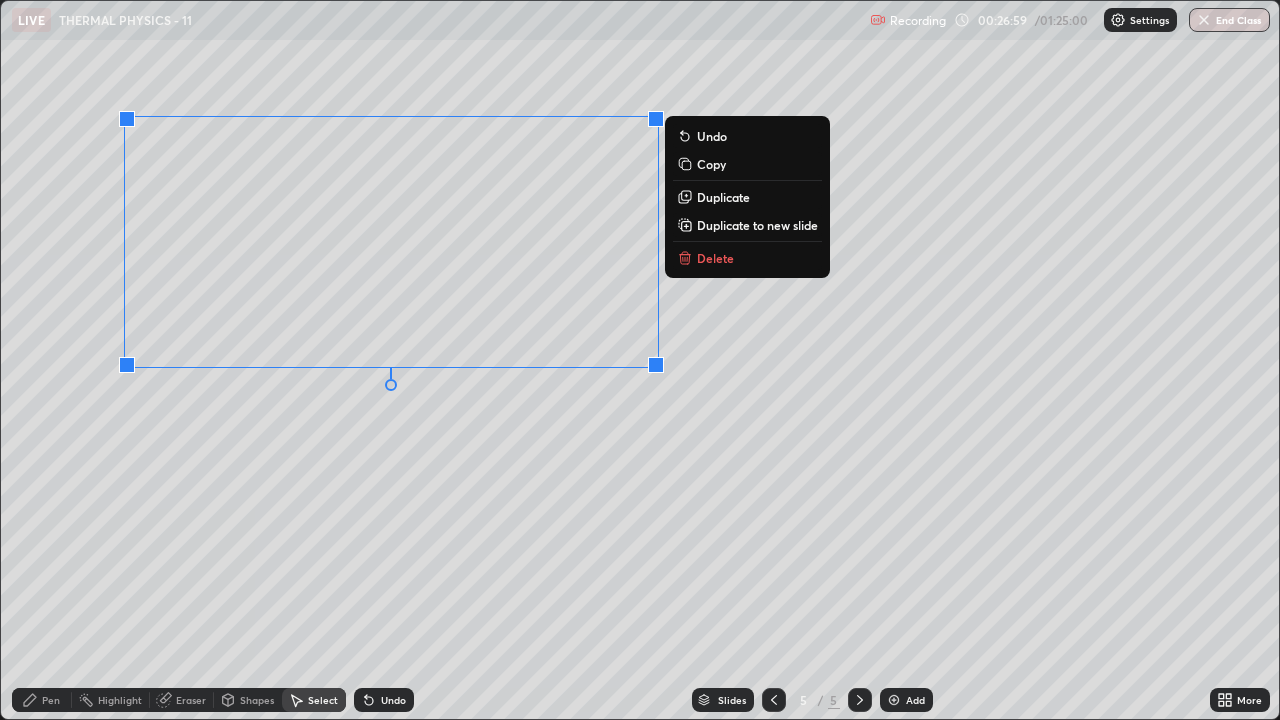 click on "Duplicate to new slide" at bounding box center (757, 225) 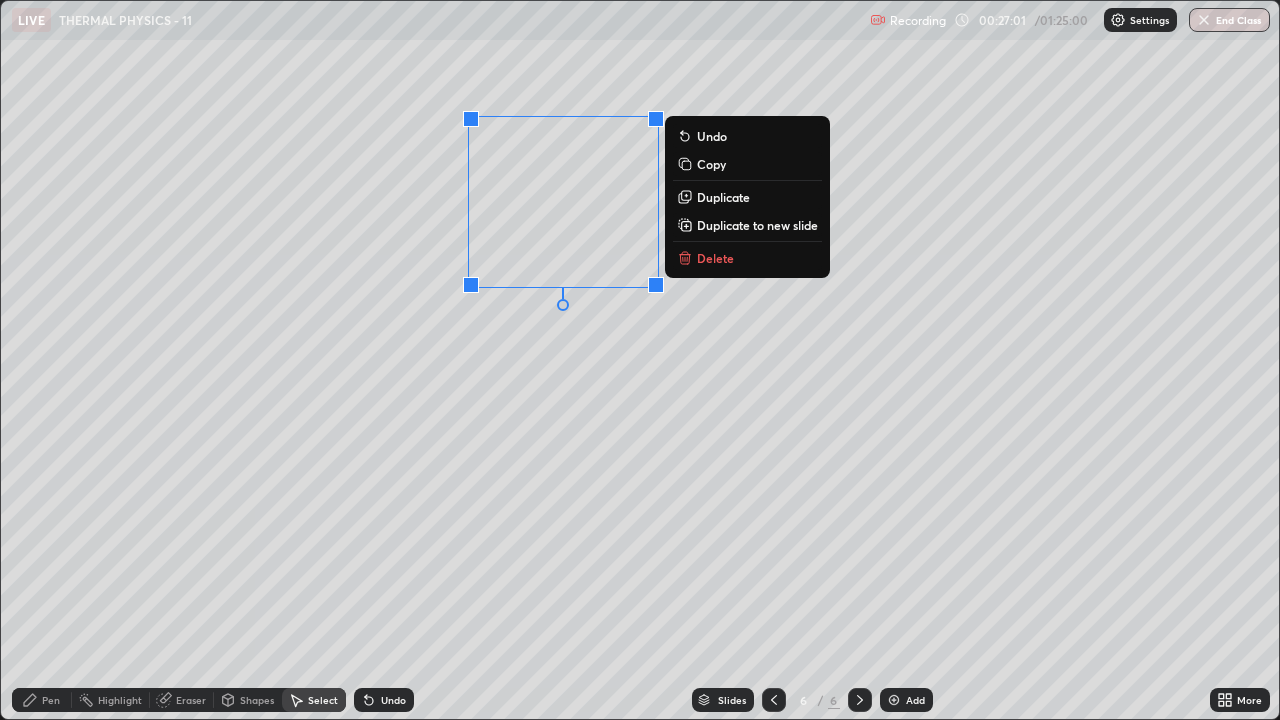 click on "Delete" at bounding box center [715, 258] 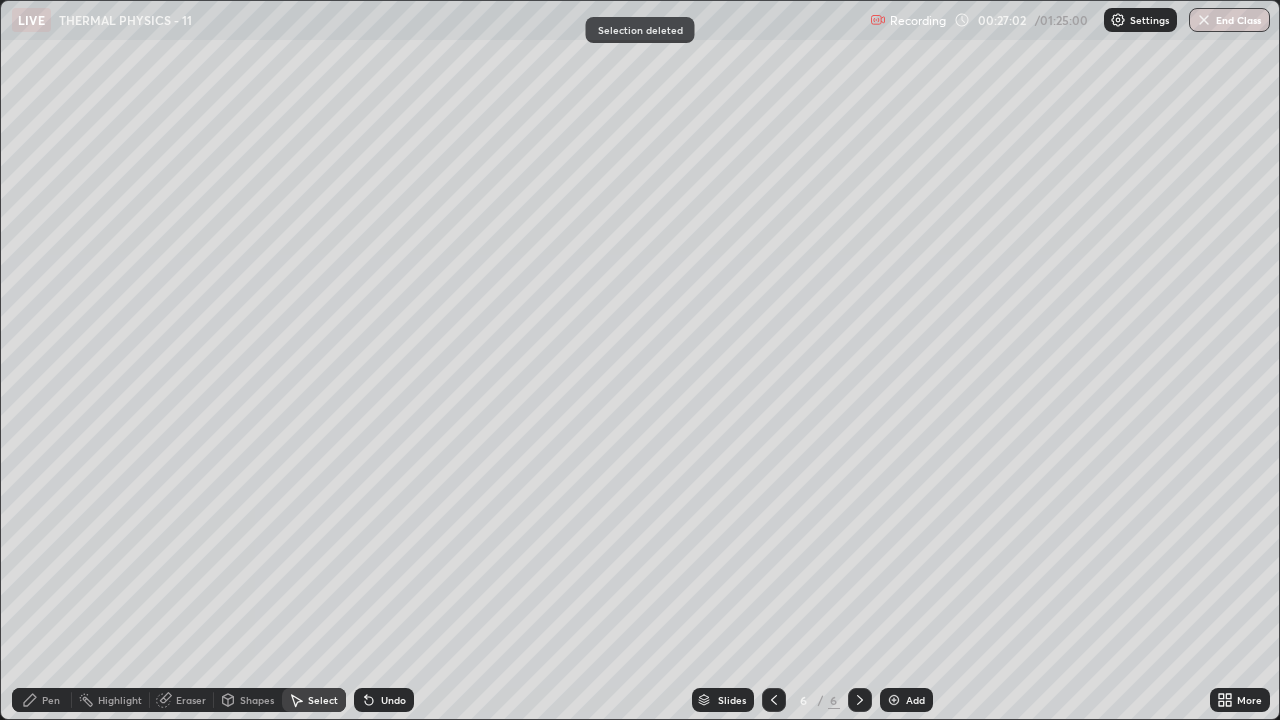 click on "Pen" at bounding box center (51, 700) 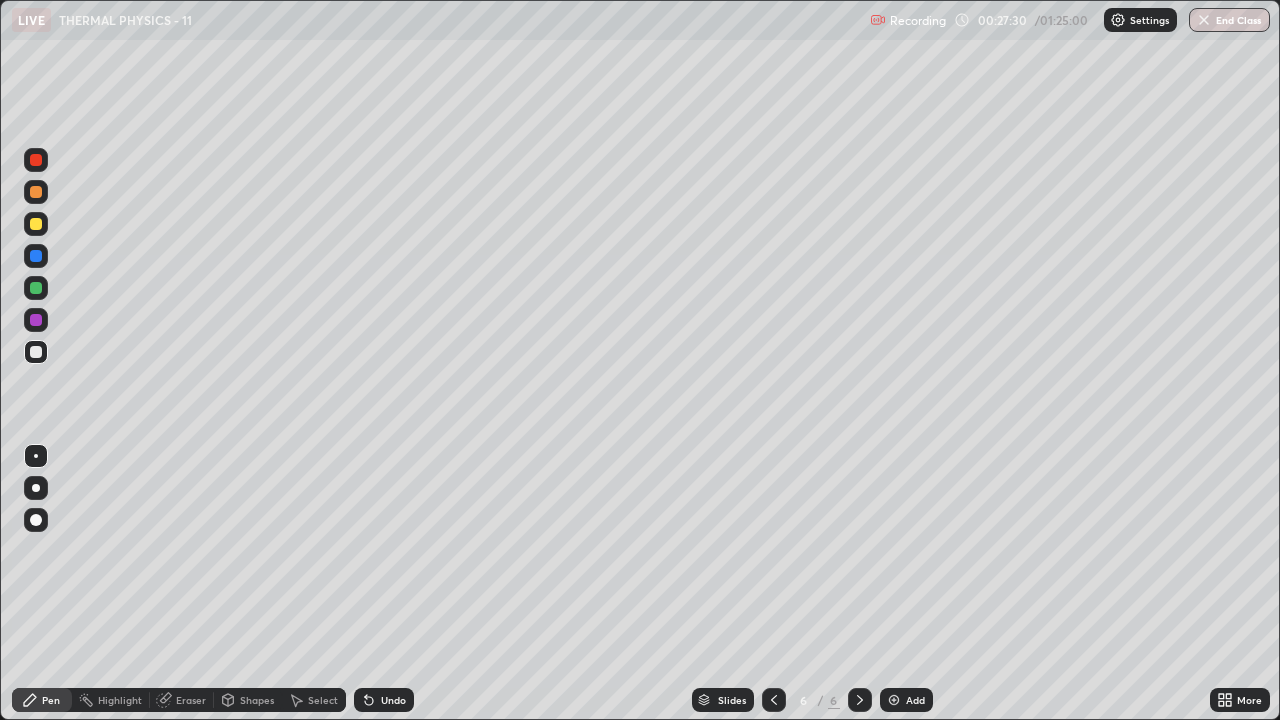 click 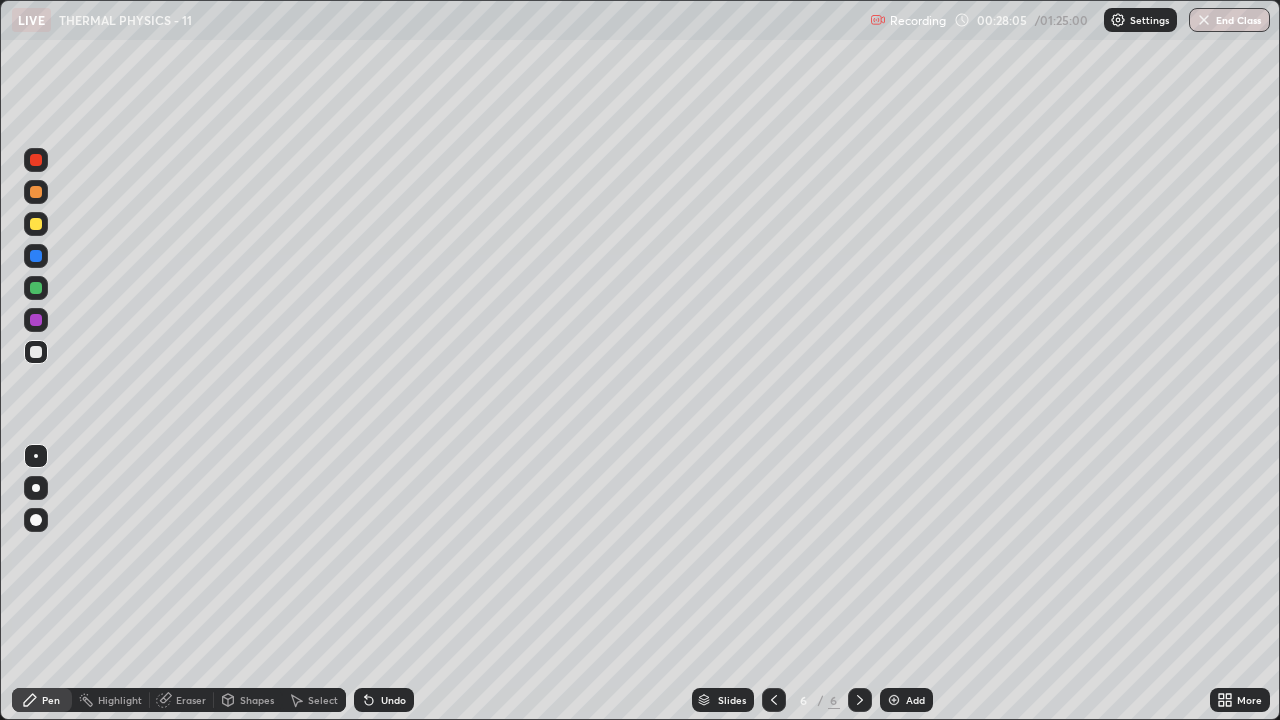 click on "Undo" at bounding box center [384, 700] 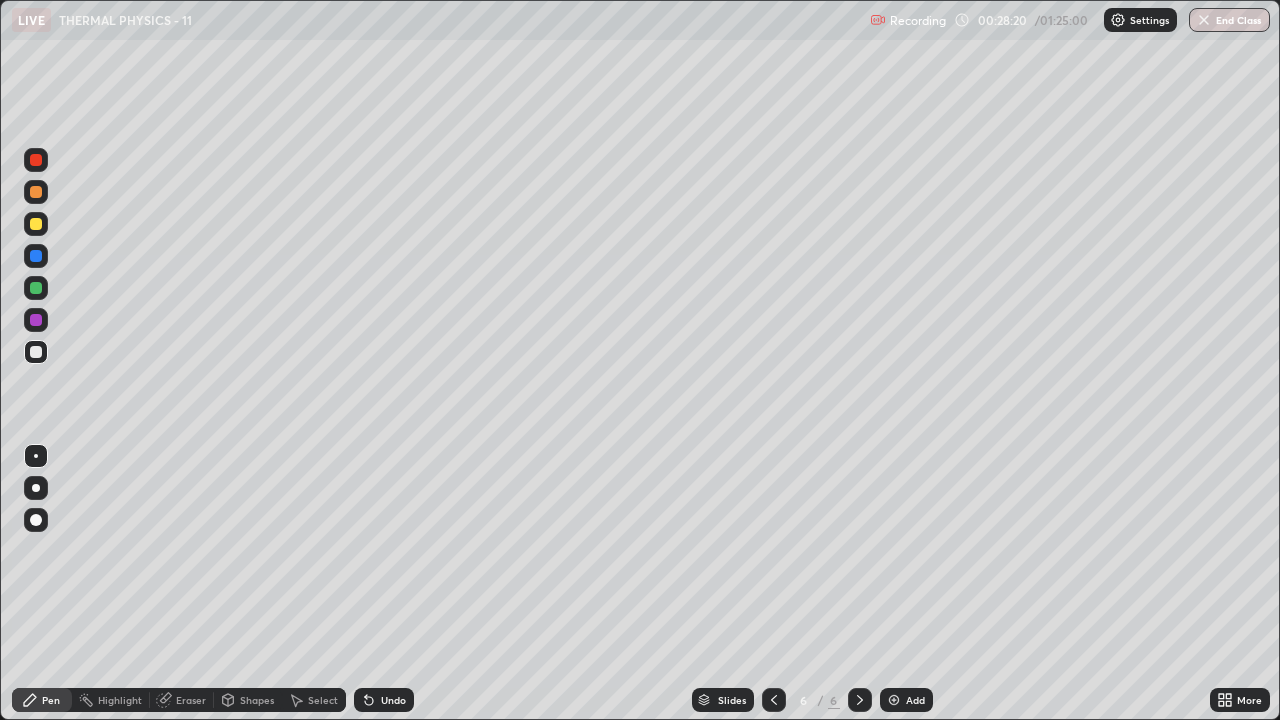 click on "Undo" at bounding box center (393, 700) 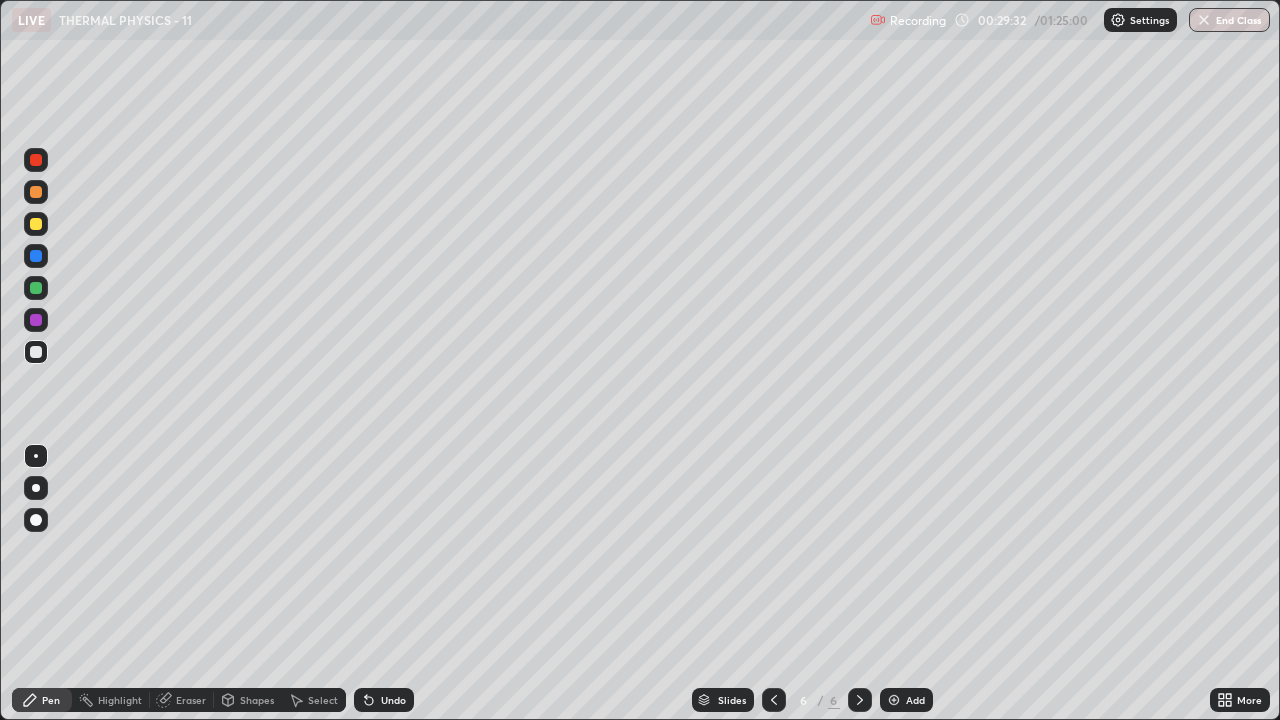 click on "Select" at bounding box center (314, 700) 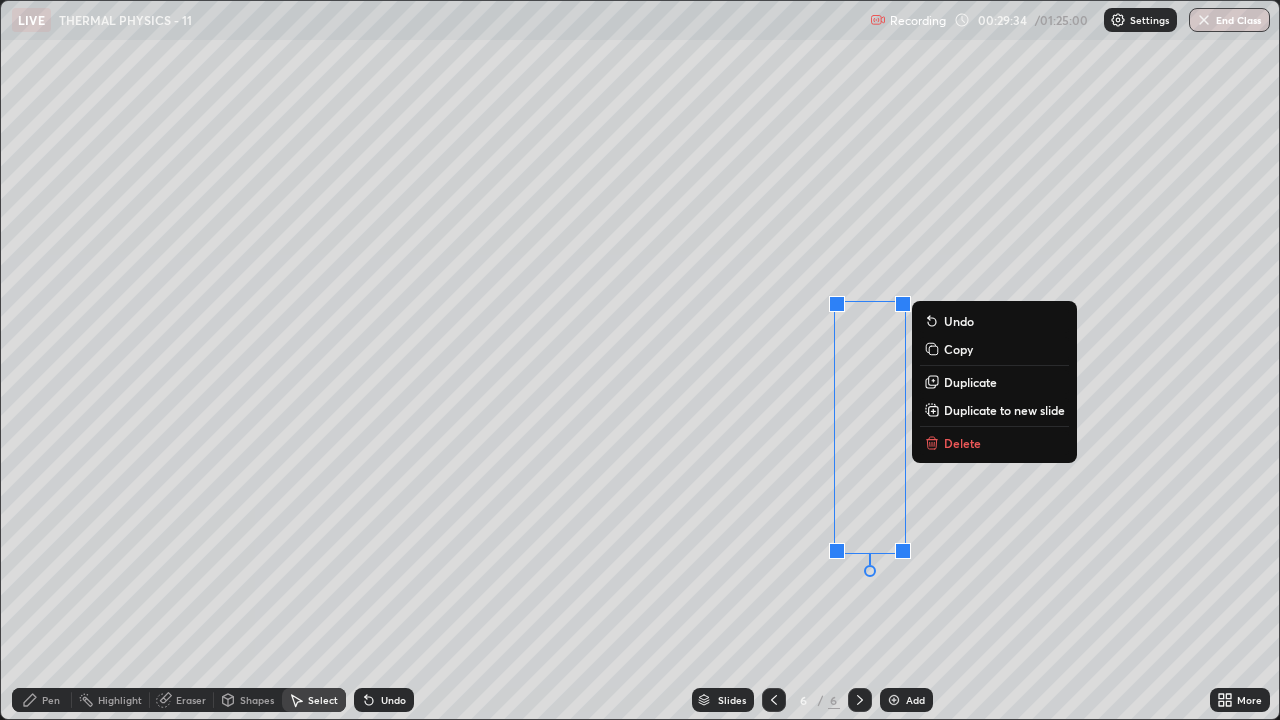 click on "Delete" at bounding box center [994, 443] 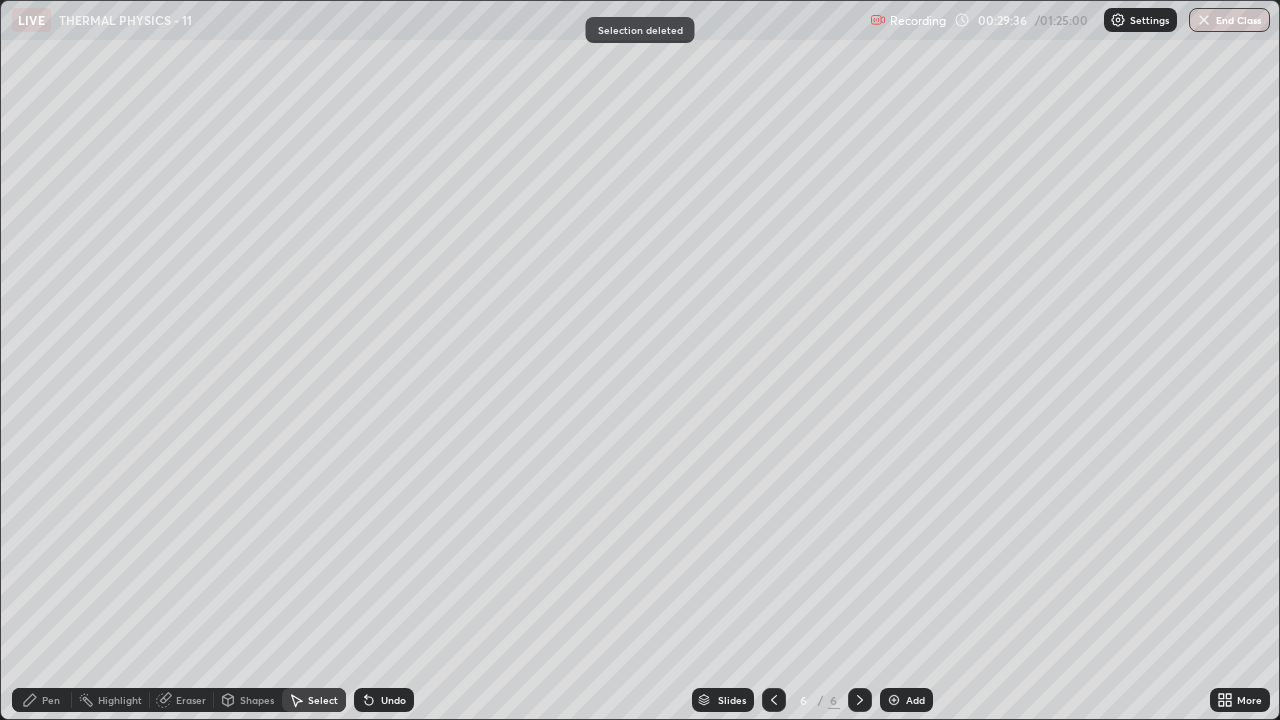 click on "Pen" at bounding box center (51, 700) 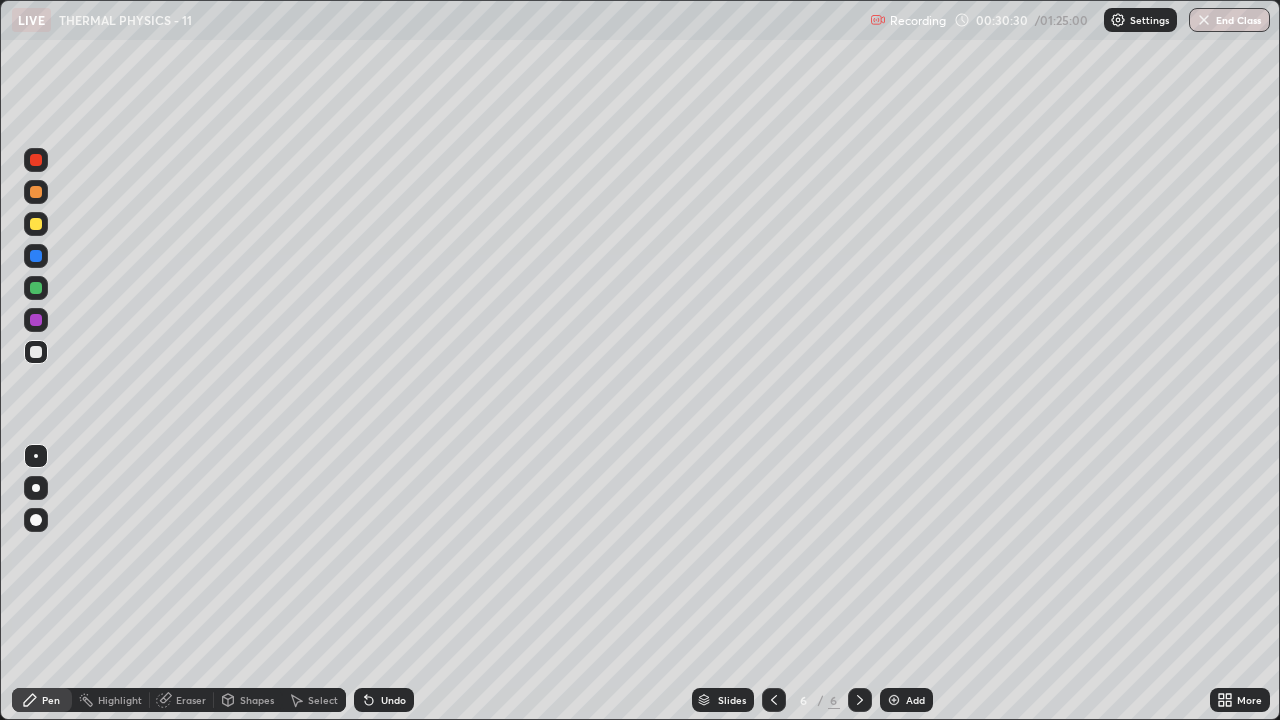 click on "Eraser" at bounding box center [191, 700] 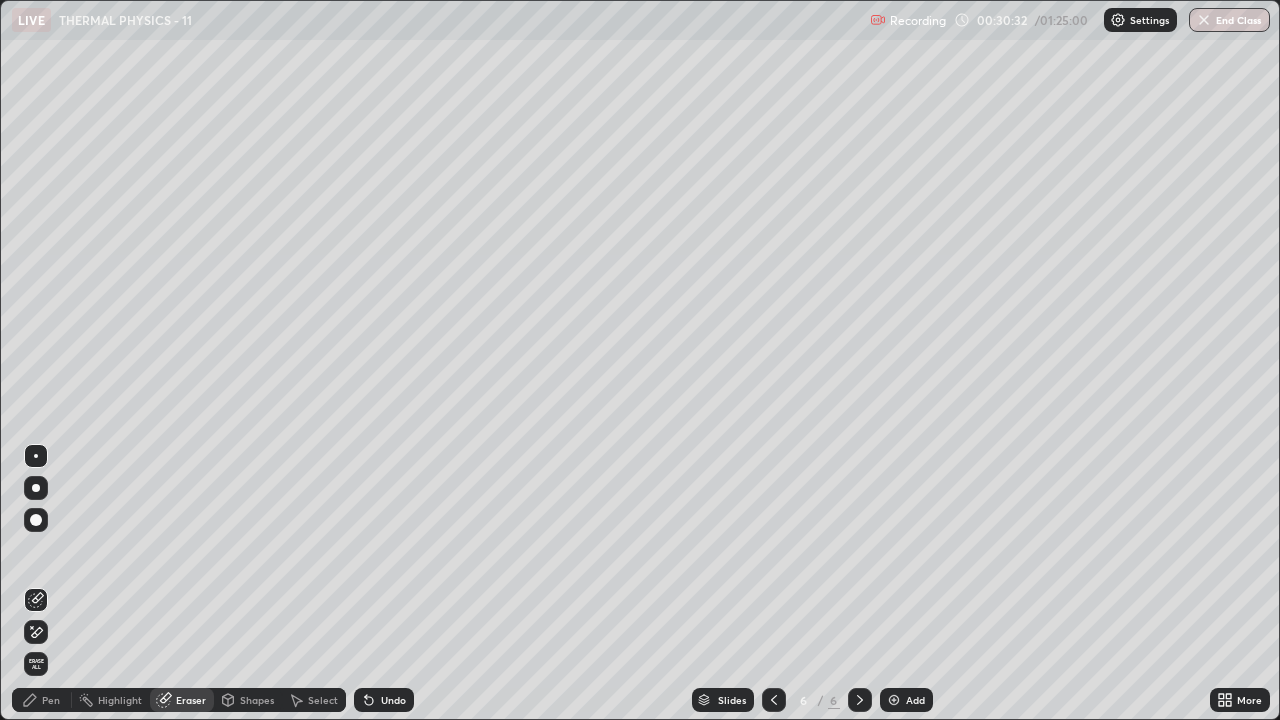click on "Pen" at bounding box center (42, 700) 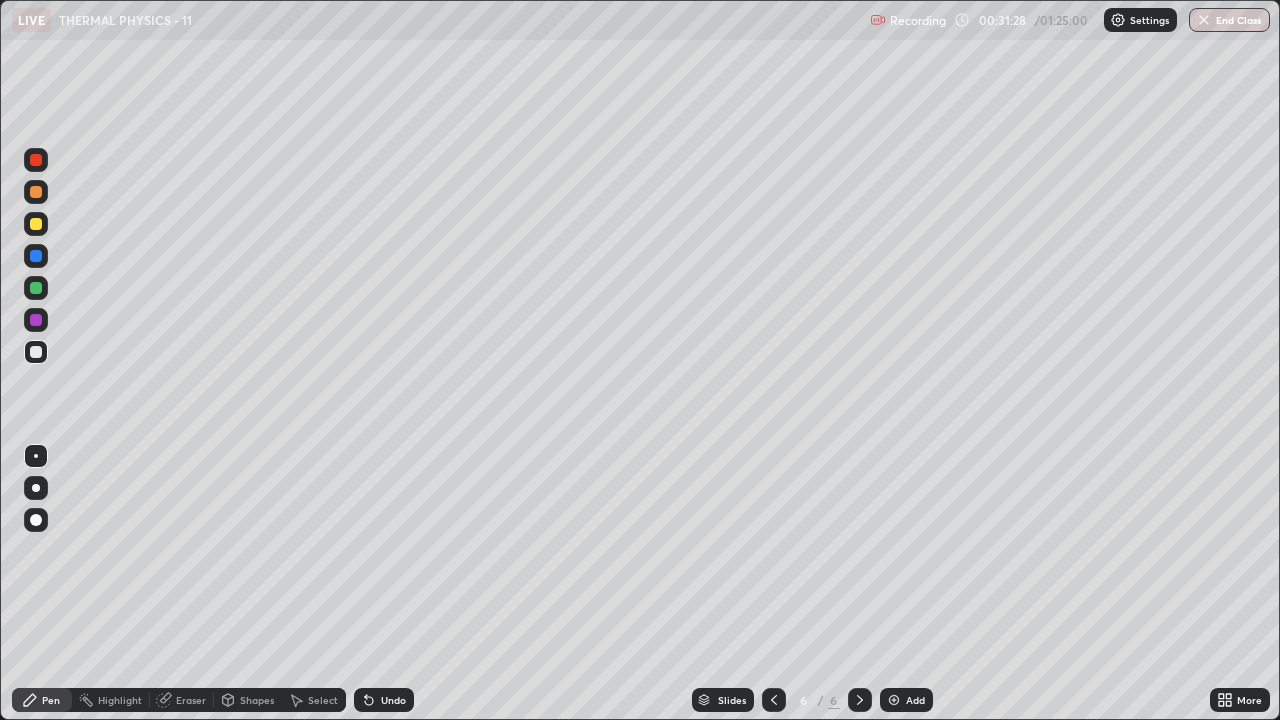 click on "Select" at bounding box center [323, 700] 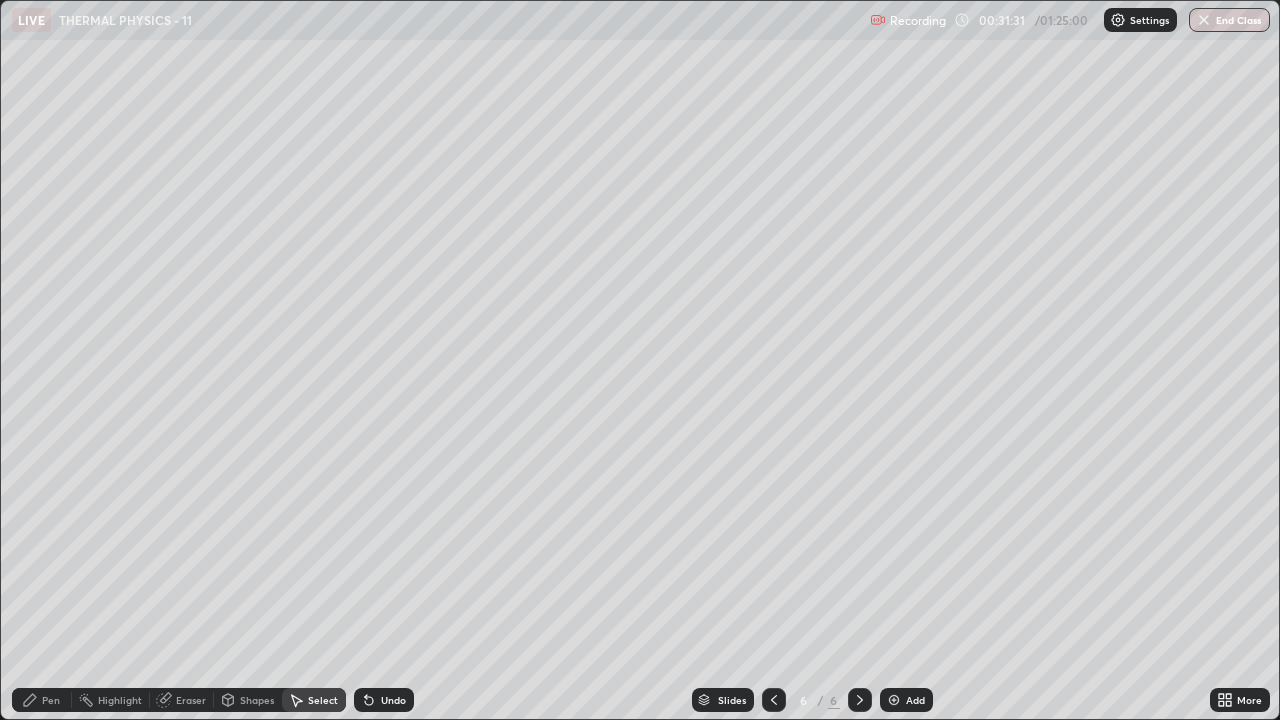 click on "Pen" at bounding box center [51, 700] 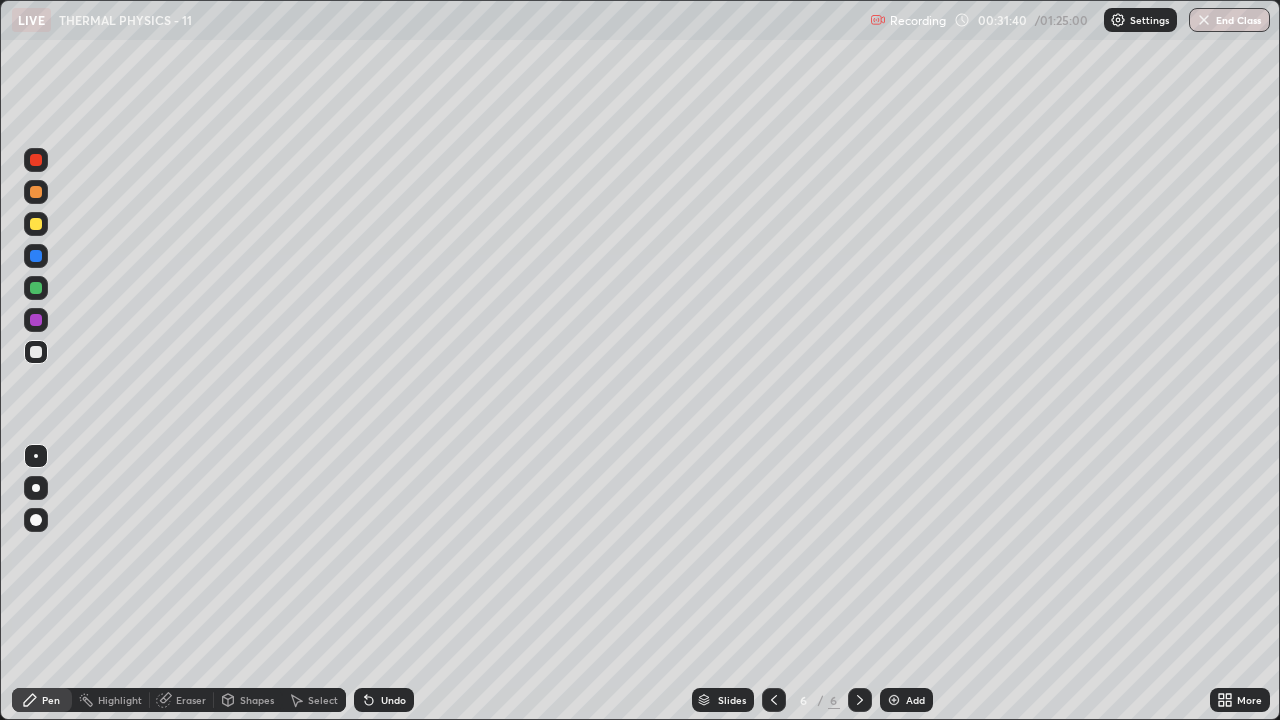 click on "Select" at bounding box center (323, 700) 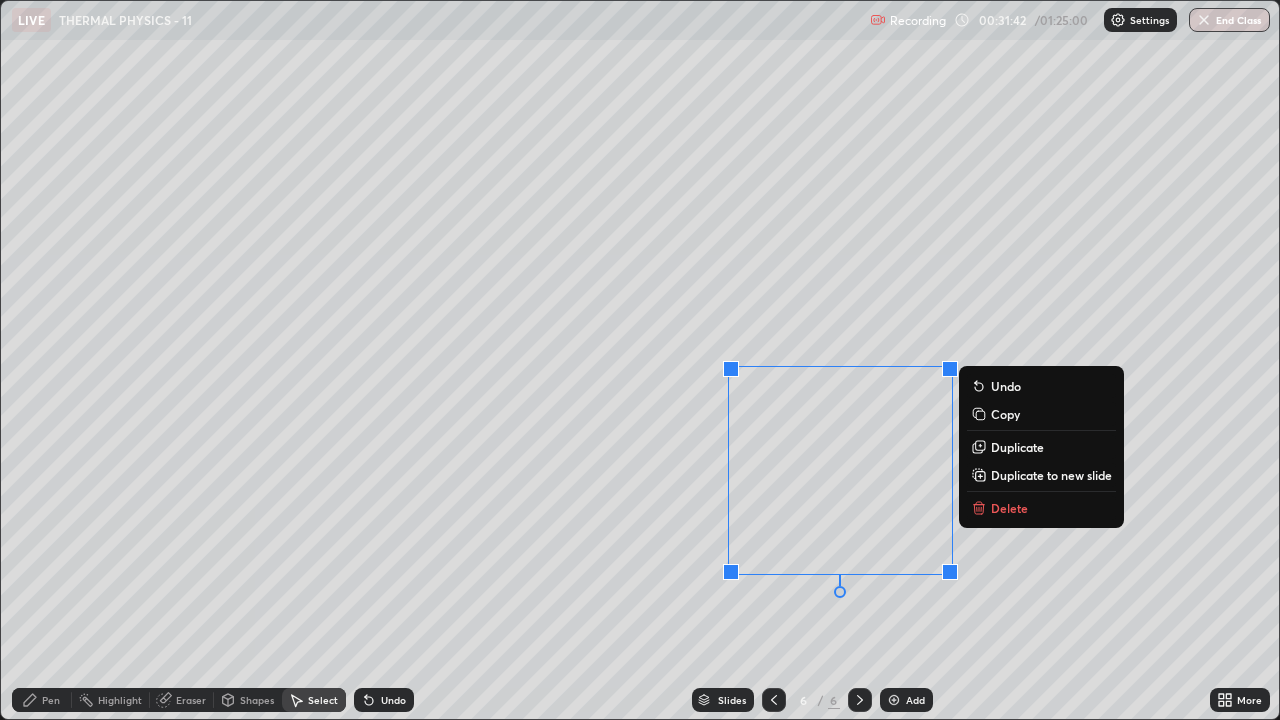 click on "Delete" at bounding box center [1009, 508] 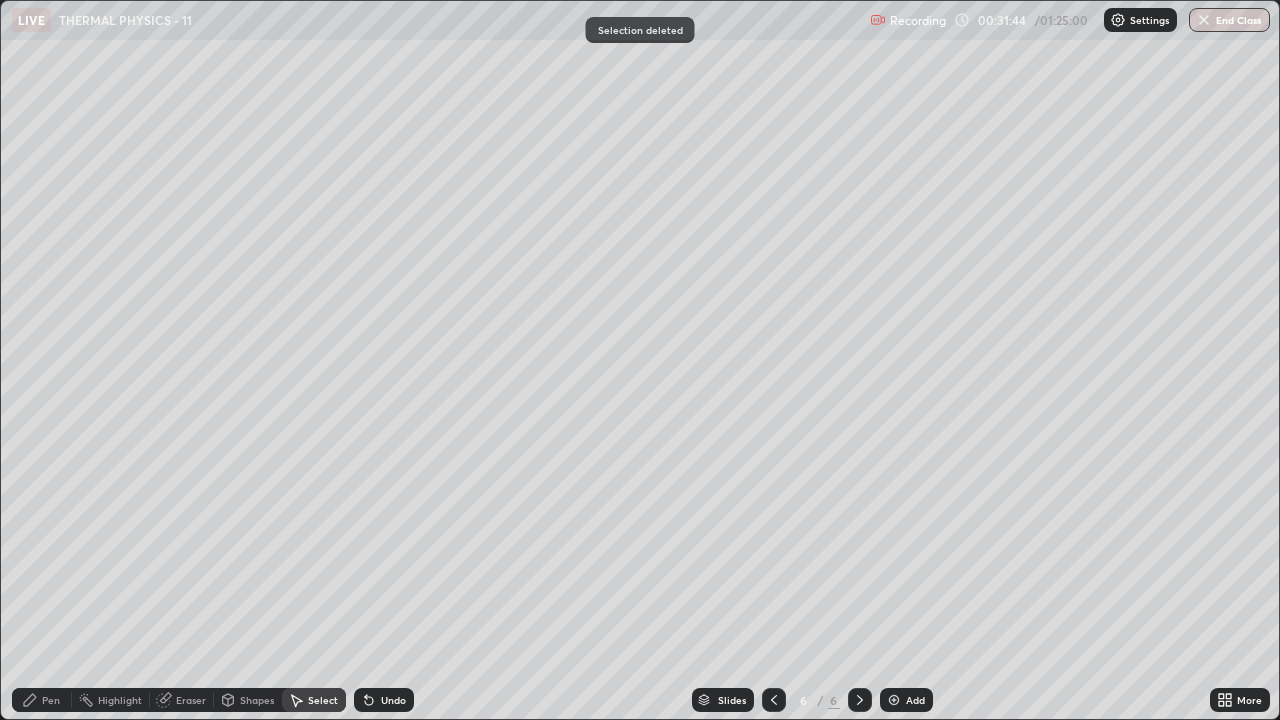 click on "Pen" at bounding box center [51, 700] 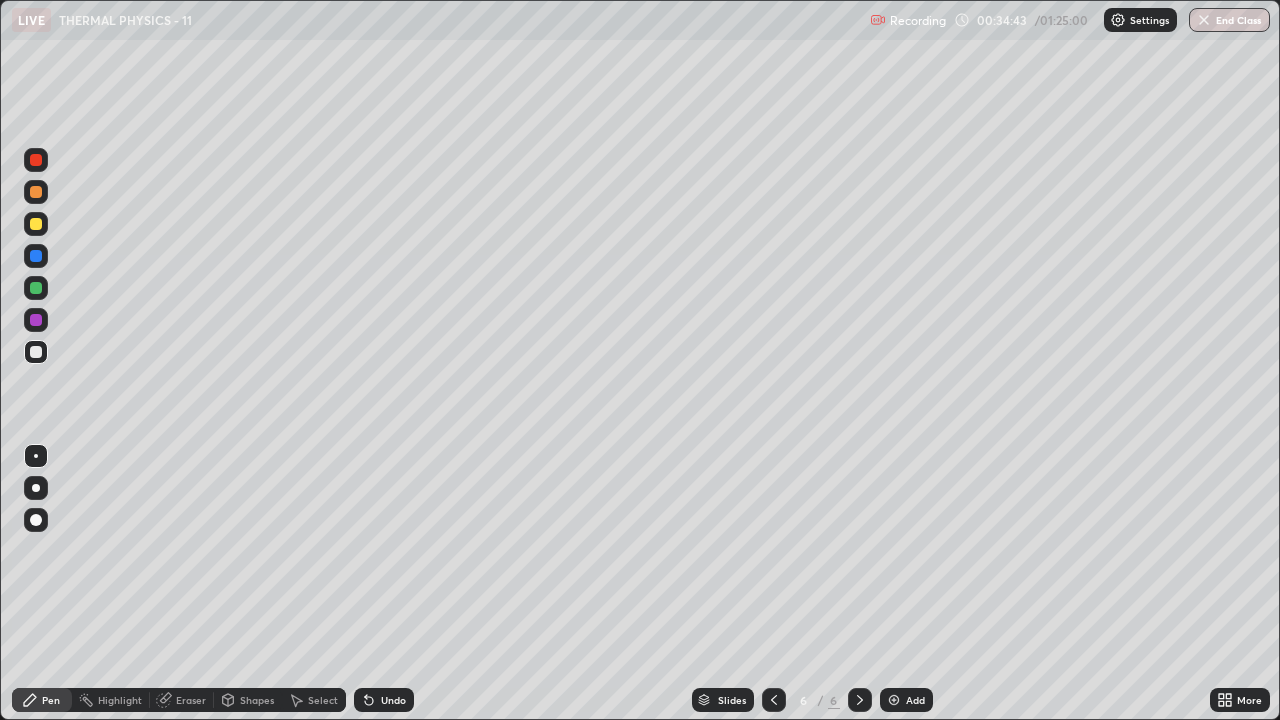 click on "Add" at bounding box center [906, 700] 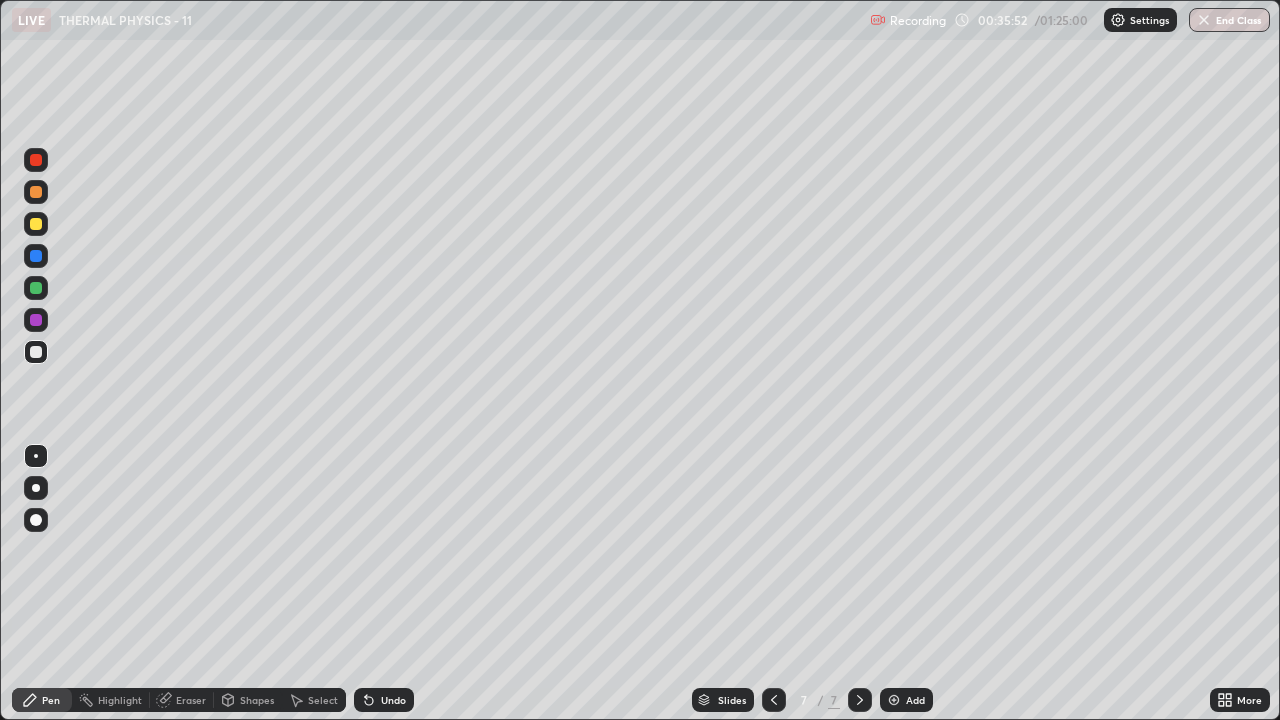 click on "Select" at bounding box center [323, 700] 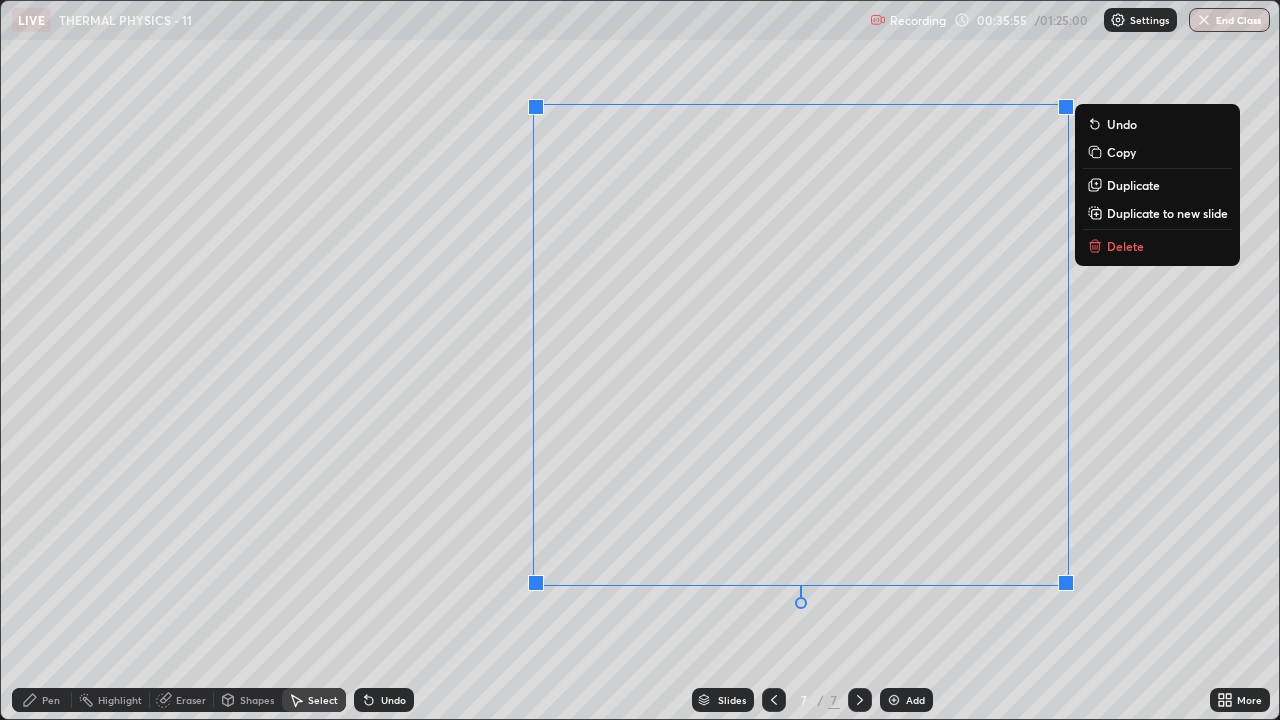 click on "Delete" at bounding box center [1125, 246] 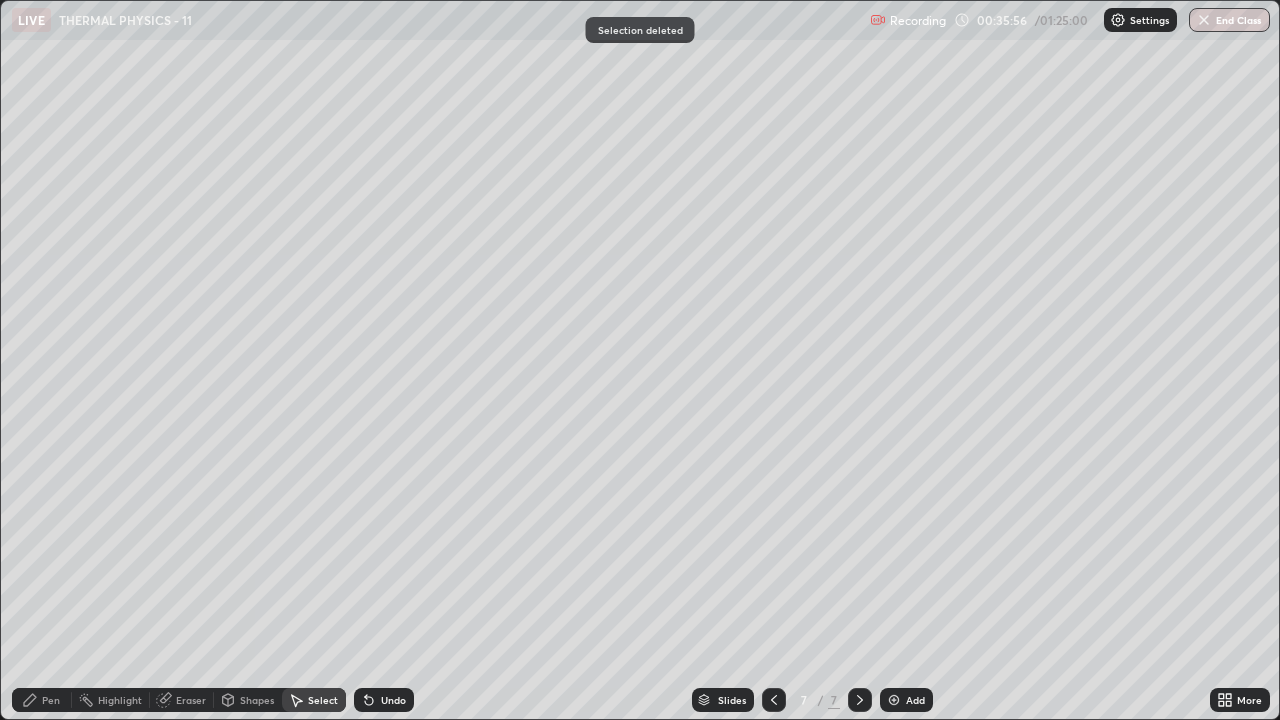 click 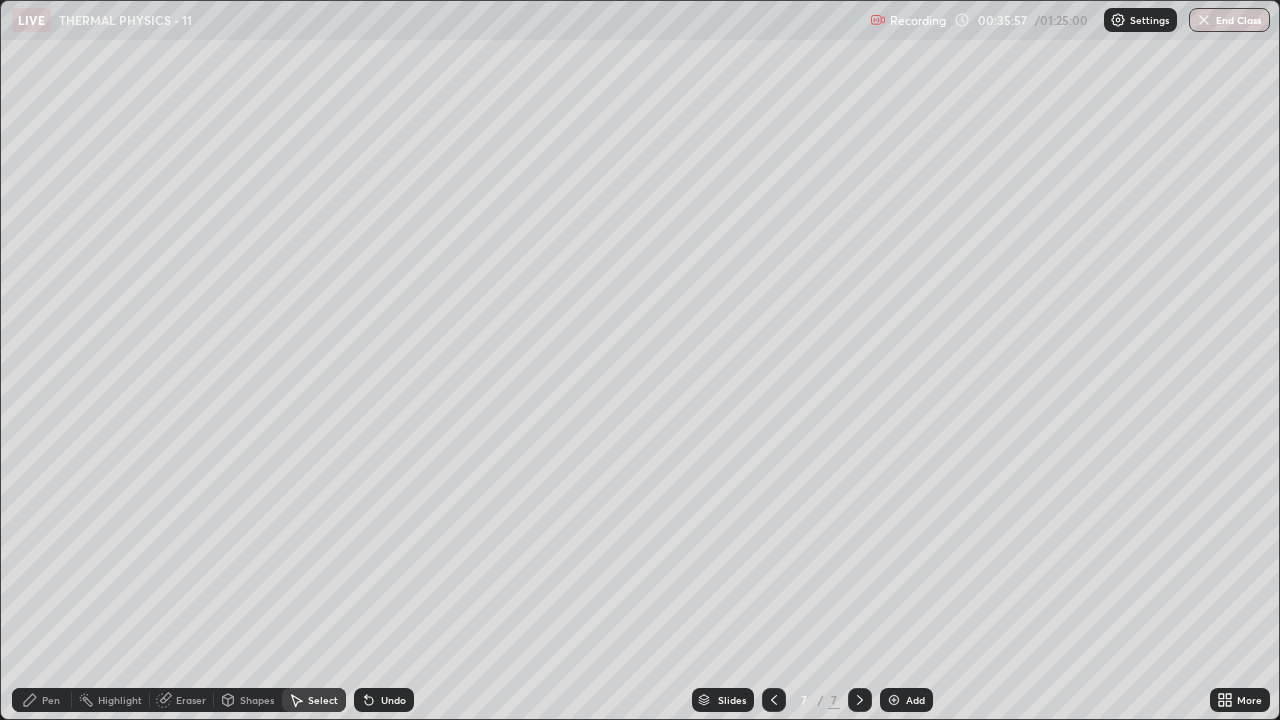 click 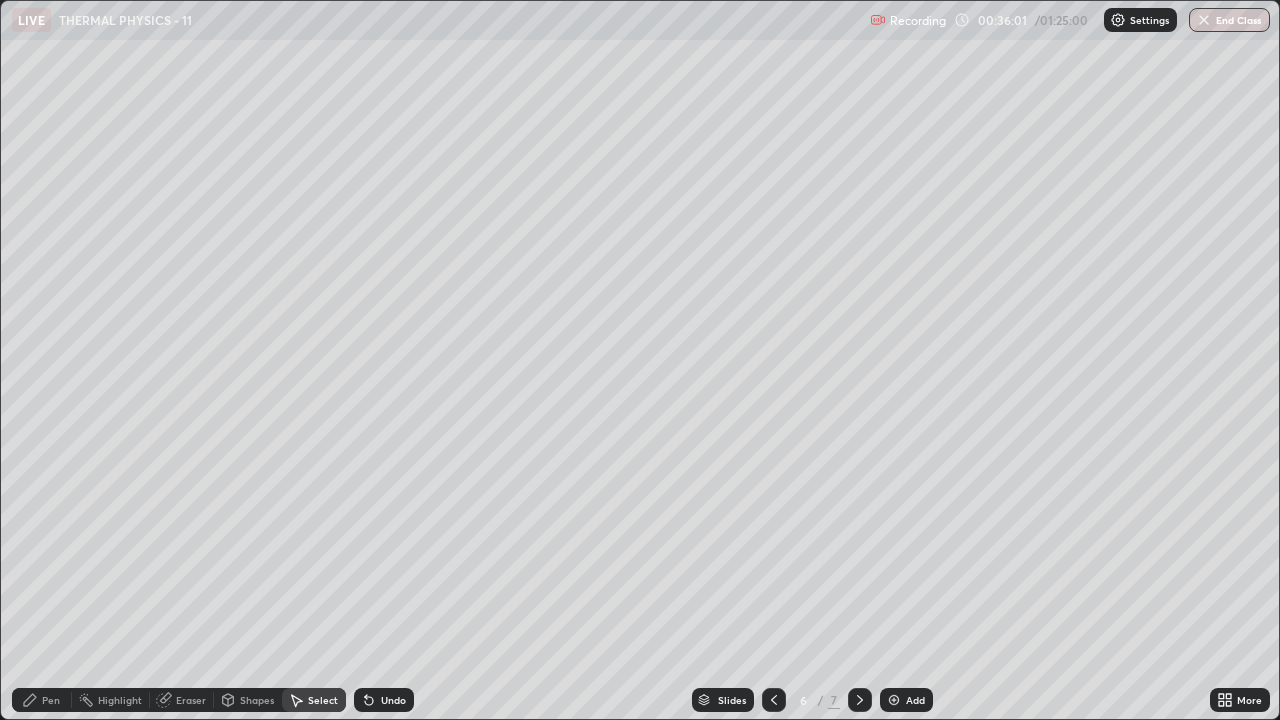 click on "Add" at bounding box center (906, 700) 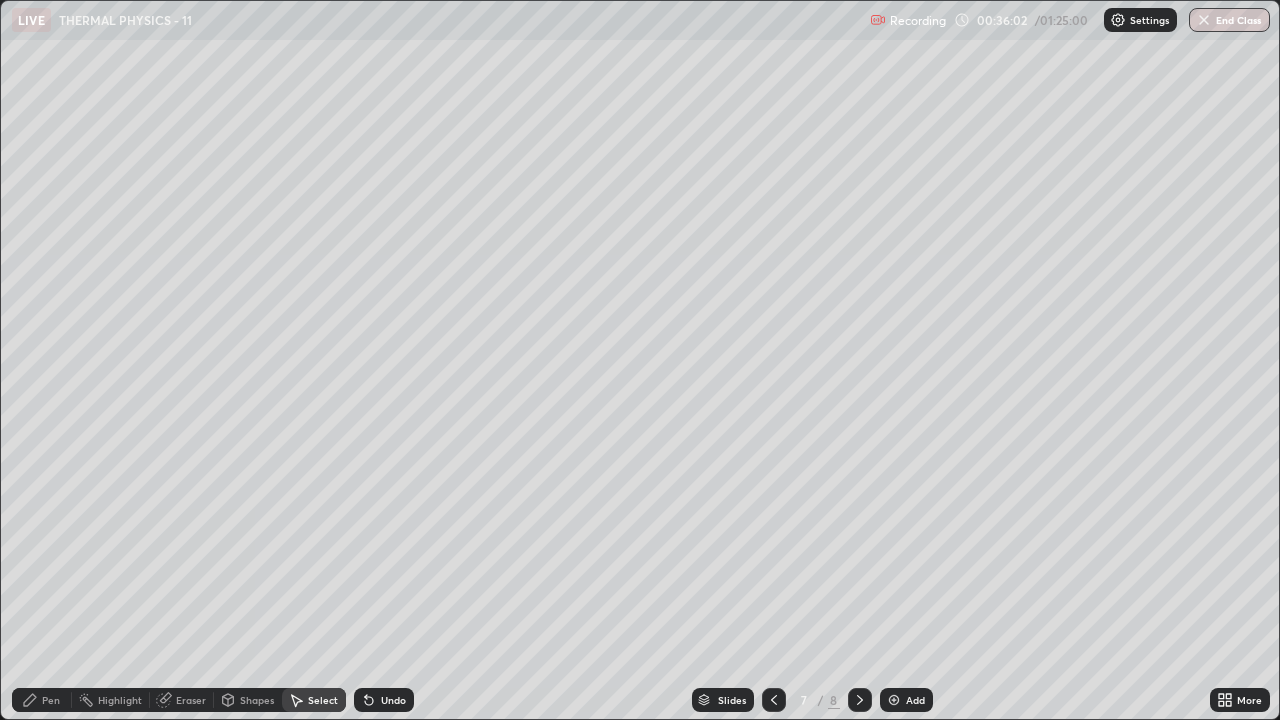 click on "Pen" at bounding box center (42, 700) 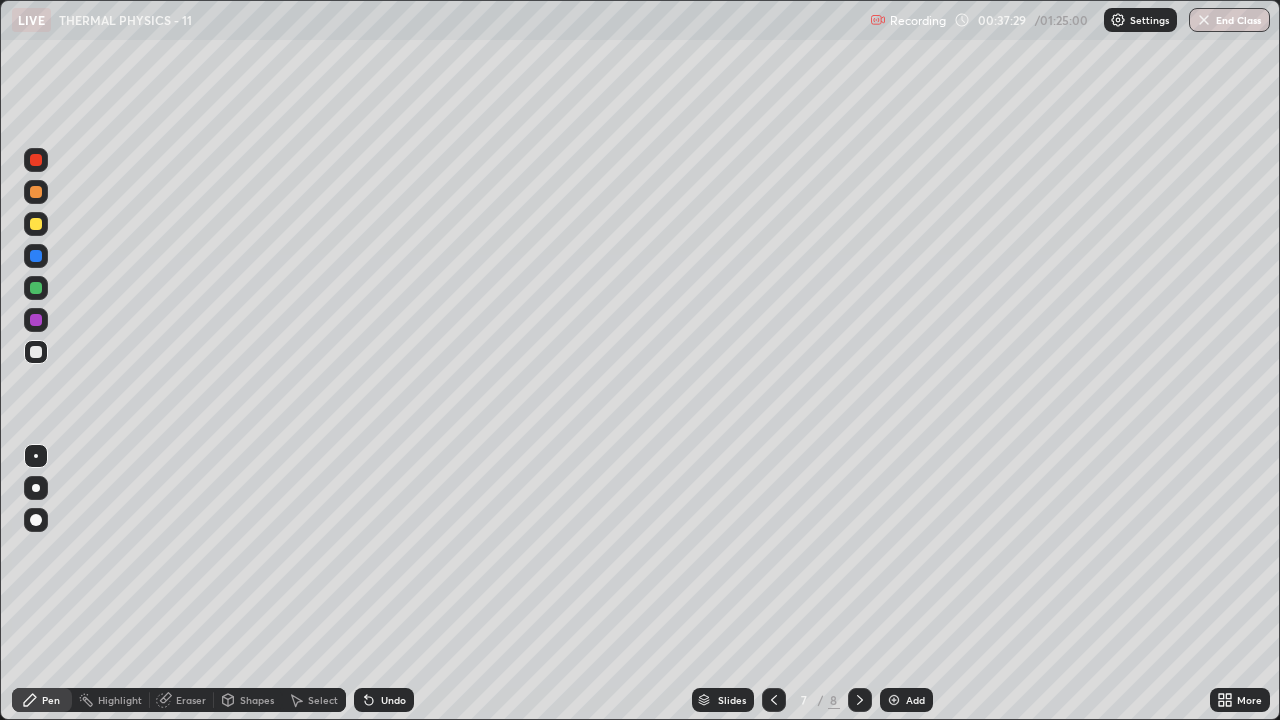 click on "Select" at bounding box center [323, 700] 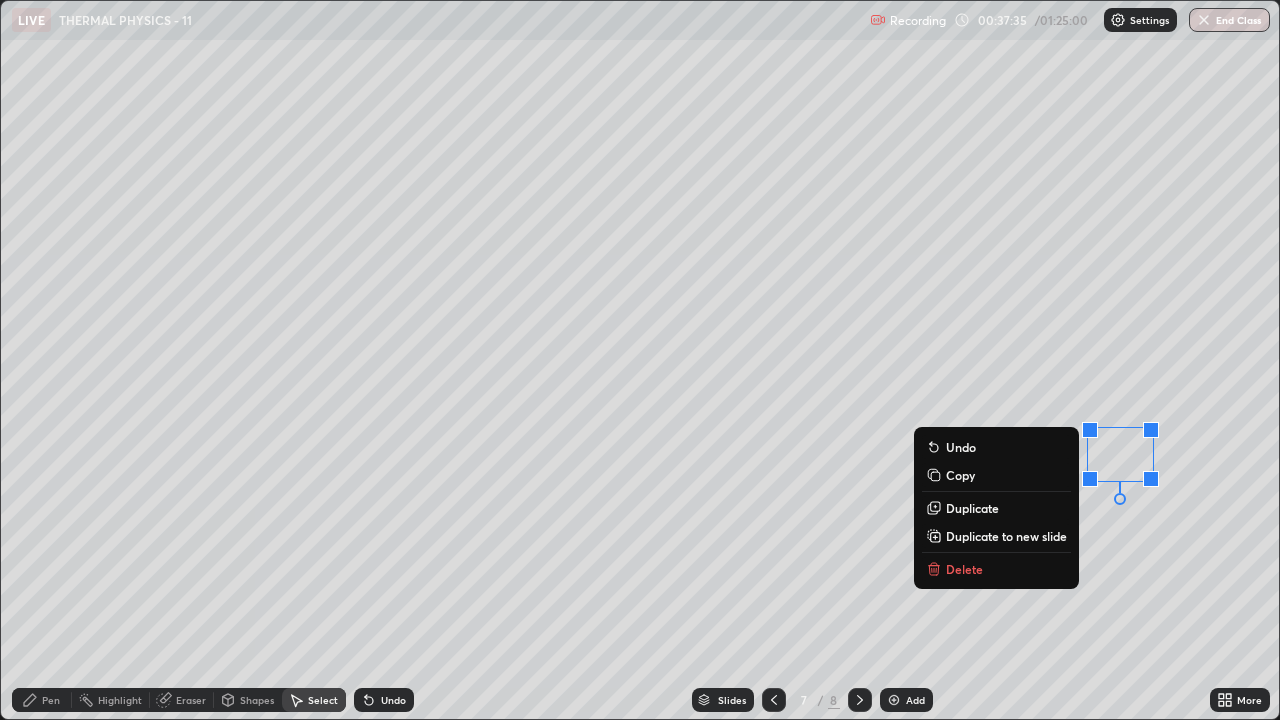 click on "Delete" at bounding box center [996, 569] 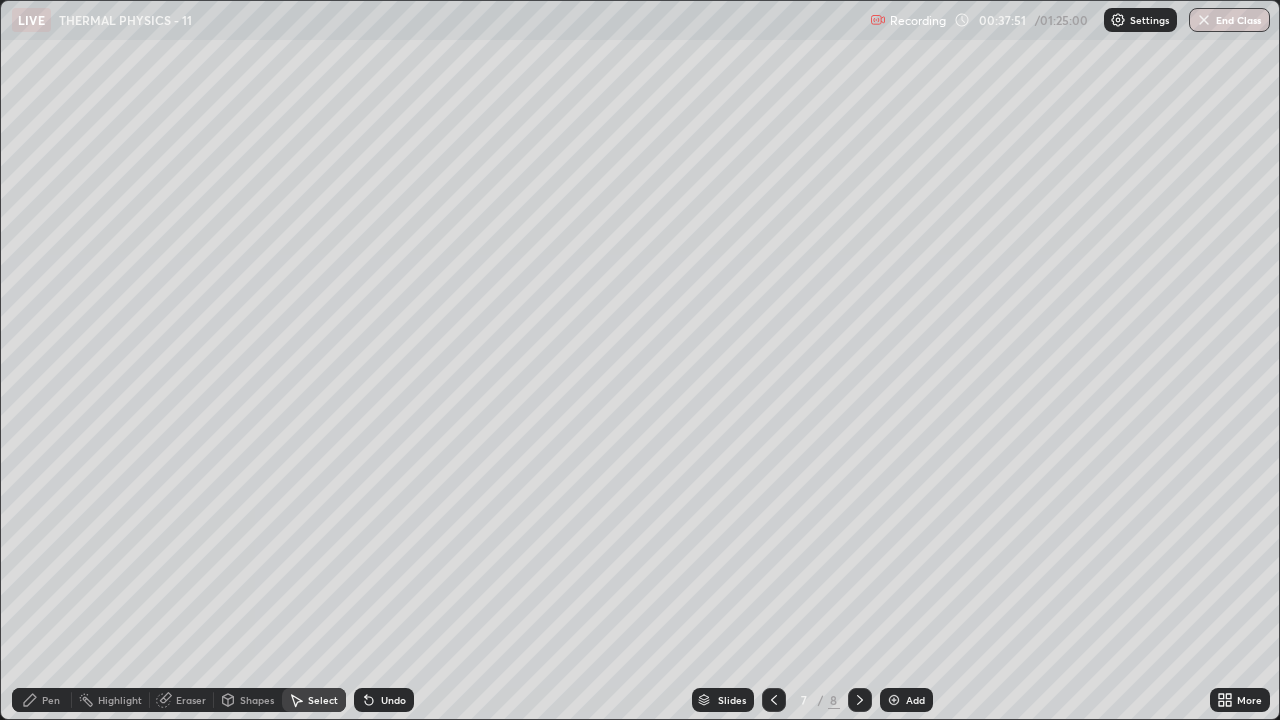 click on "Select" at bounding box center (323, 700) 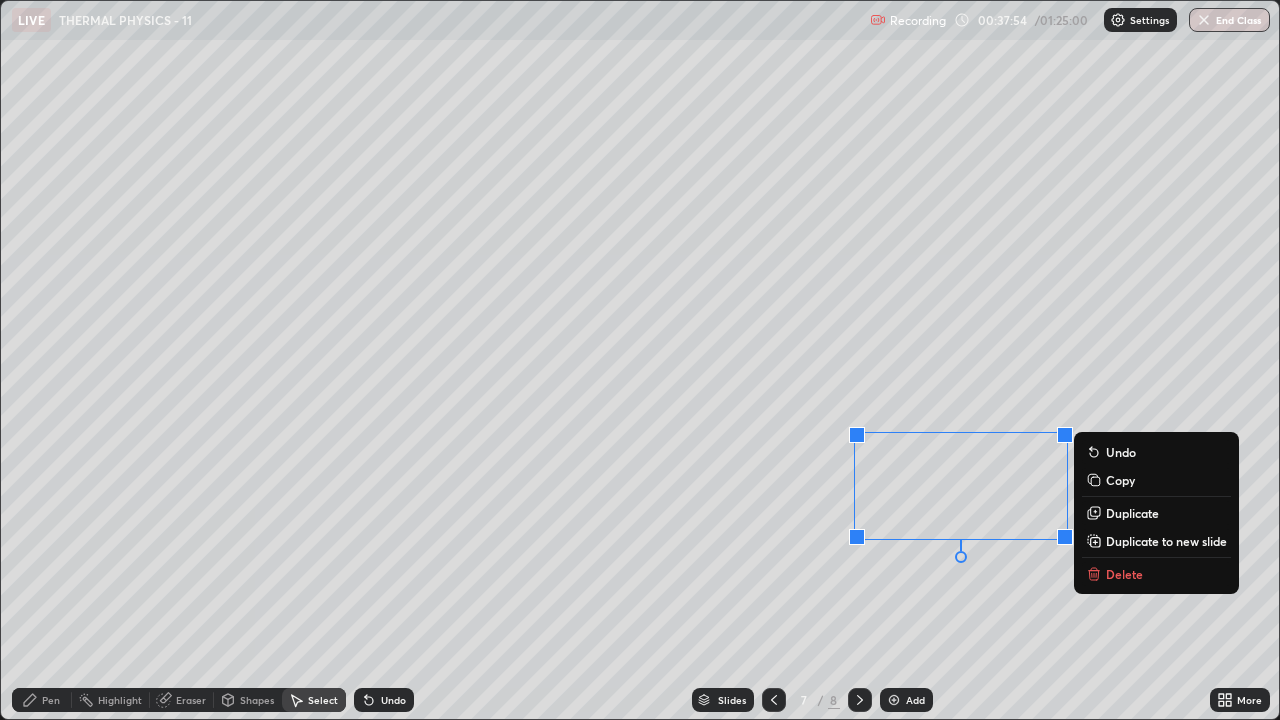 click 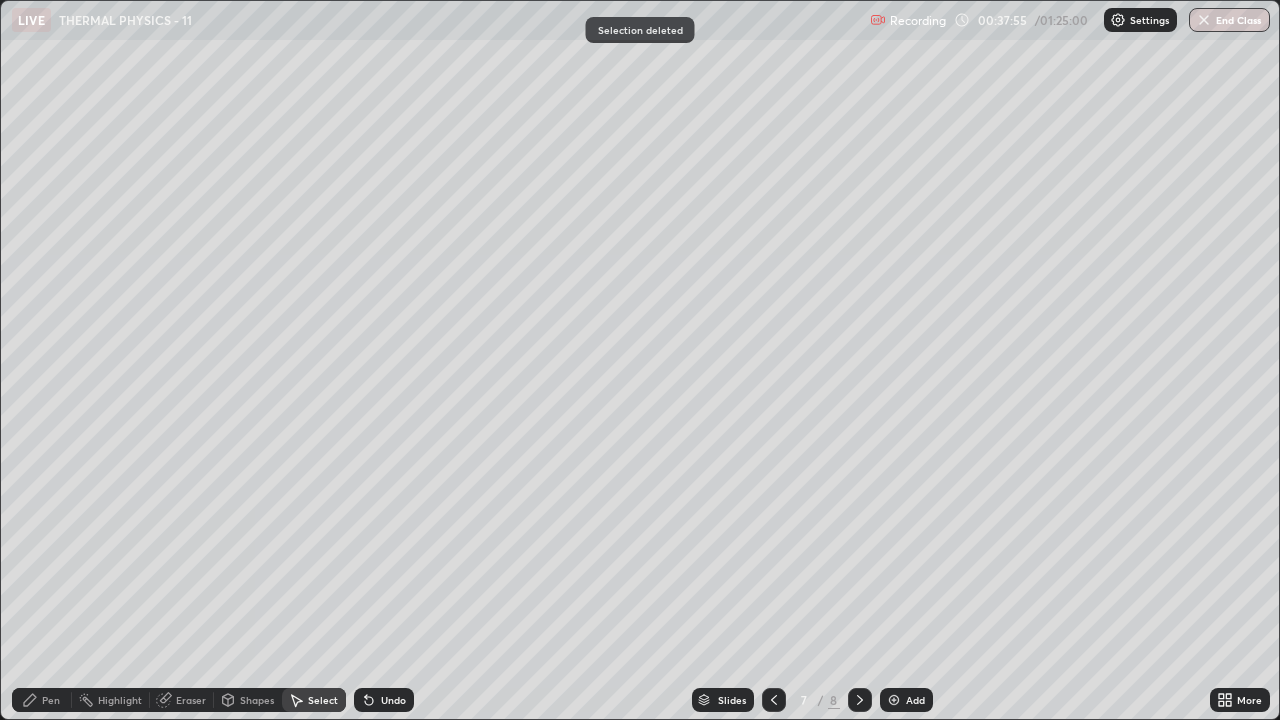 click on "Pen" at bounding box center [42, 700] 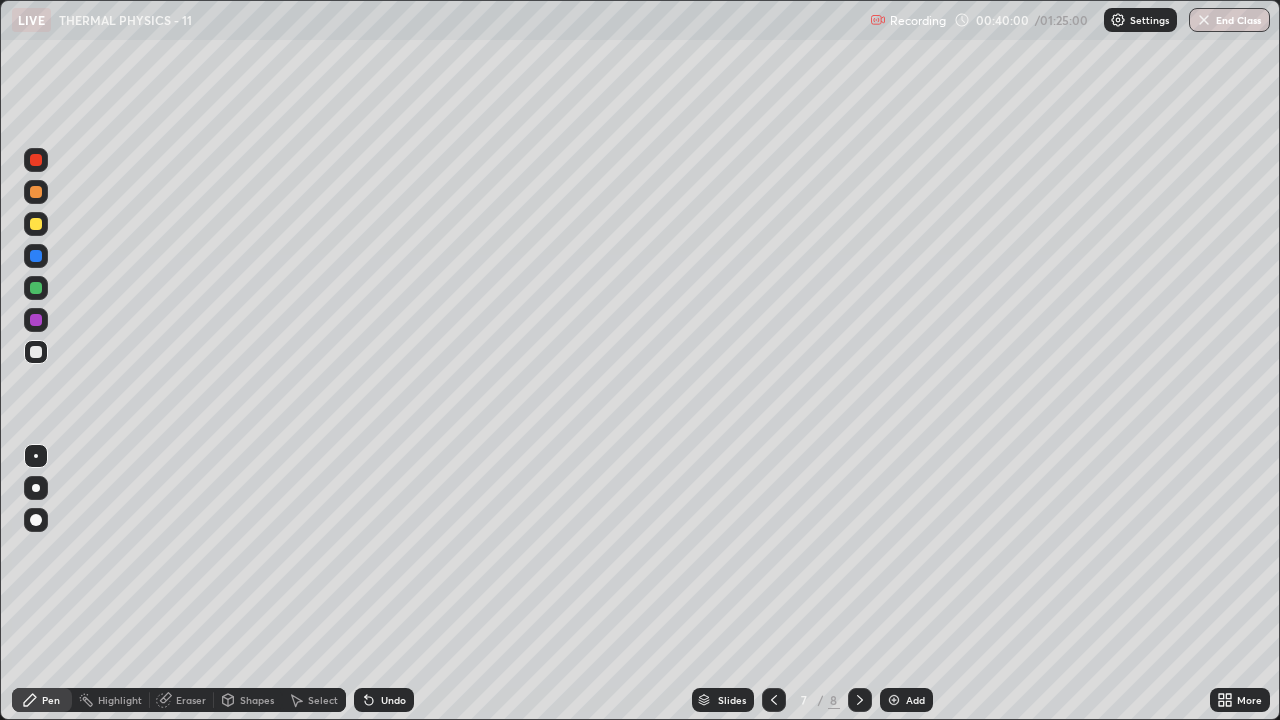 click on "Select" at bounding box center [323, 700] 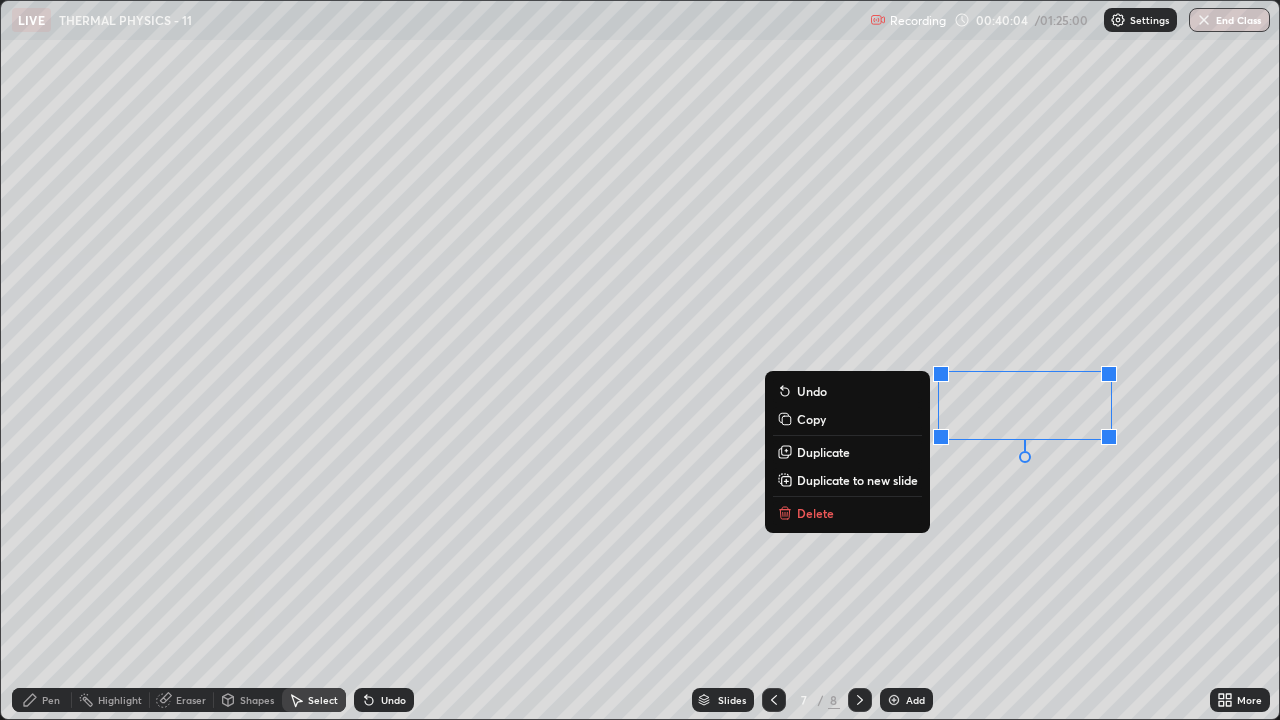 click on "Delete" at bounding box center [847, 513] 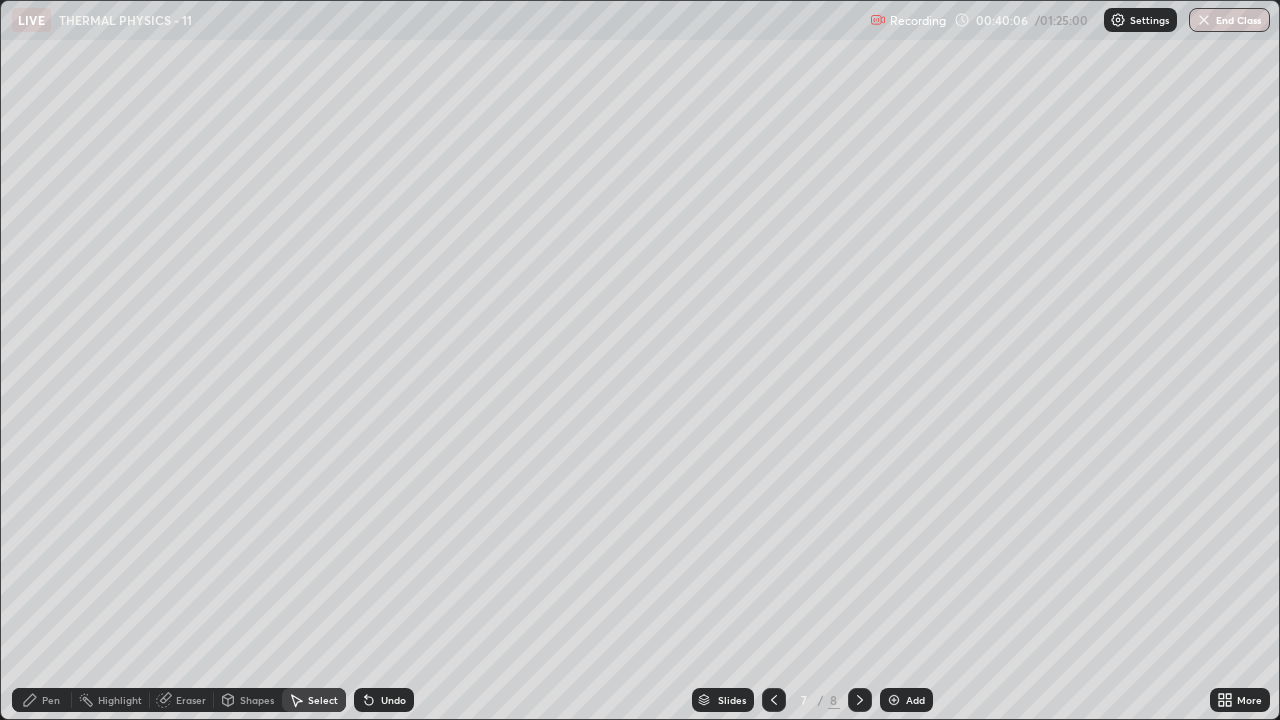 click on "Pen" at bounding box center (51, 700) 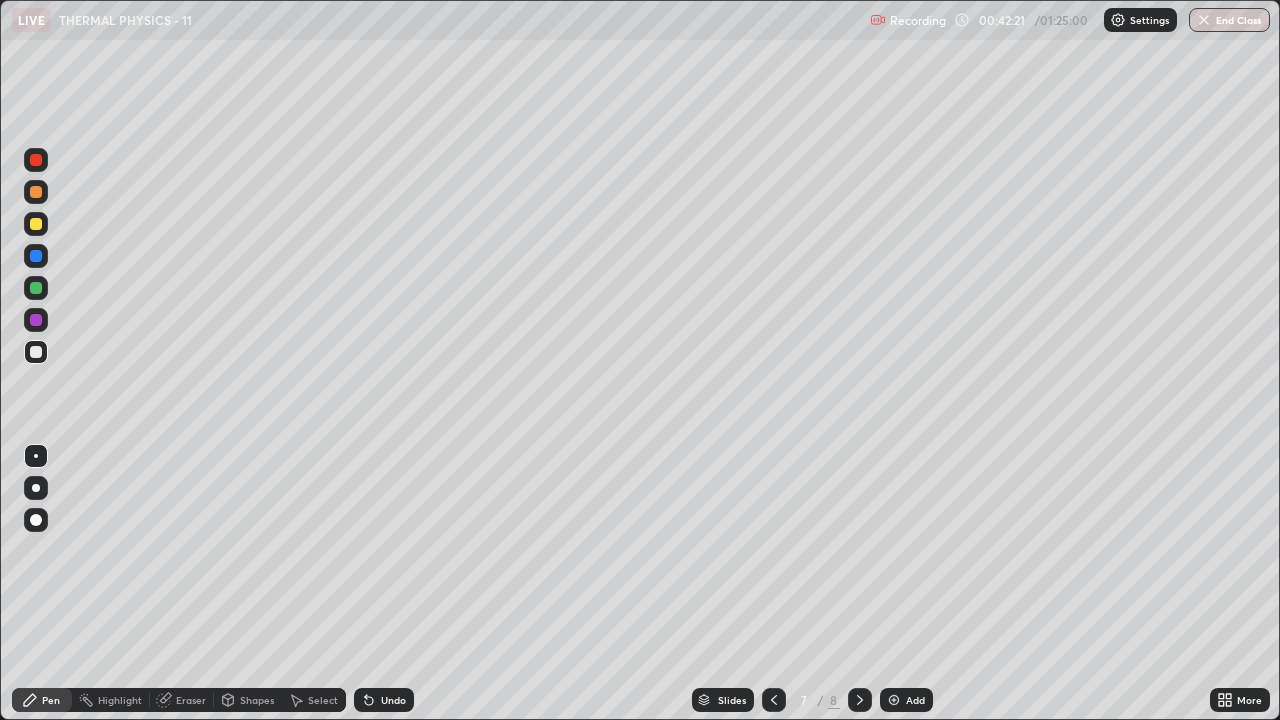click on "Select" at bounding box center (323, 700) 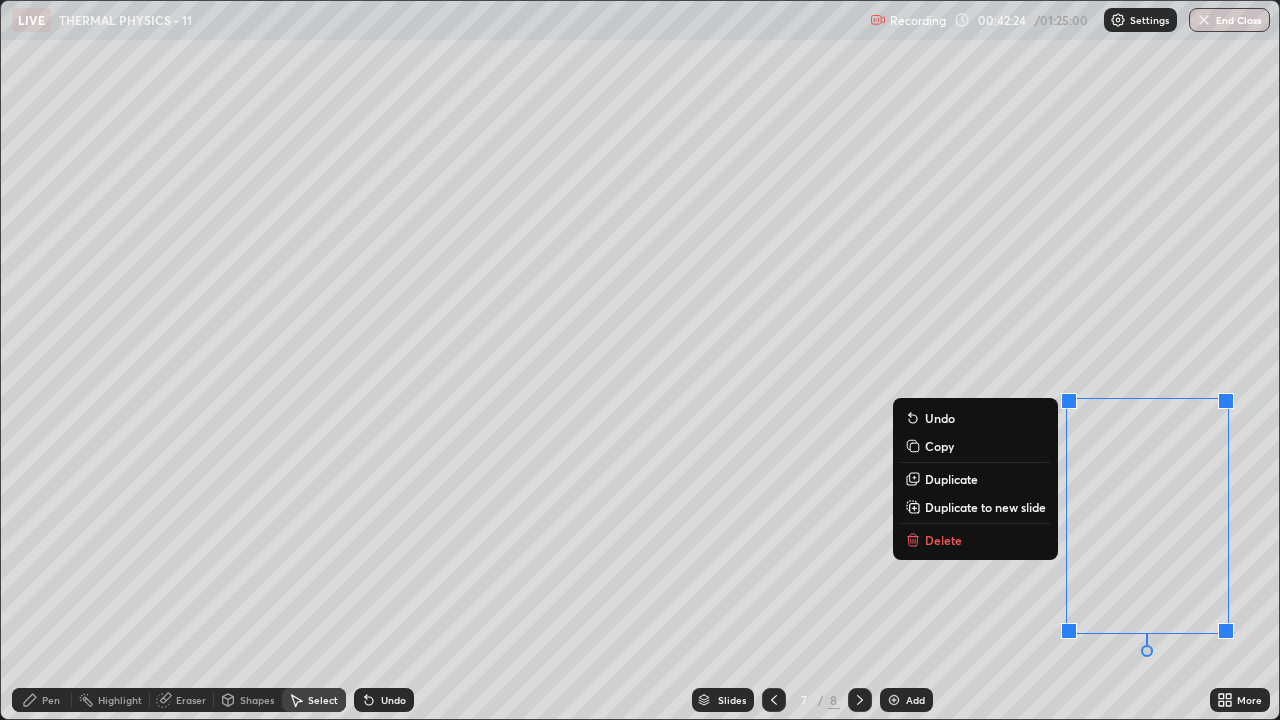 click on "Delete" at bounding box center (975, 540) 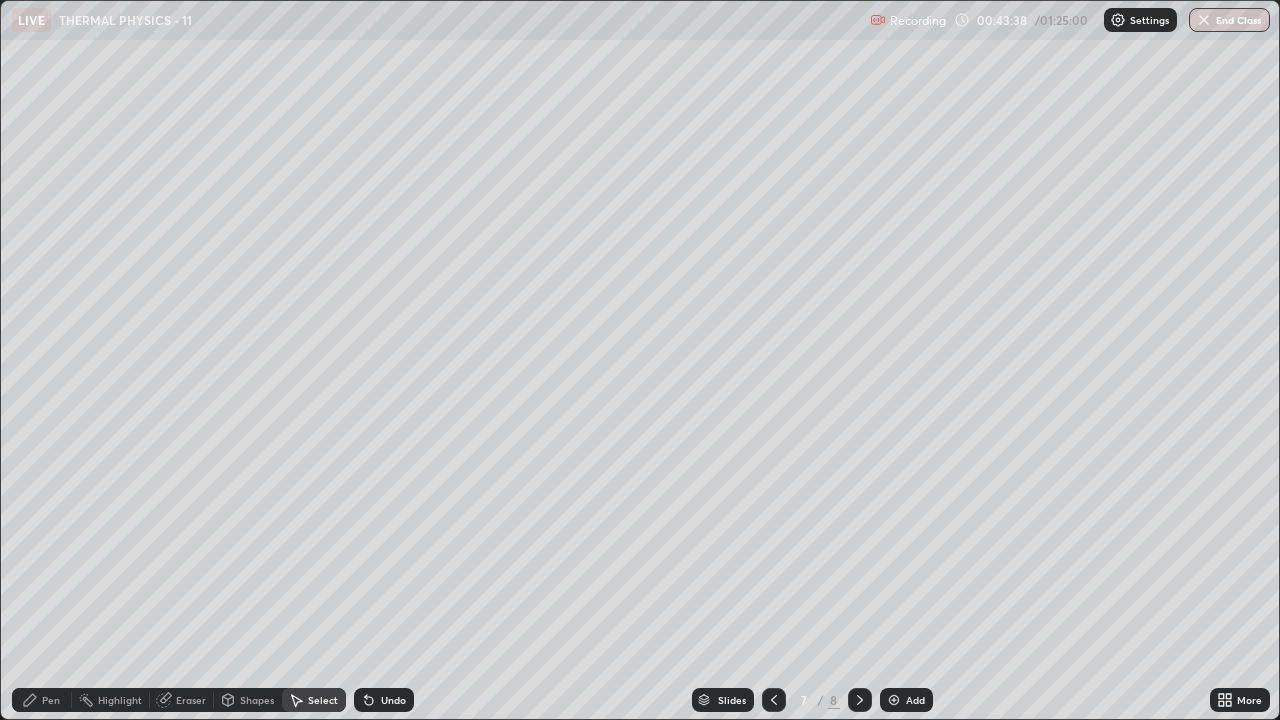 click on "Pen" at bounding box center (51, 700) 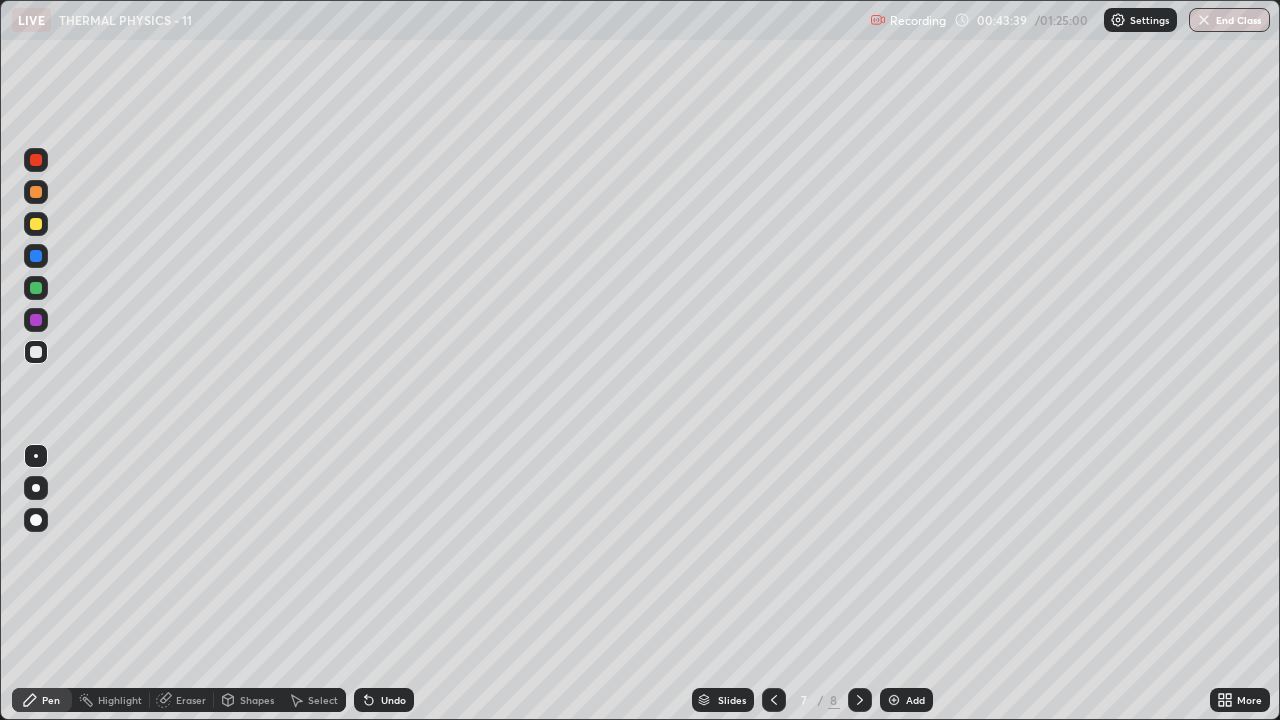 click at bounding box center (36, 160) 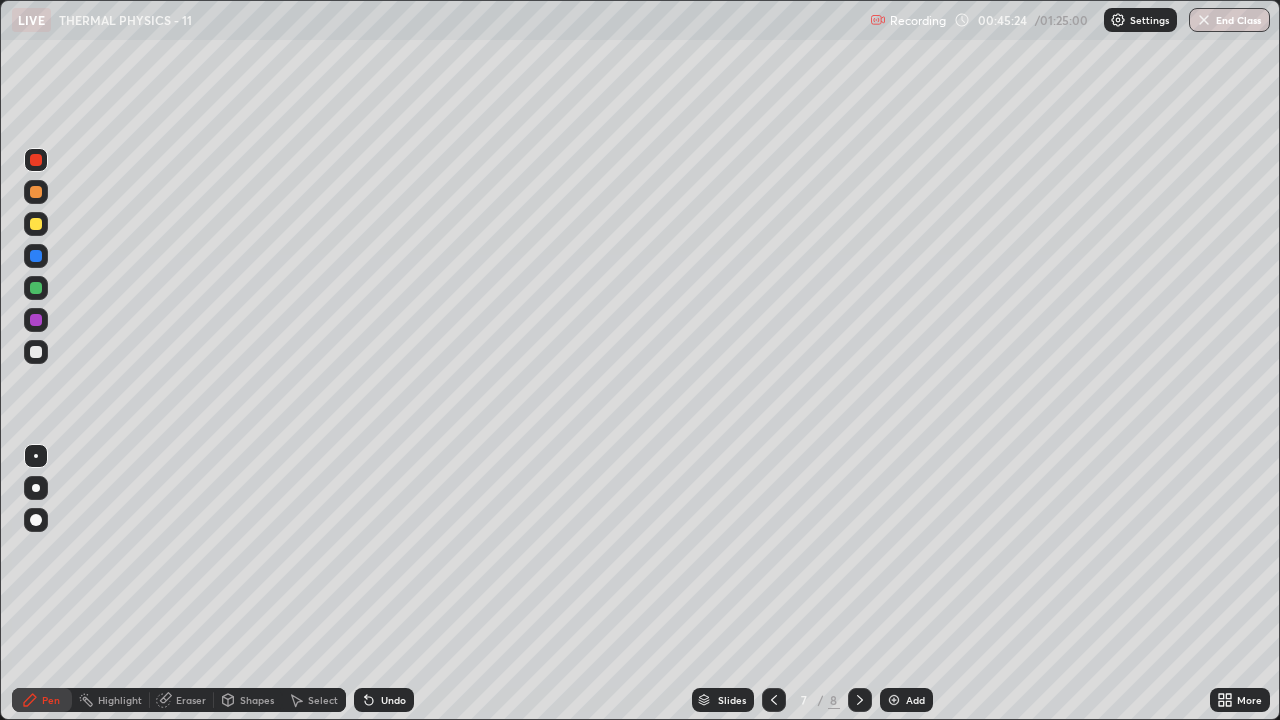 click on "Add" at bounding box center (915, 700) 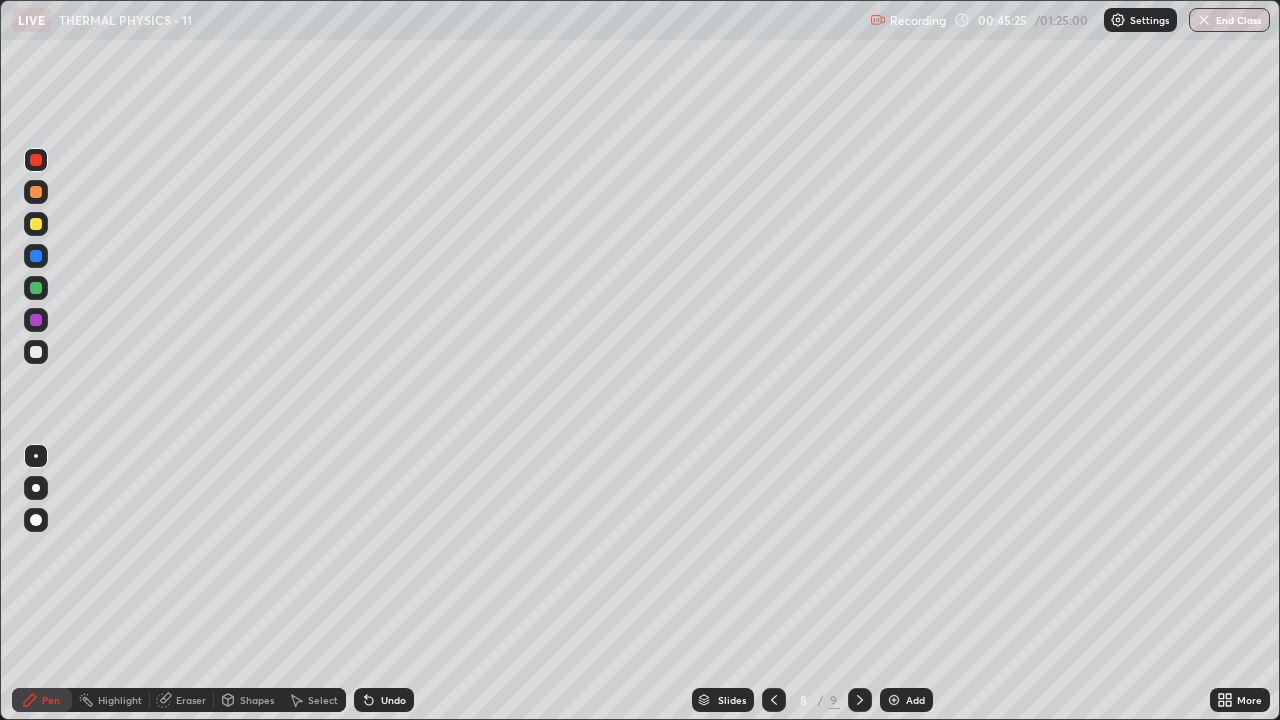 click at bounding box center [36, 352] 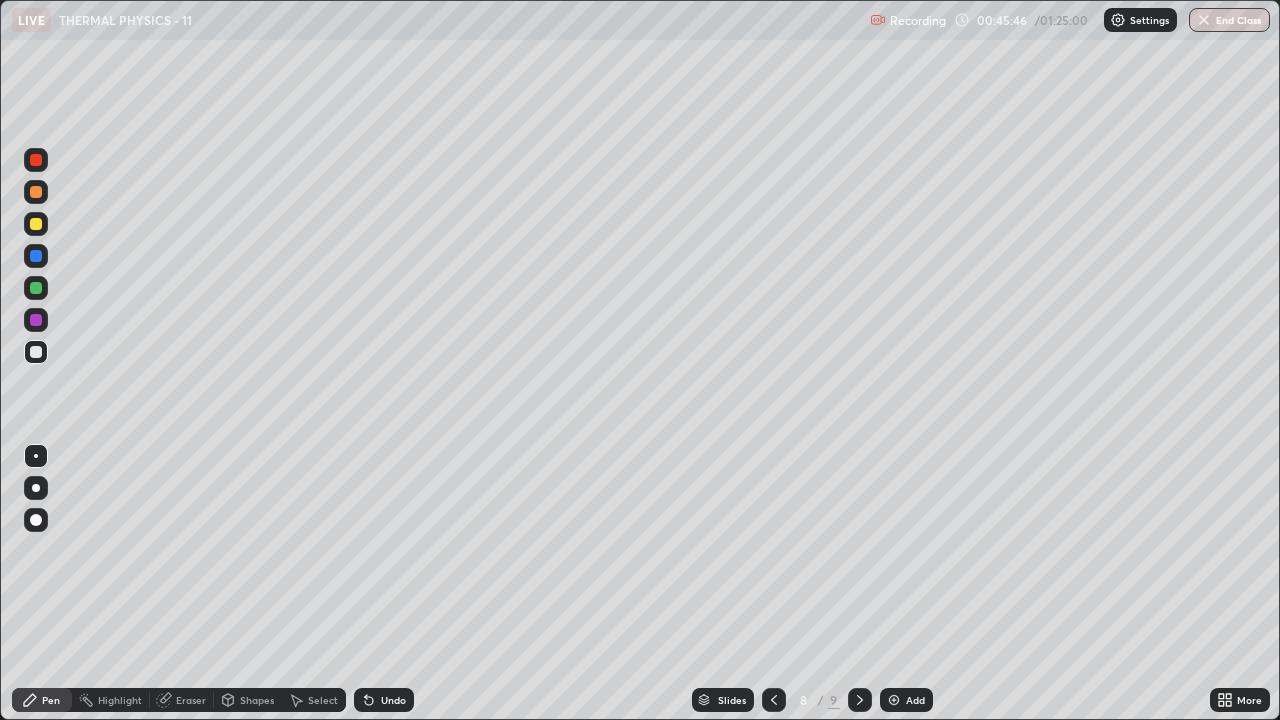 click on "Undo" at bounding box center (393, 700) 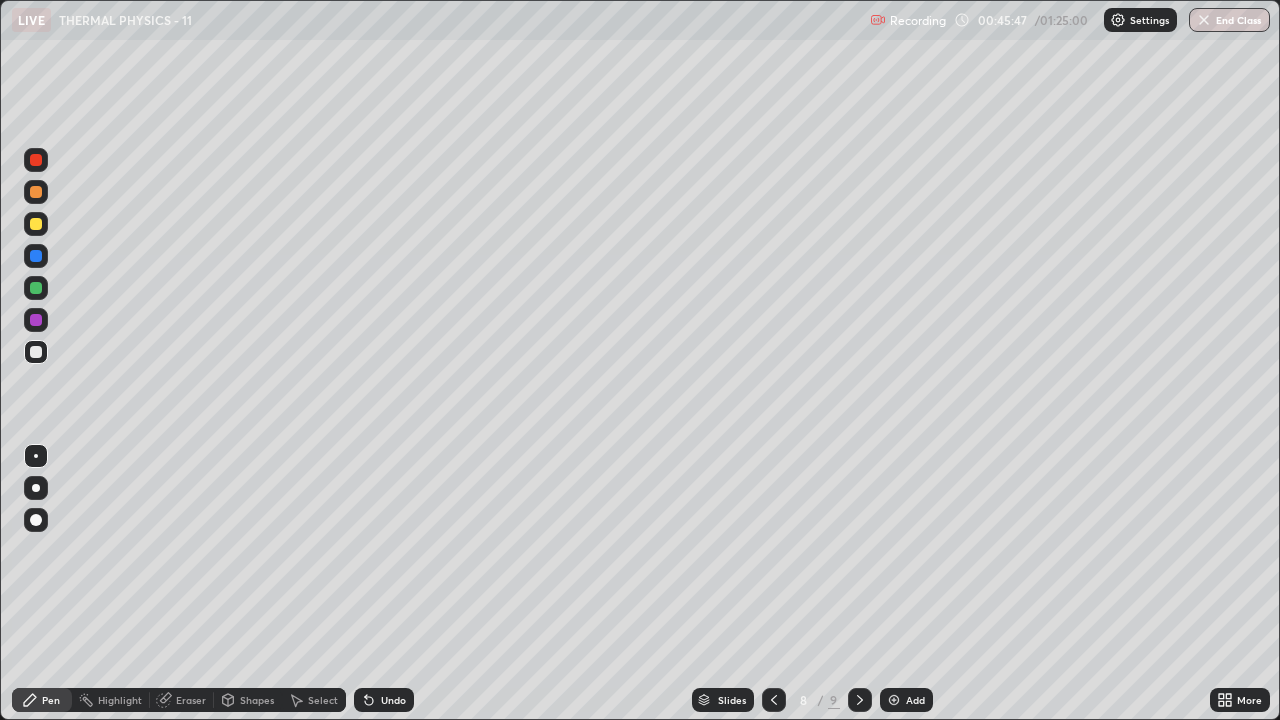 click on "Undo" at bounding box center [384, 700] 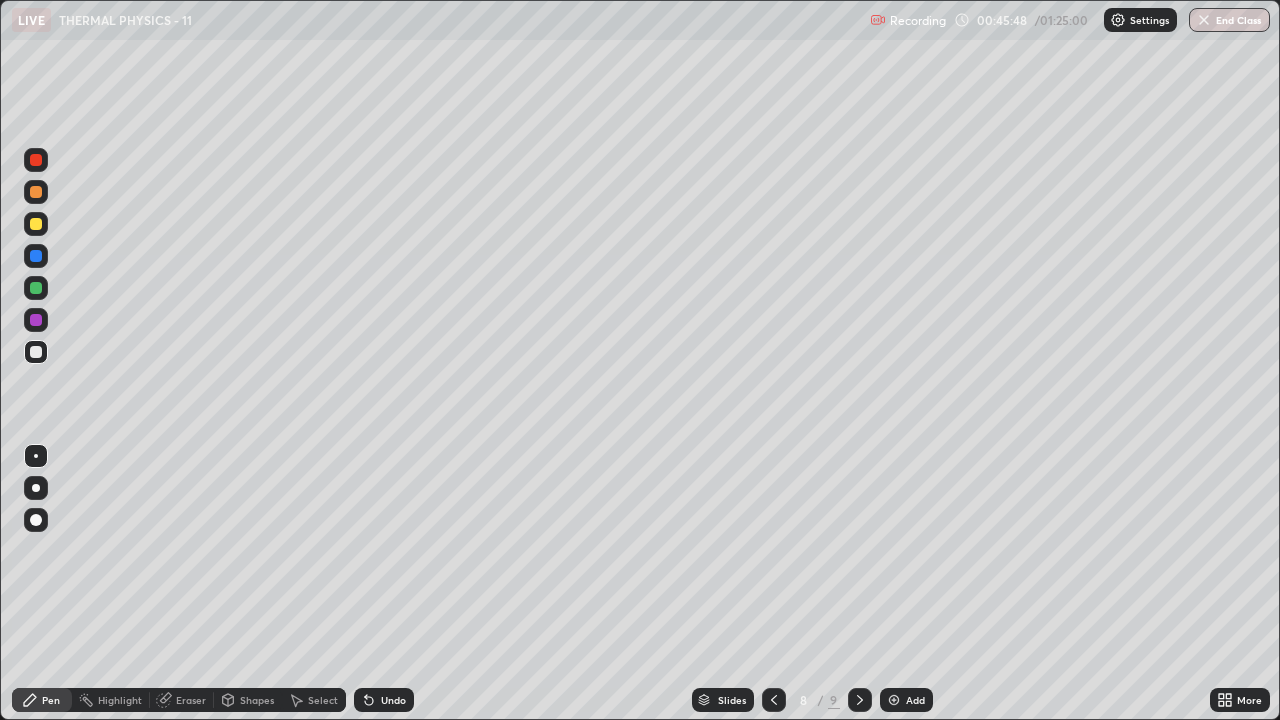 click on "Undo" at bounding box center (393, 700) 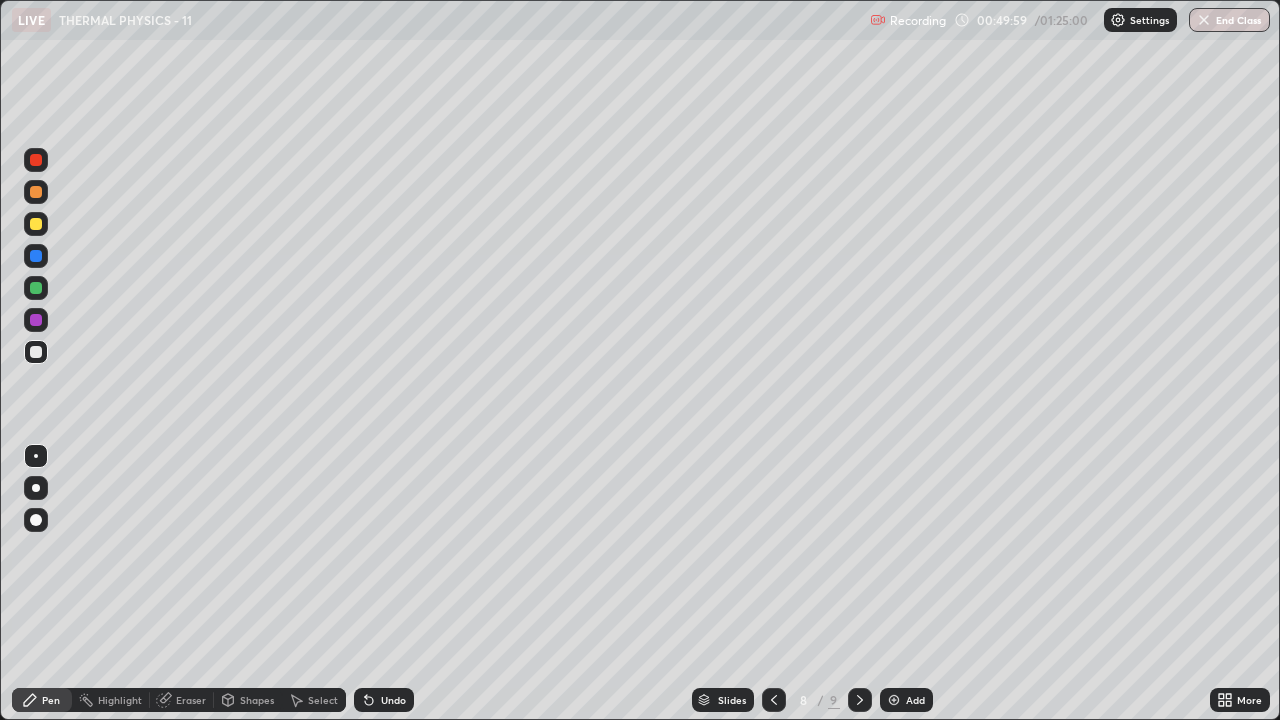click on "Eraser" at bounding box center [182, 700] 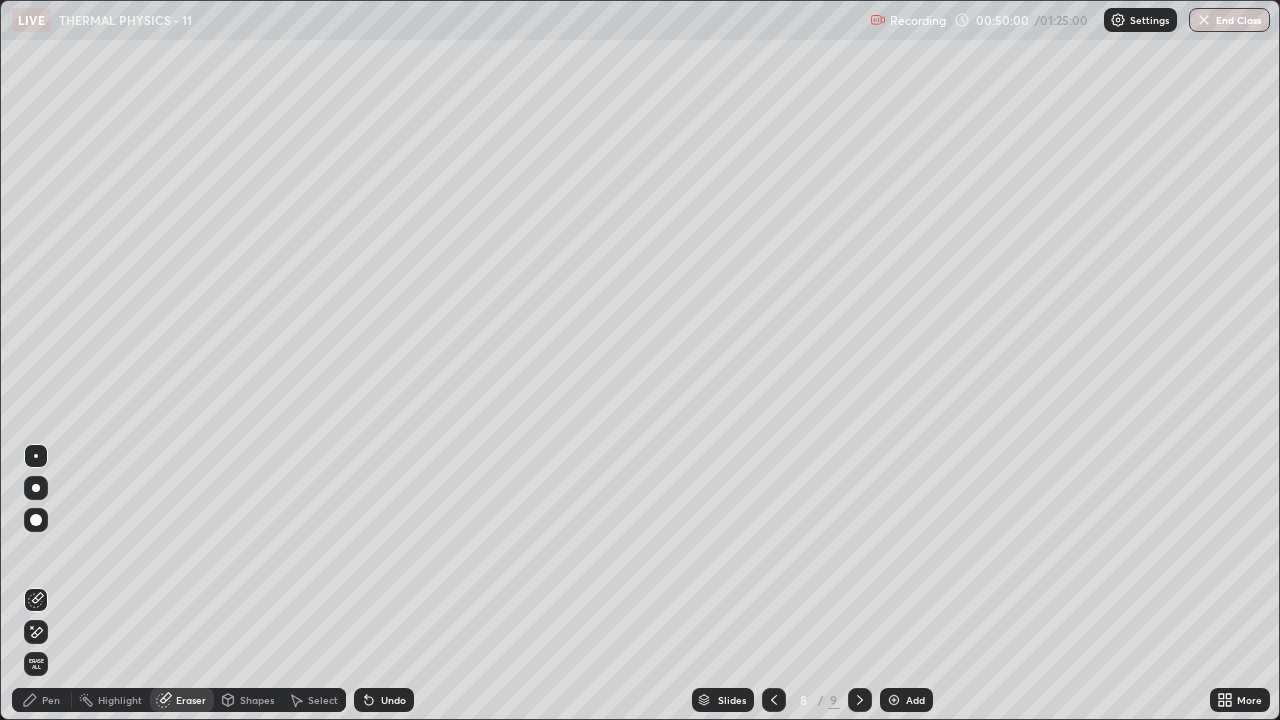 click on "Pen" at bounding box center (42, 700) 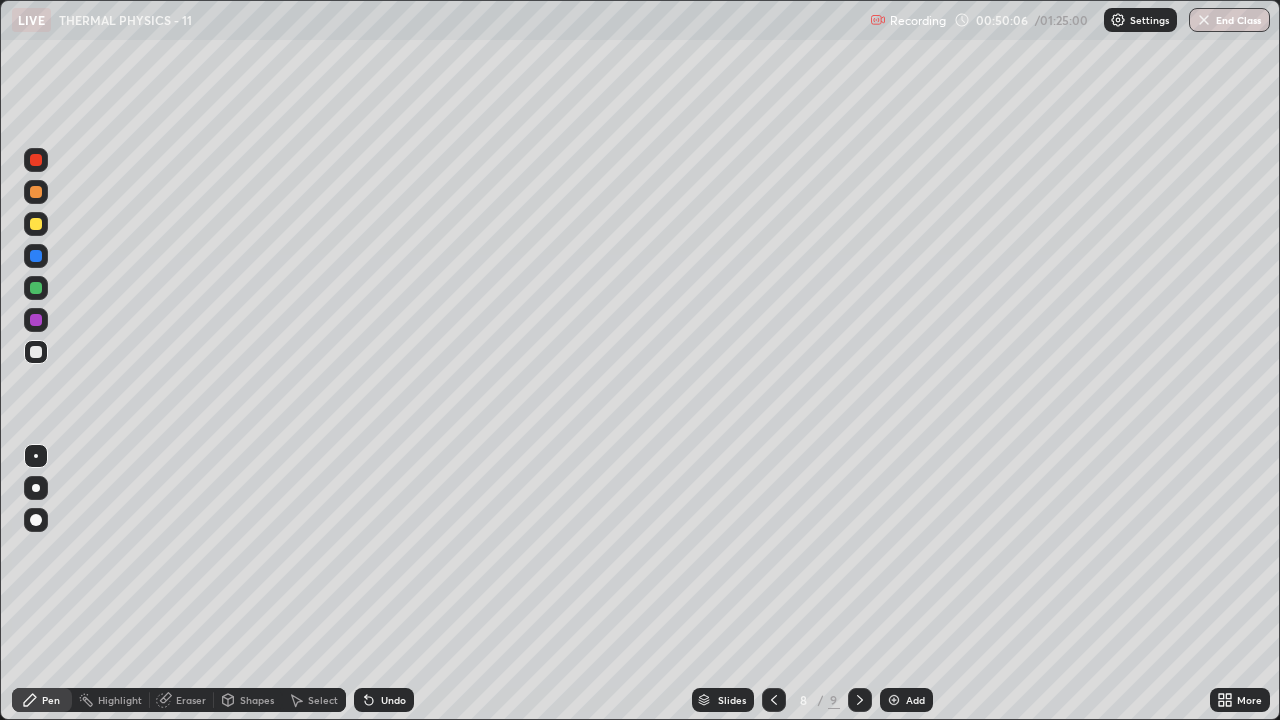 click on "Eraser" at bounding box center (191, 700) 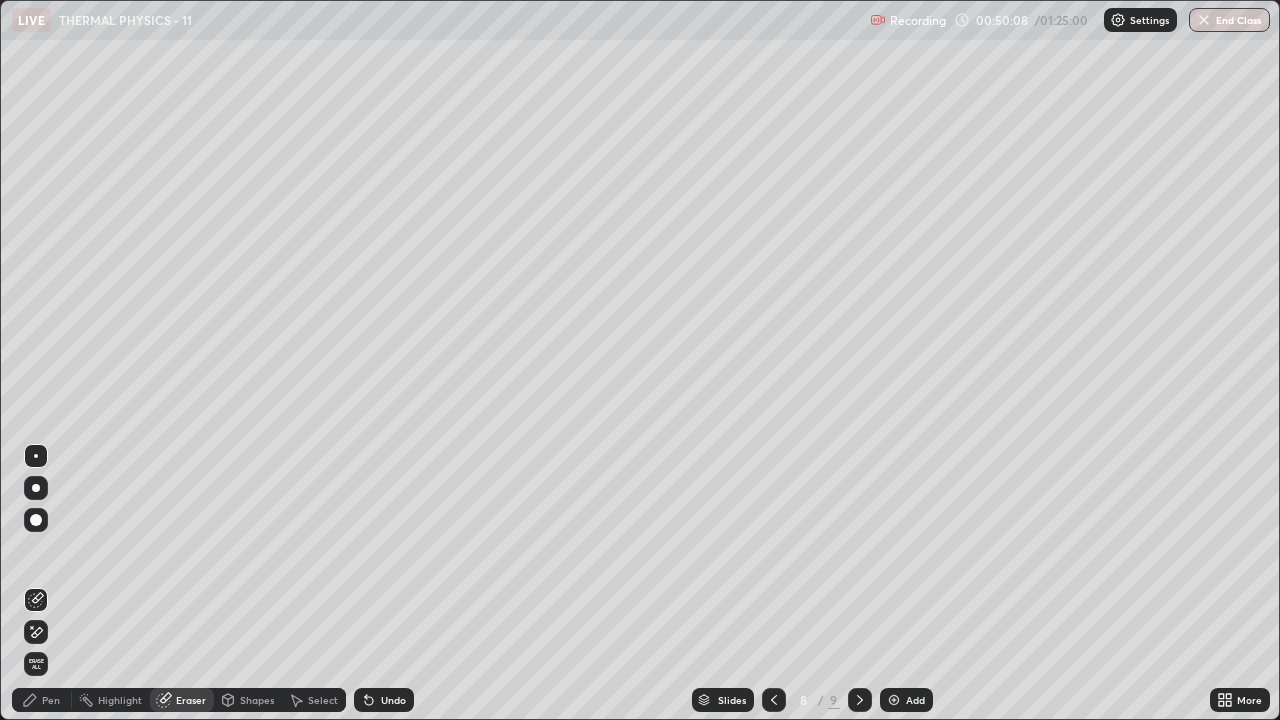 click on "Pen" at bounding box center [51, 700] 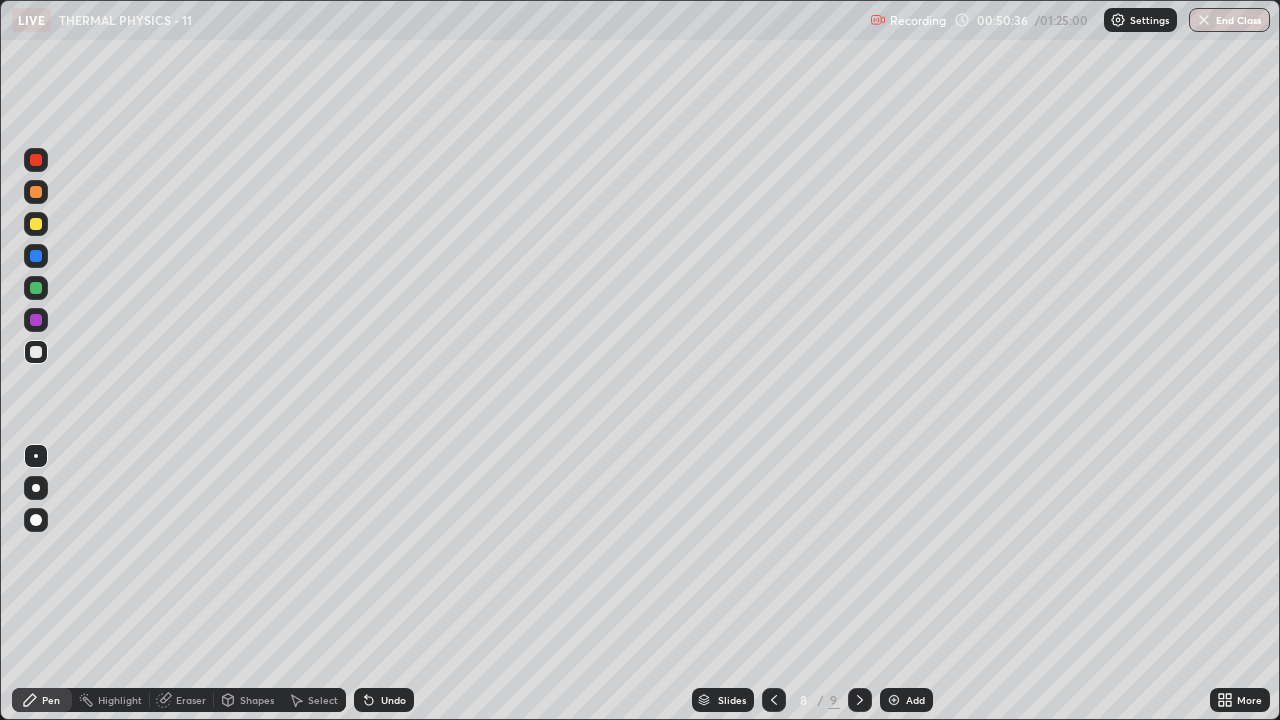 click on "Shapes" at bounding box center [257, 700] 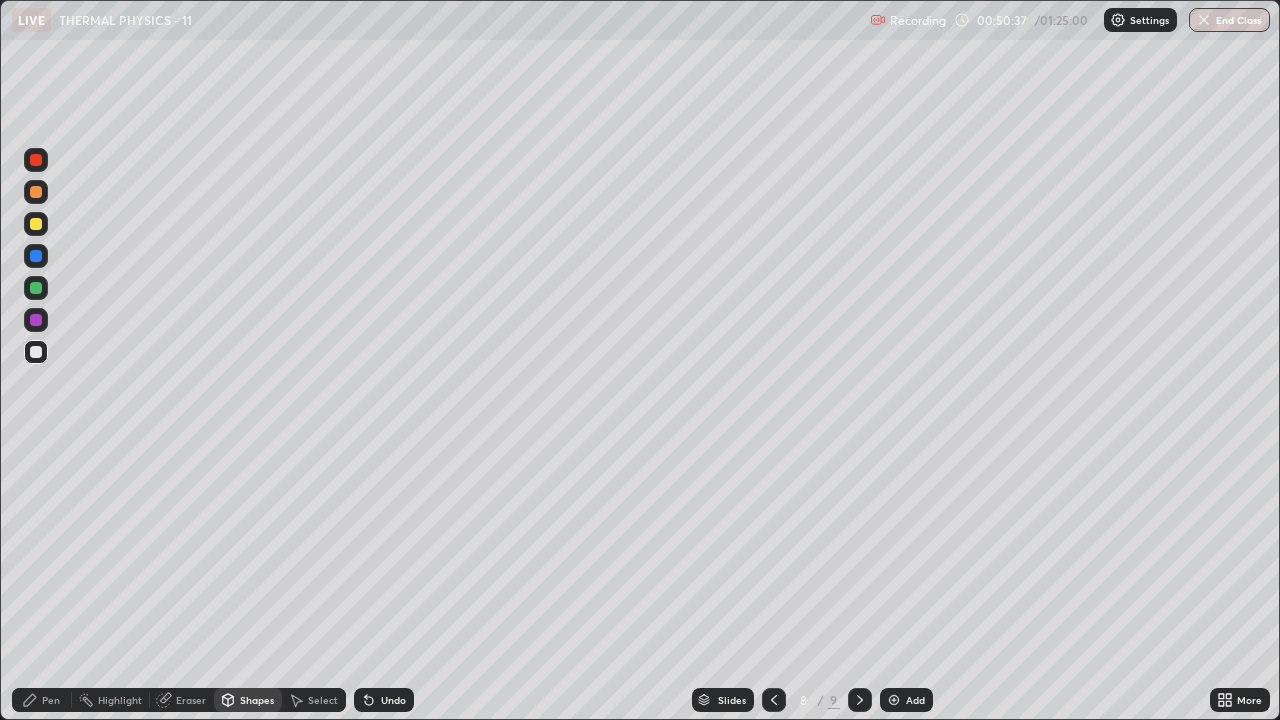 click on "Erase all" at bounding box center (36, 360) 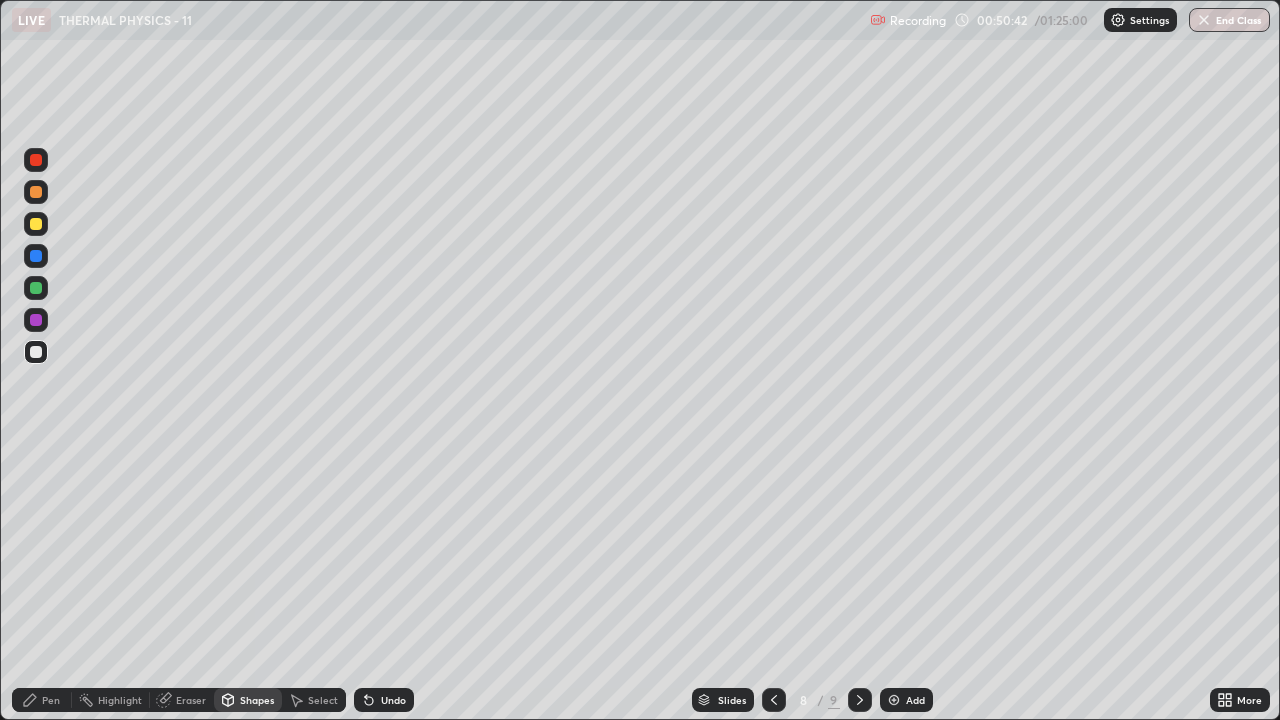 click on "Undo" at bounding box center [393, 700] 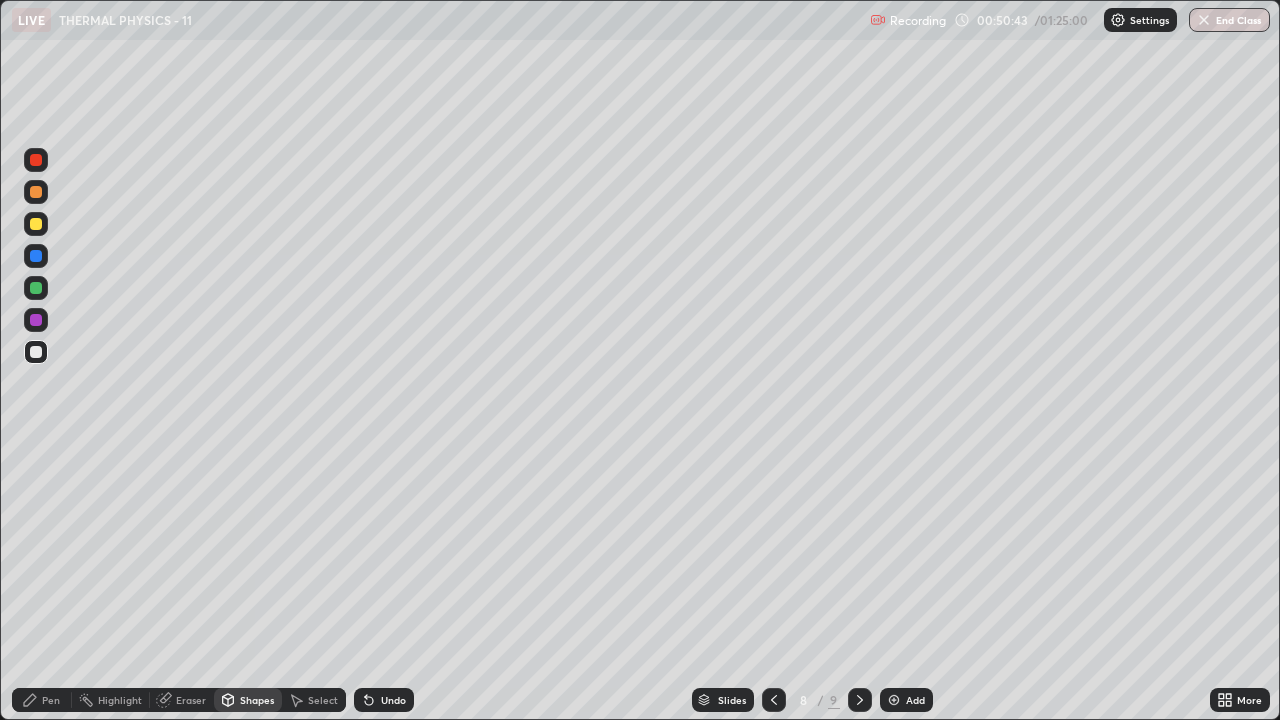 click on "Pen" at bounding box center (51, 700) 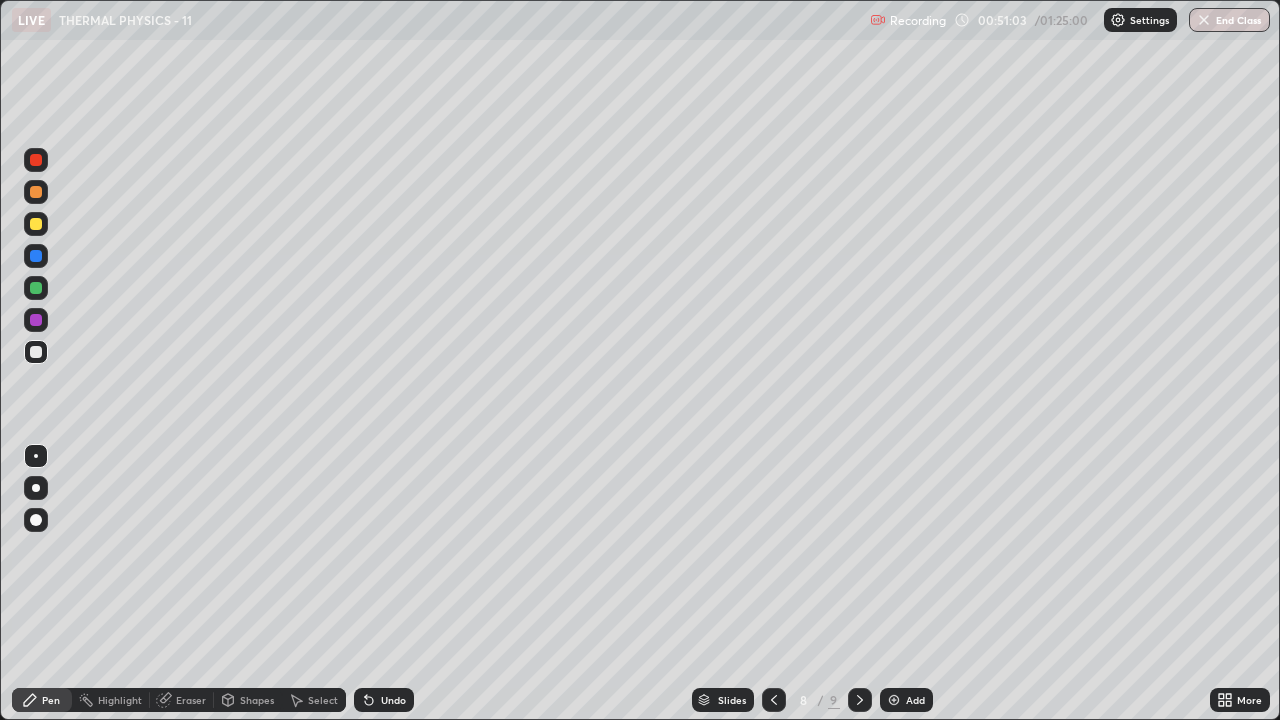 click on "Select" at bounding box center [323, 700] 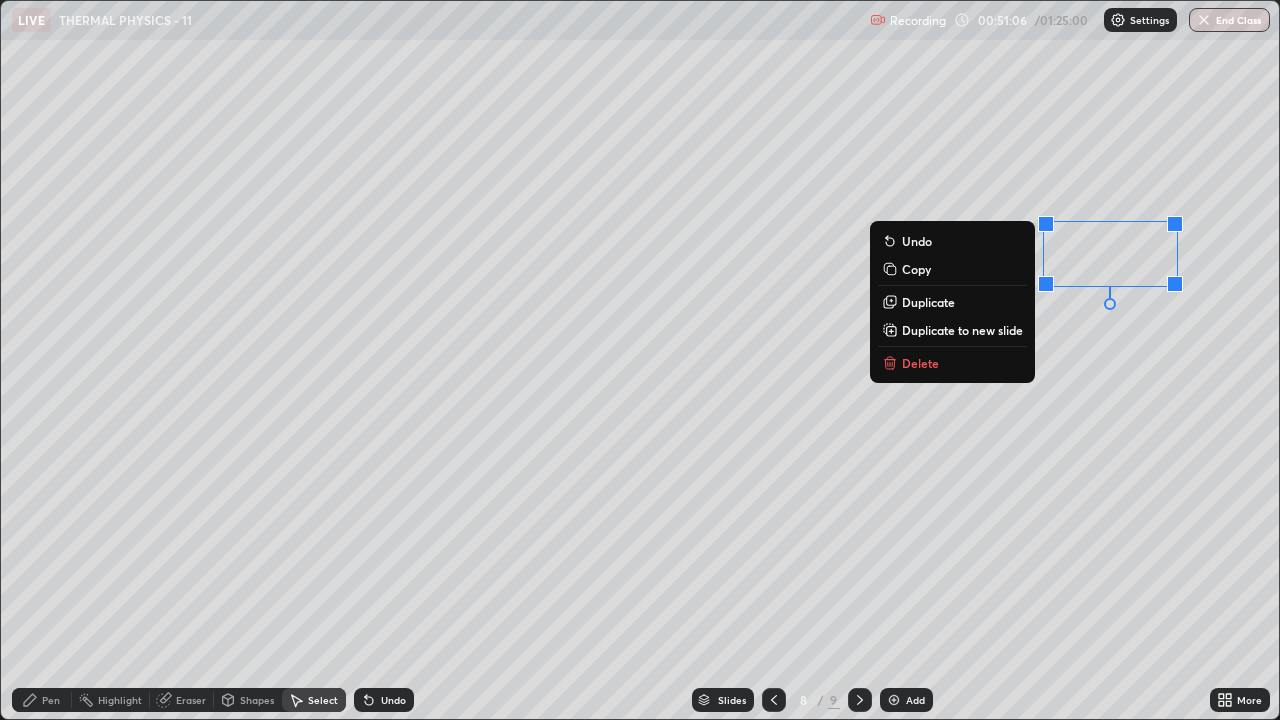 click on "Delete" at bounding box center [952, 363] 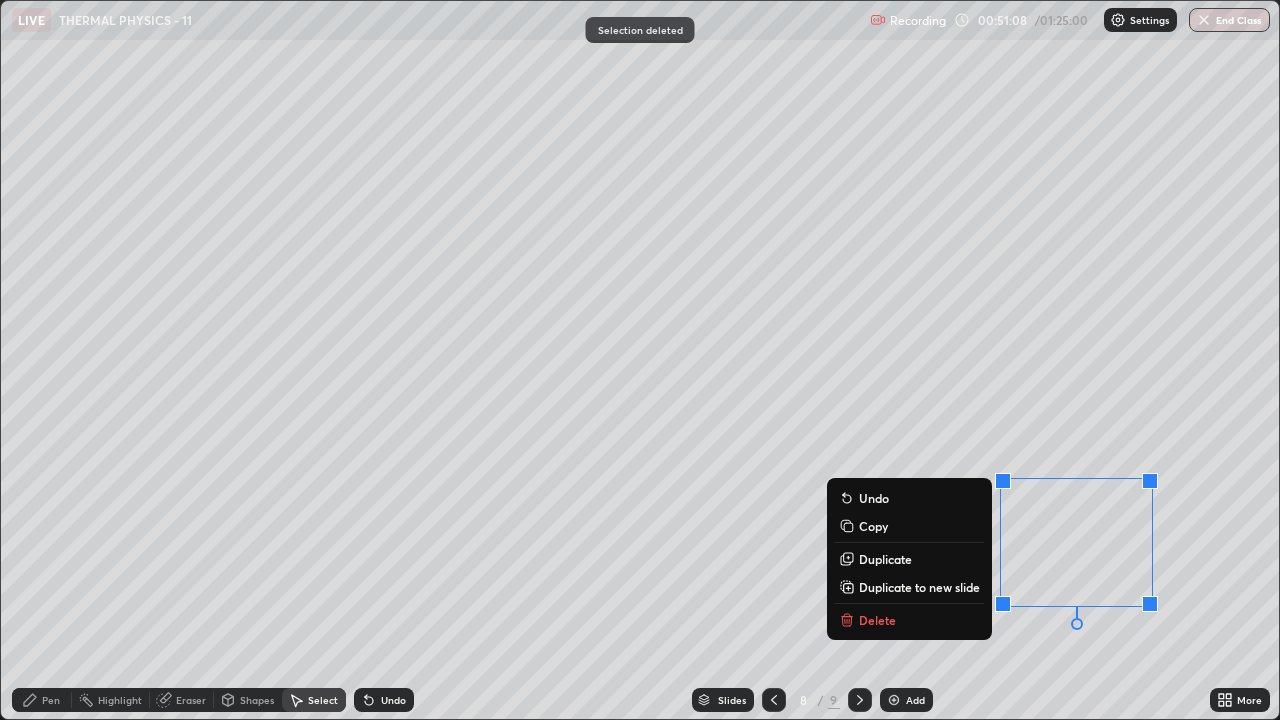 click on "Delete" at bounding box center (909, 620) 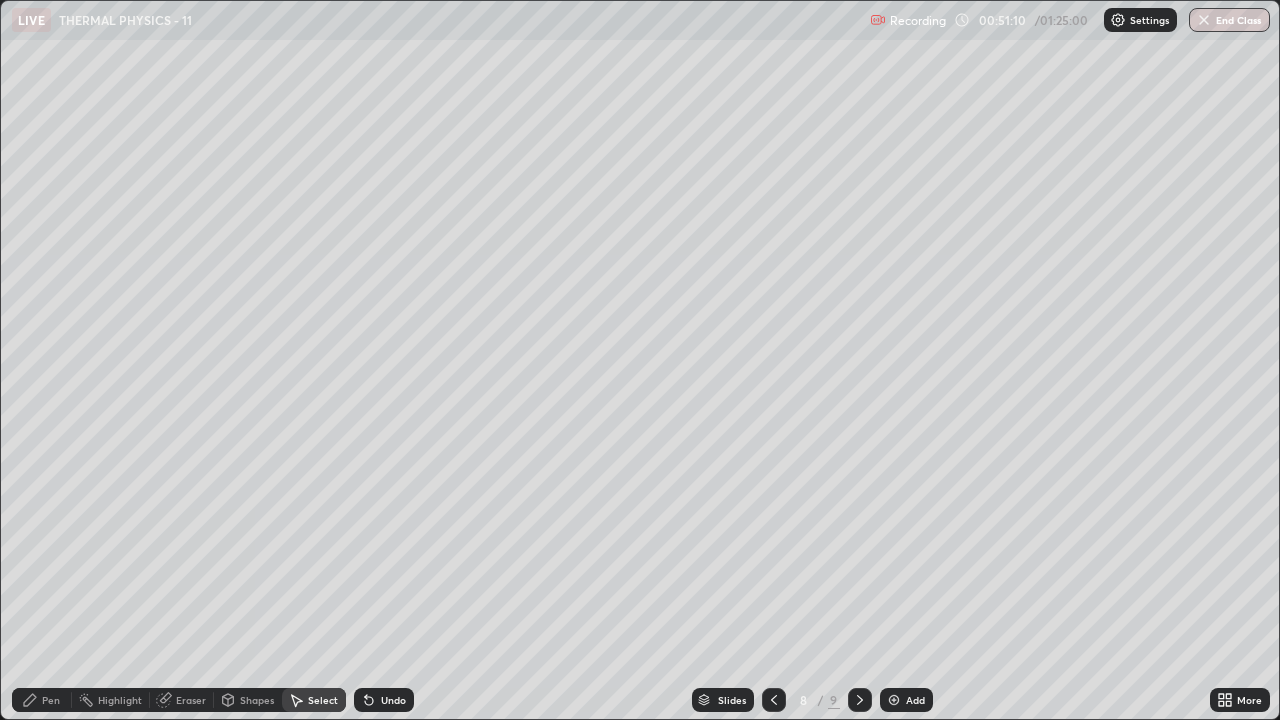 click on "Select" at bounding box center (323, 700) 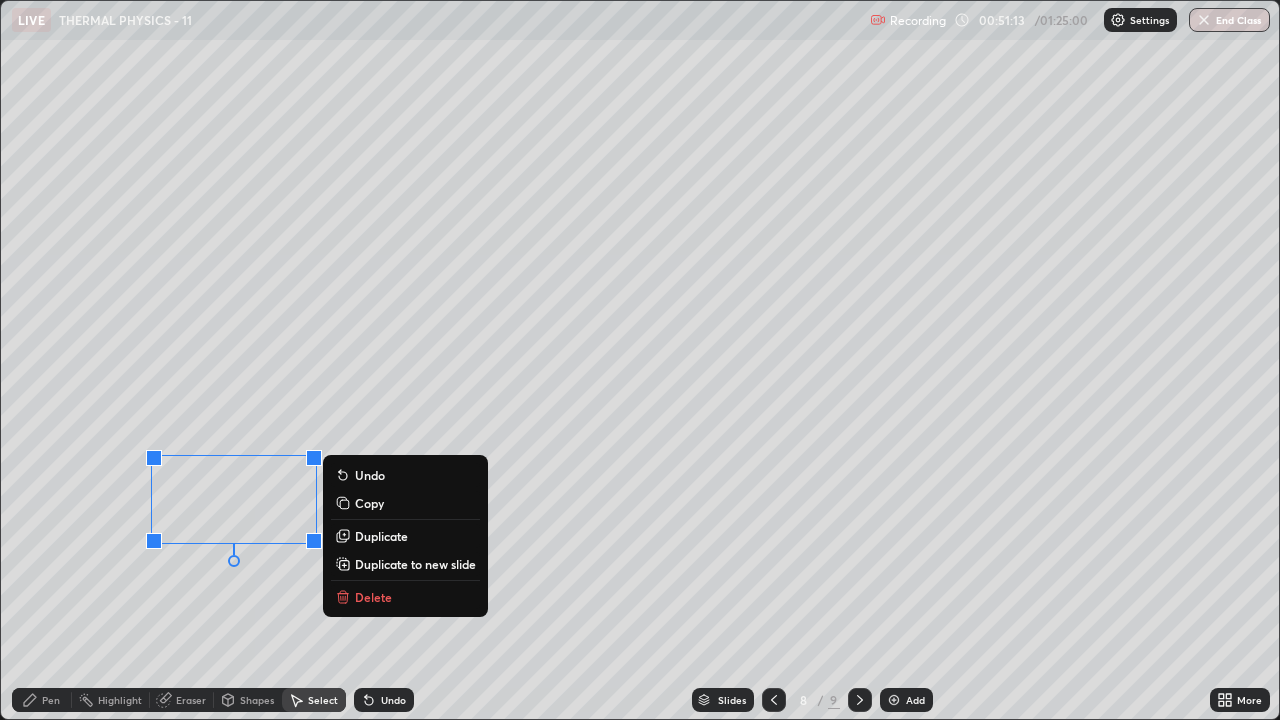click on "0 ° Undo Copy Duplicate Duplicate to new slide Delete" at bounding box center (640, 360) 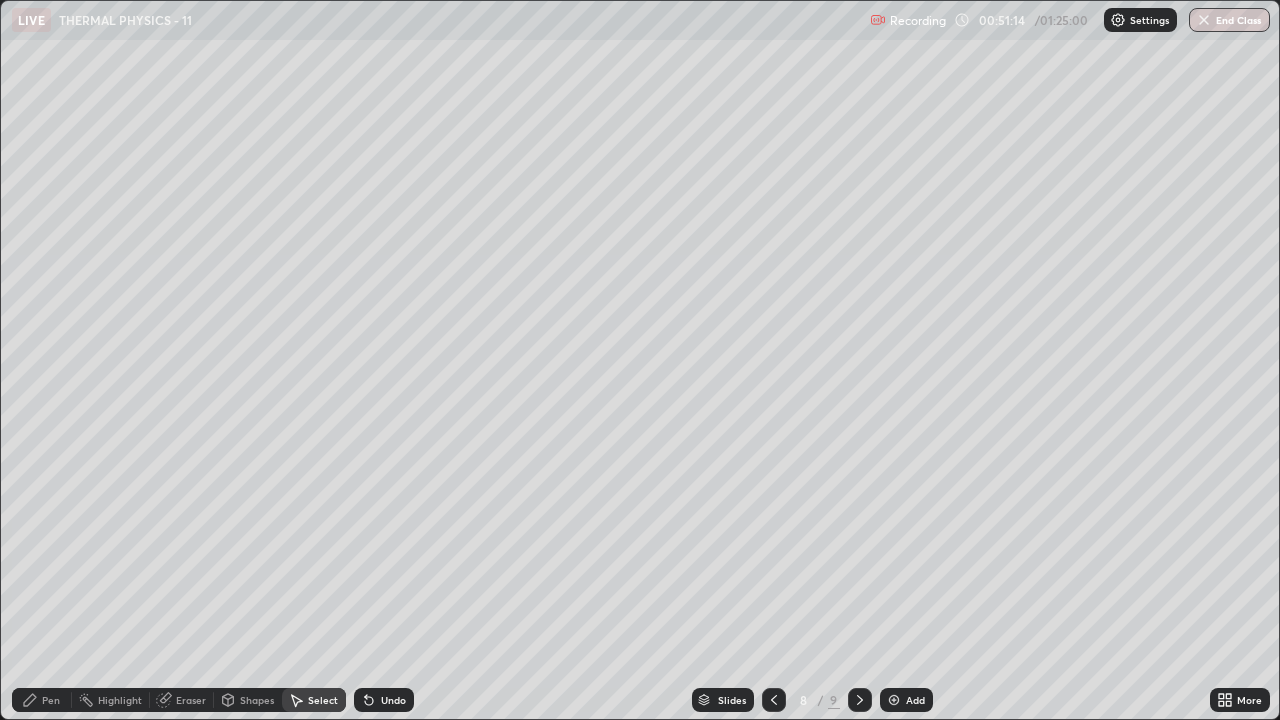 click on "Pen" at bounding box center (51, 700) 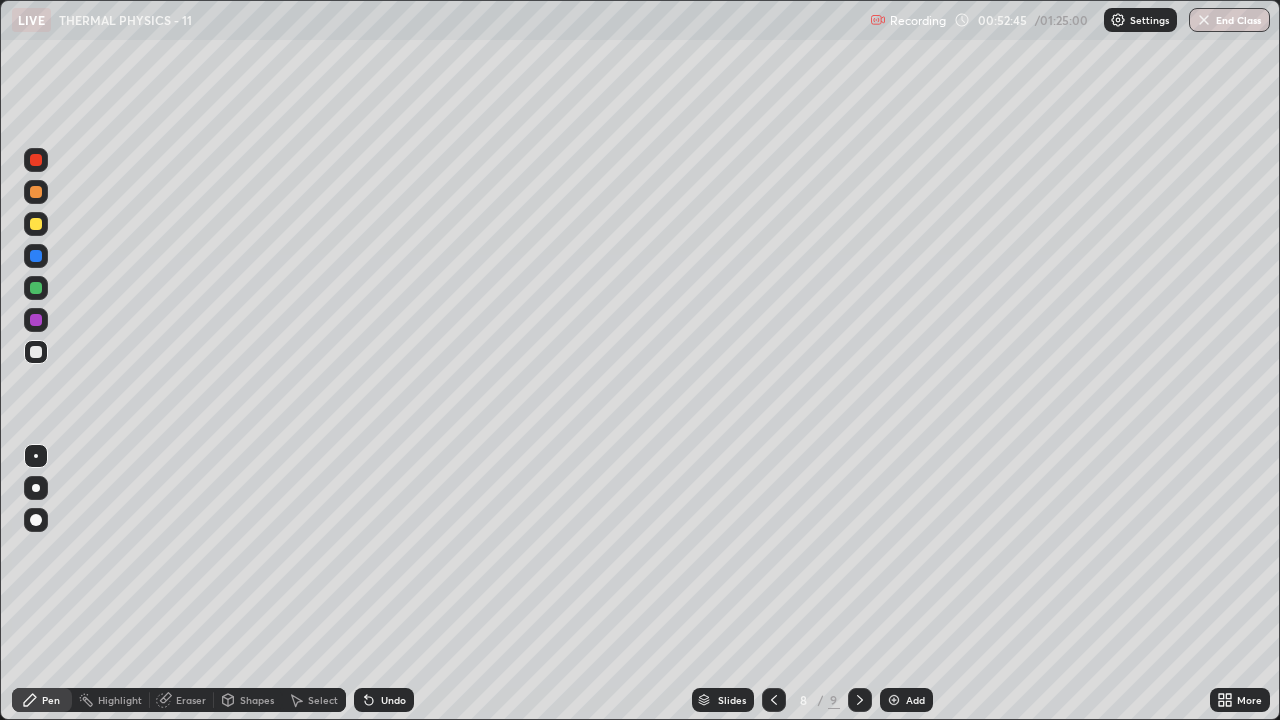 click on "Select" at bounding box center [323, 700] 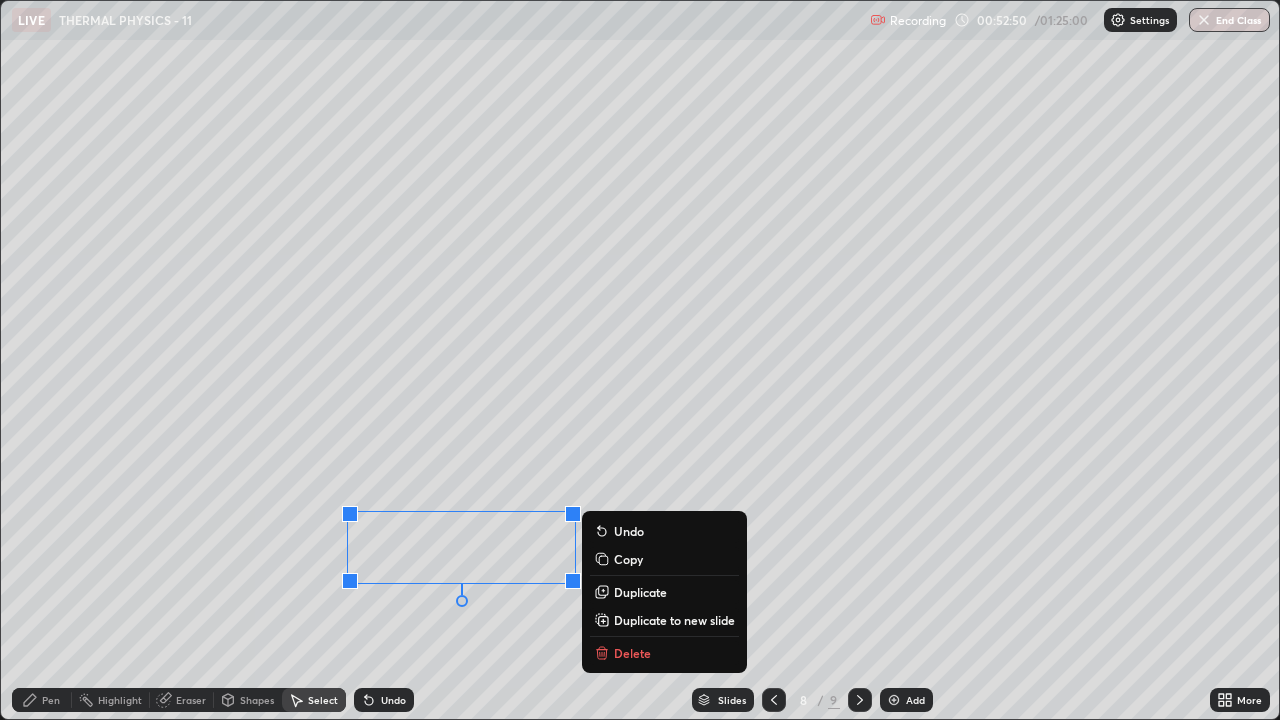 click on "0 ° Undo Copy Duplicate Duplicate to new slide Delete" at bounding box center [640, 360] 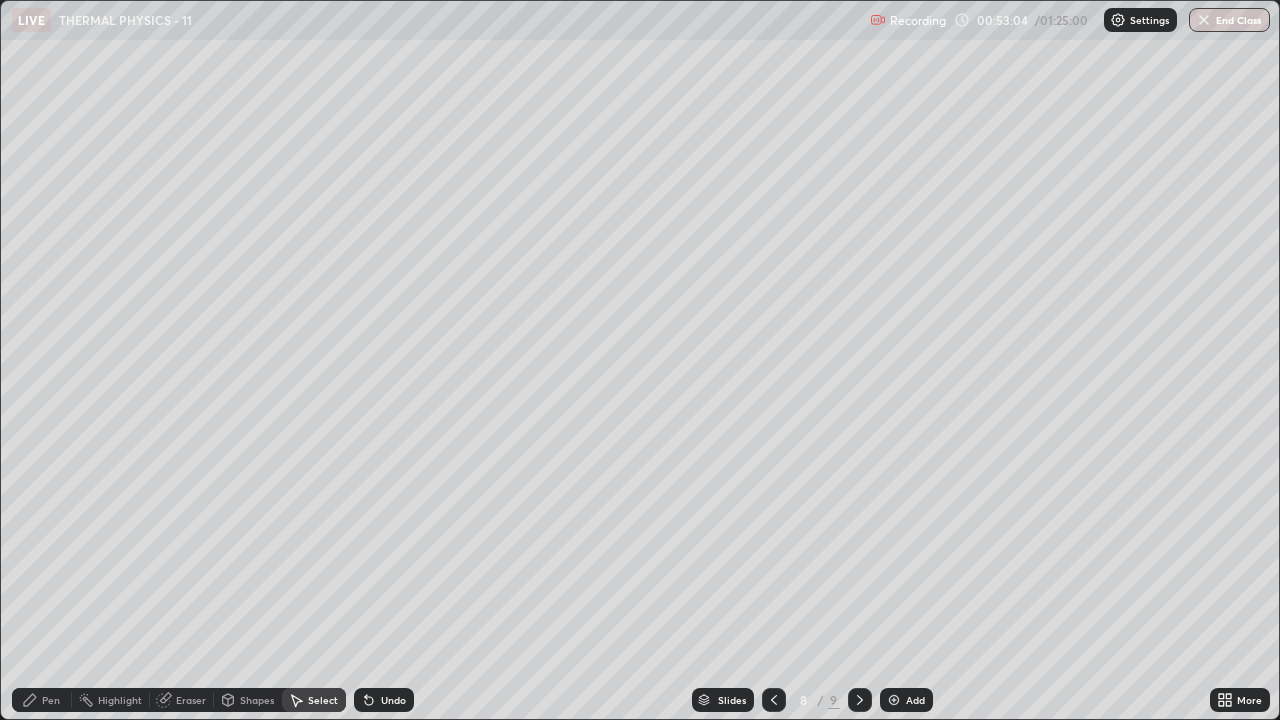 click on "Pen" at bounding box center [51, 700] 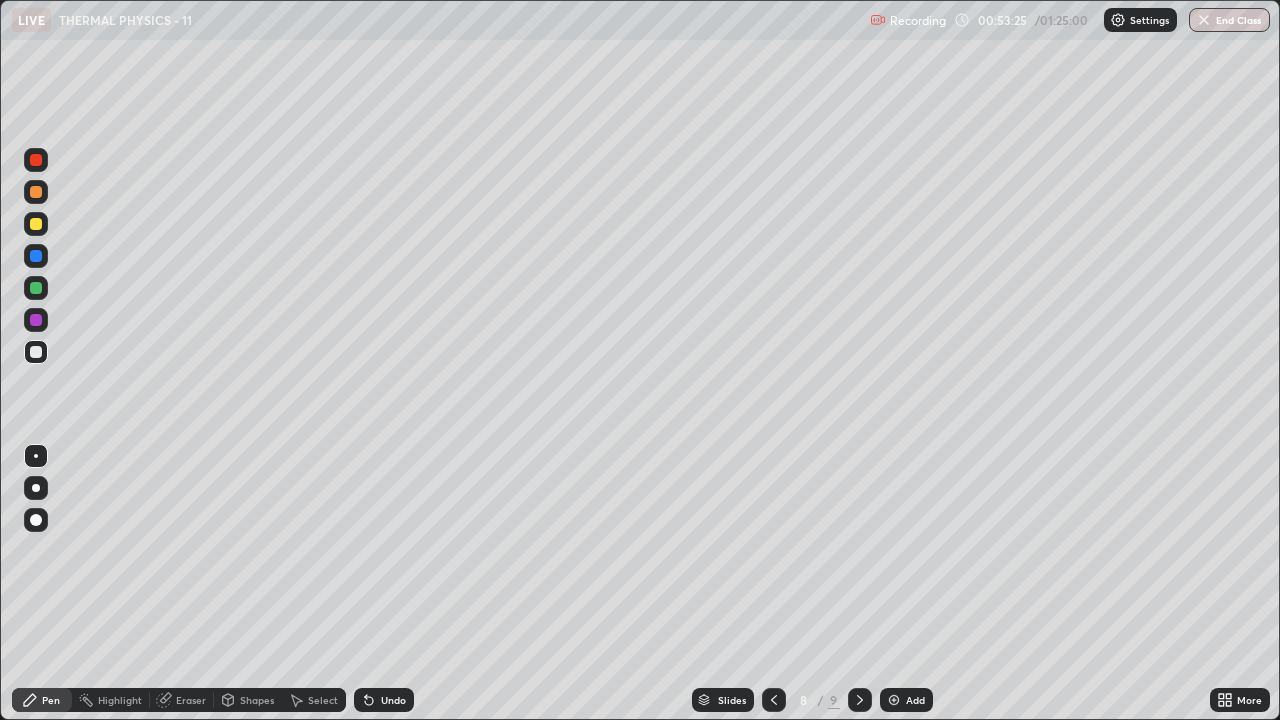click on "Undo" at bounding box center [384, 700] 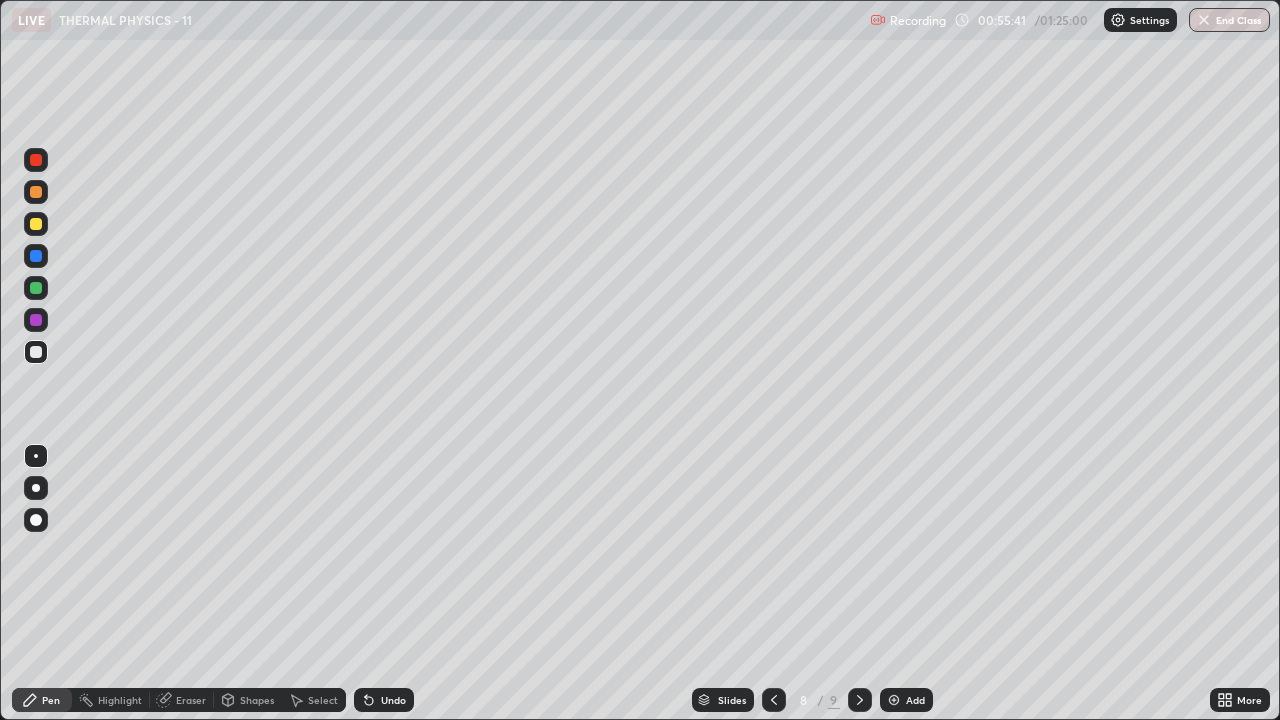 click at bounding box center [36, 160] 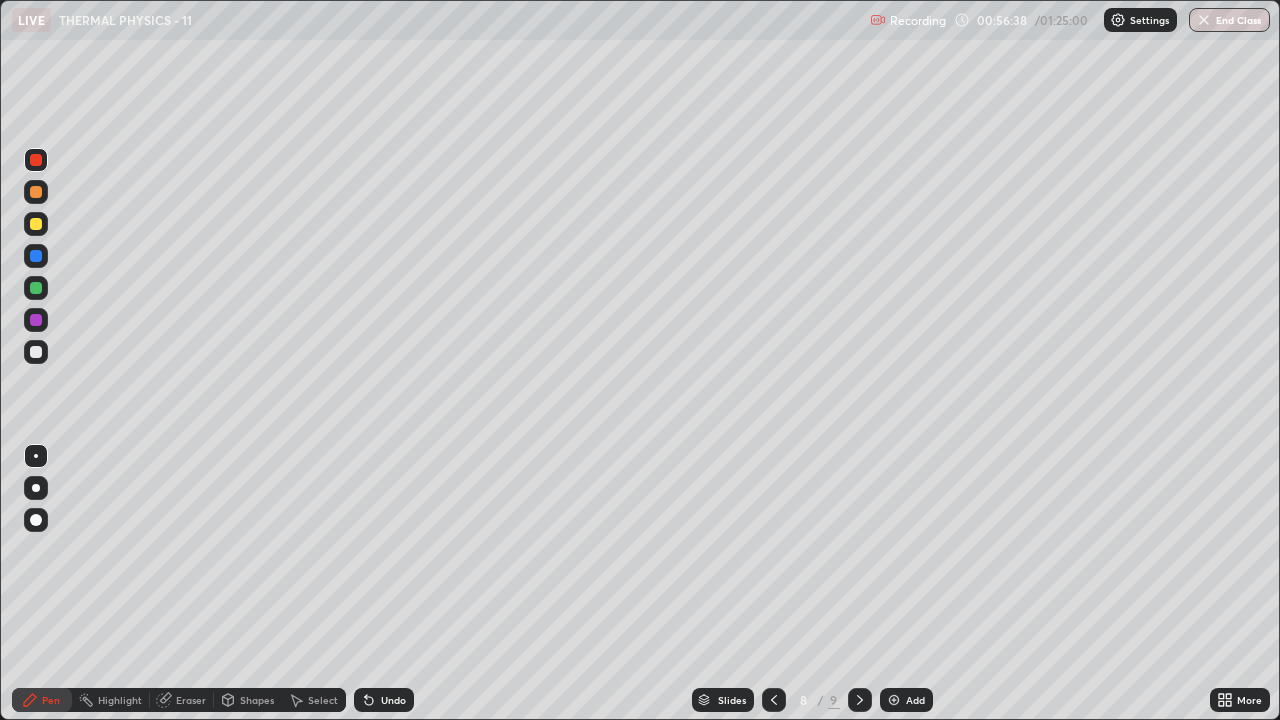 click on "Add" at bounding box center (915, 700) 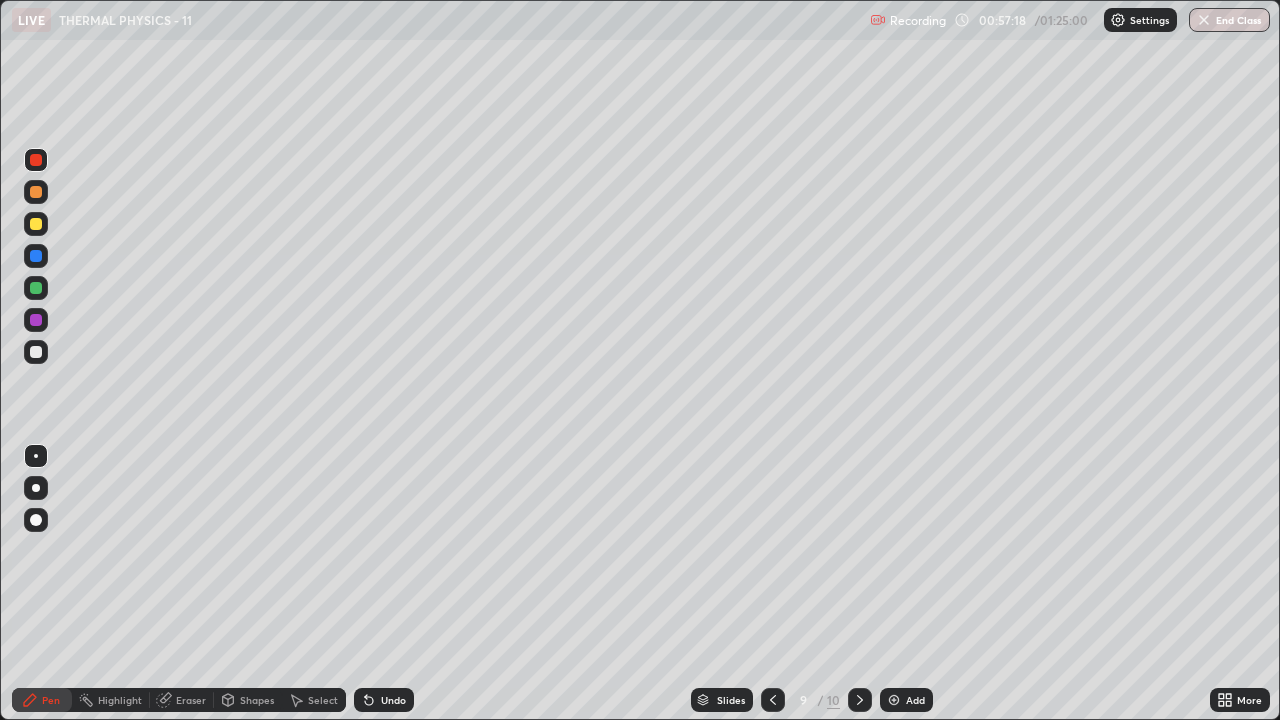 click at bounding box center (36, 352) 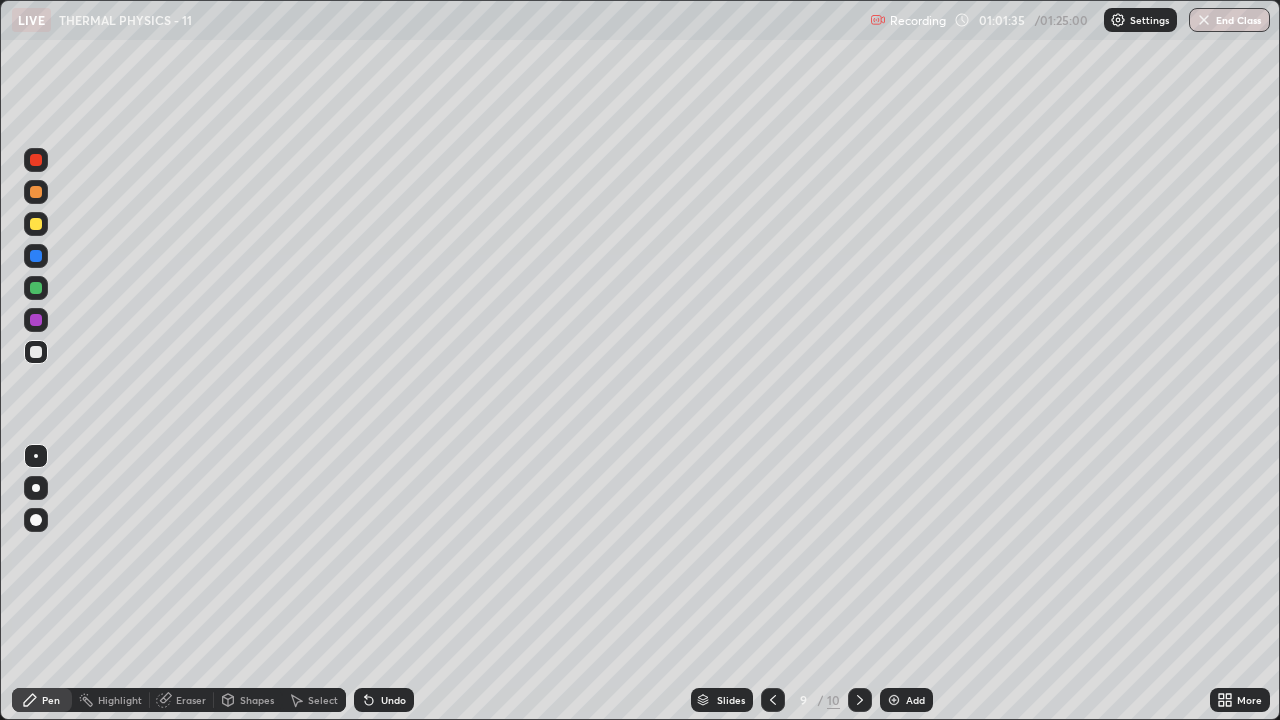 click 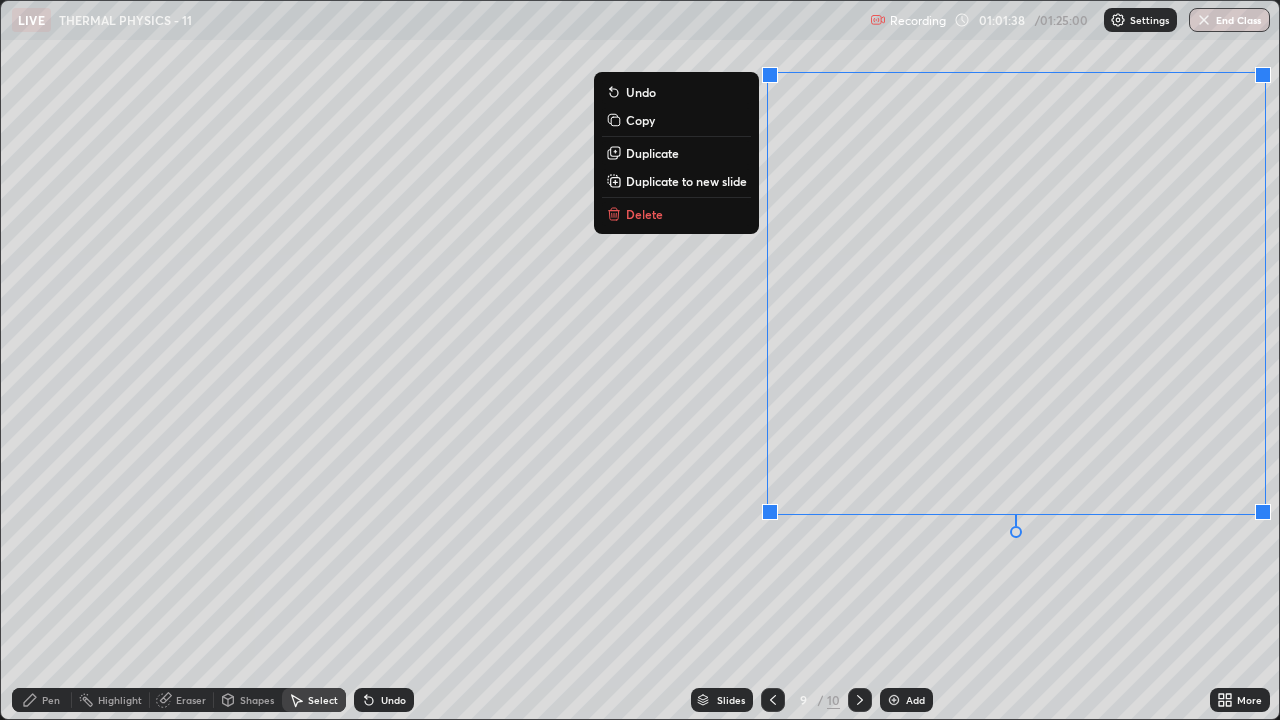 click on "Delete" at bounding box center (676, 214) 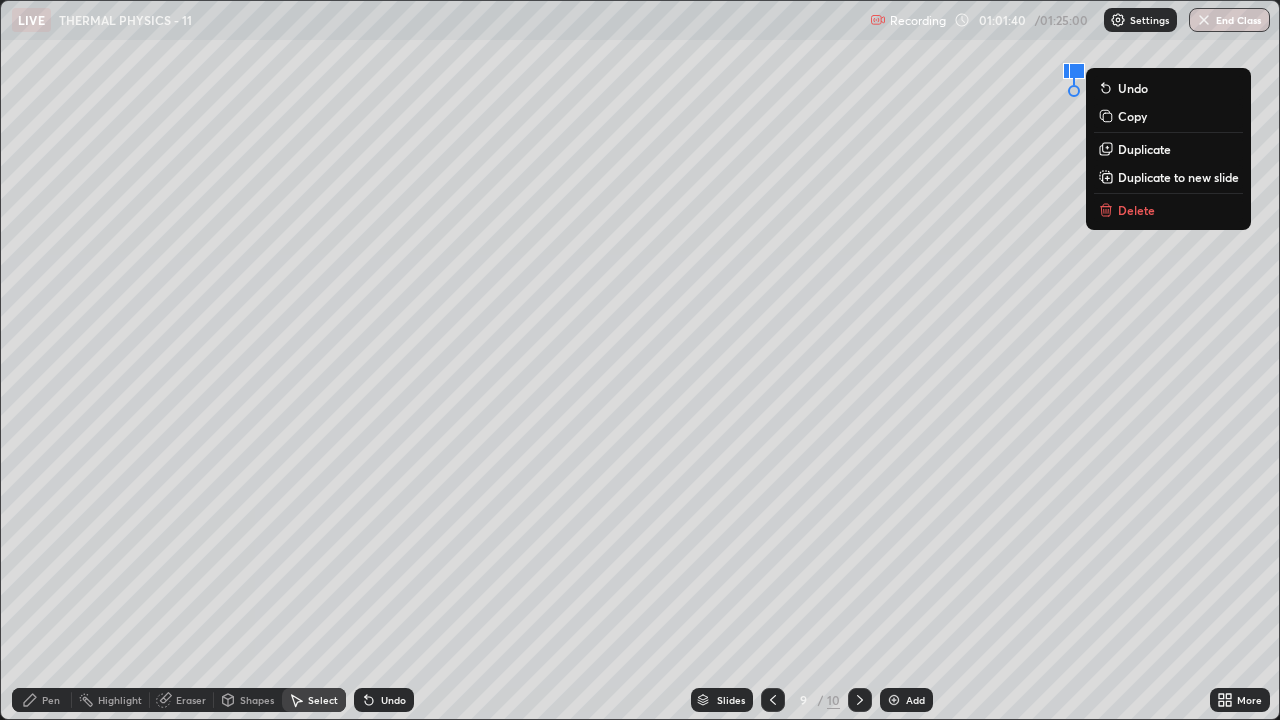 click on "Delete" at bounding box center [1136, 210] 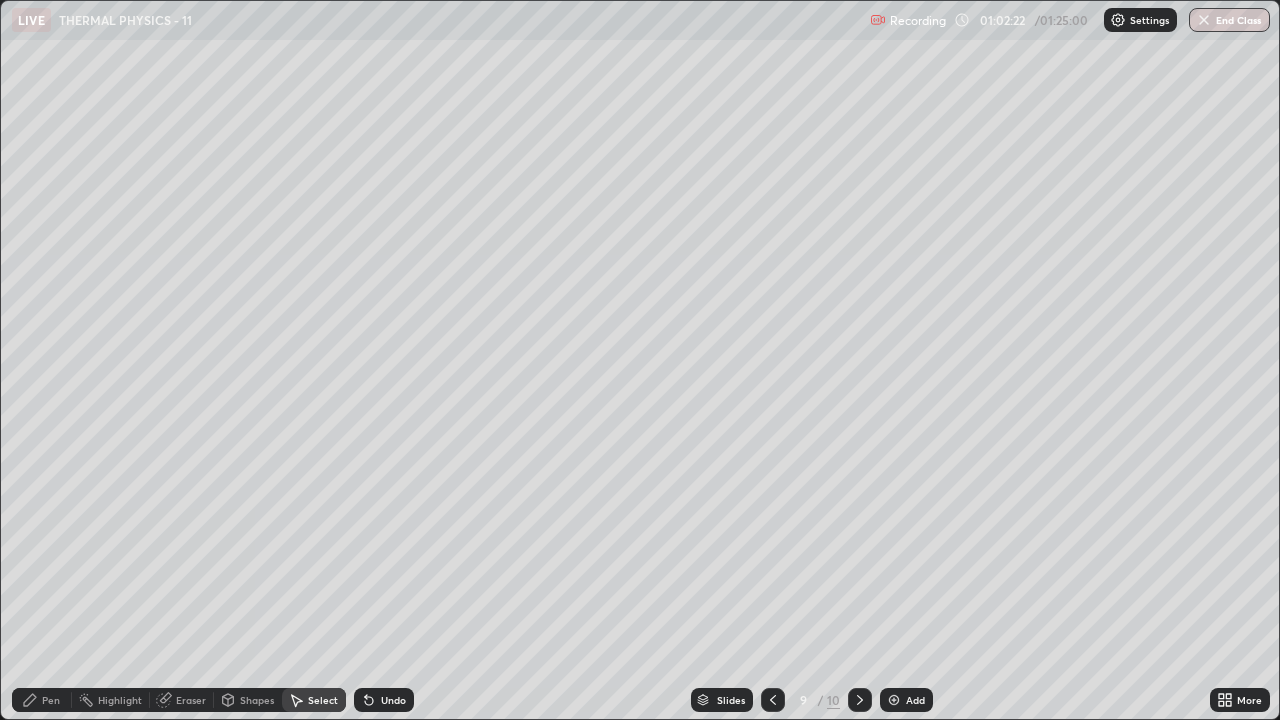 click 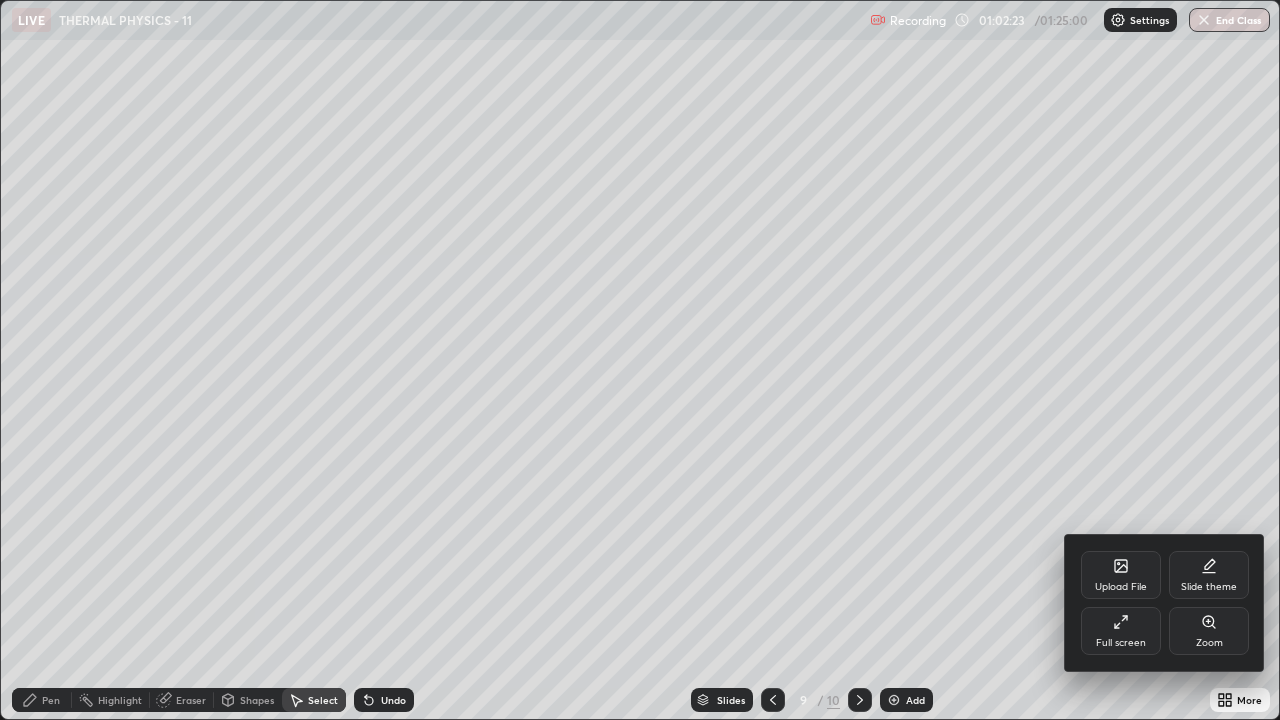 click on "Upload File" at bounding box center (1121, 587) 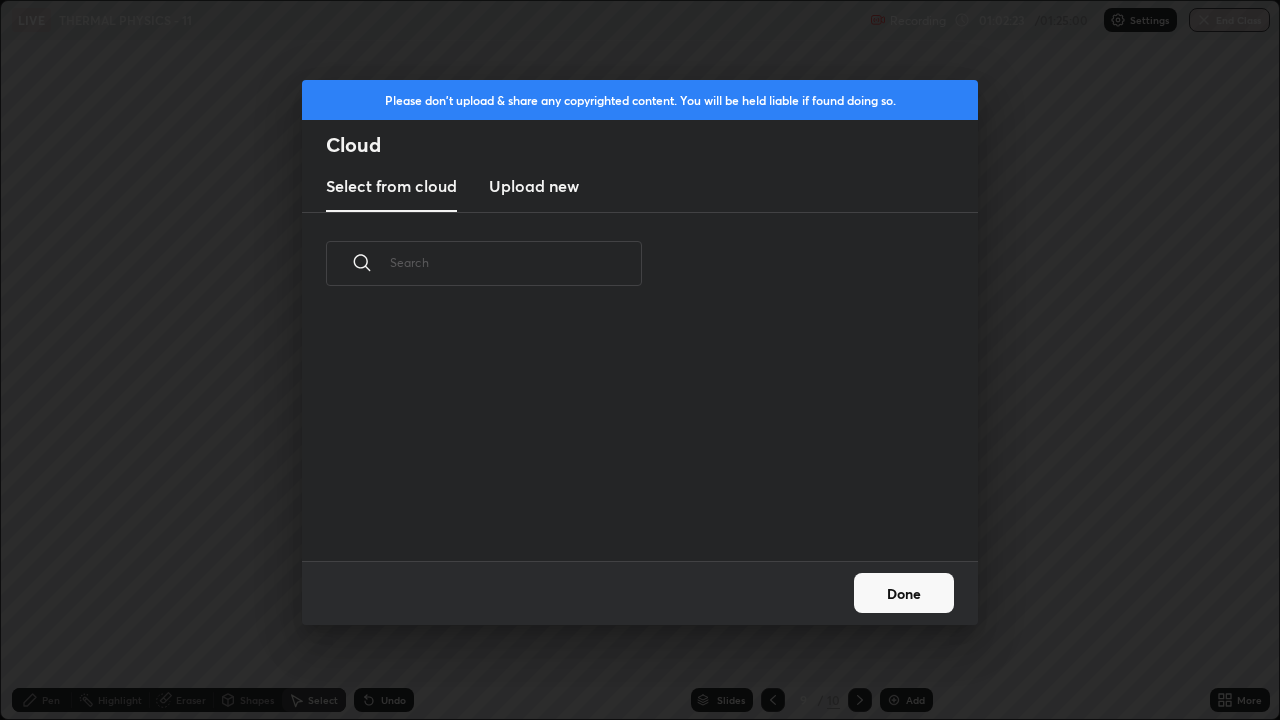 scroll, scrollTop: 150, scrollLeft: 642, axis: both 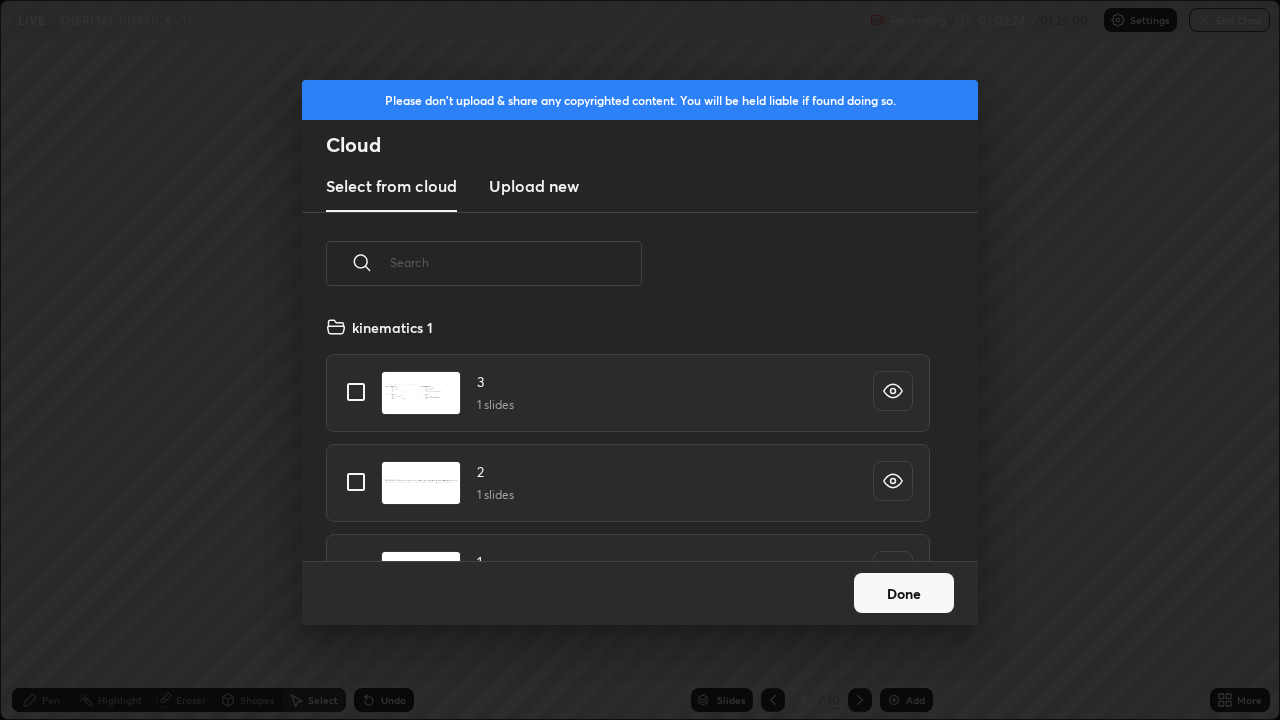 click at bounding box center [516, 262] 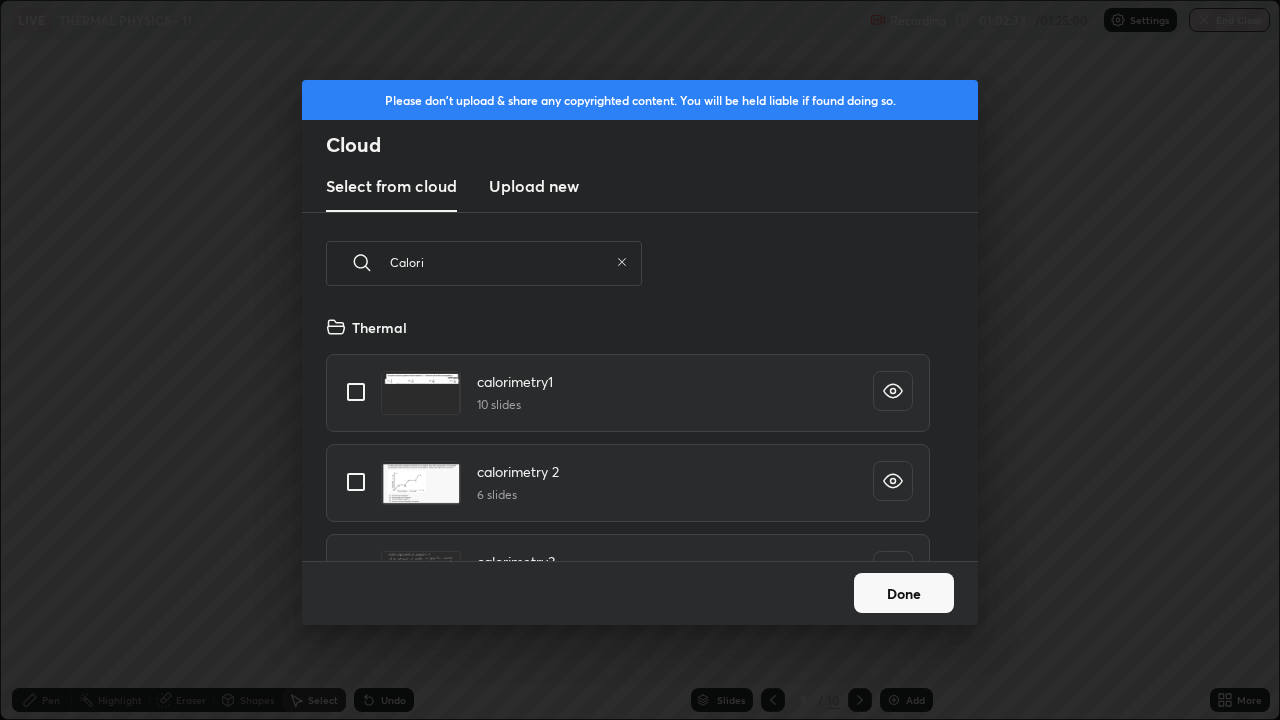 type on "Calori" 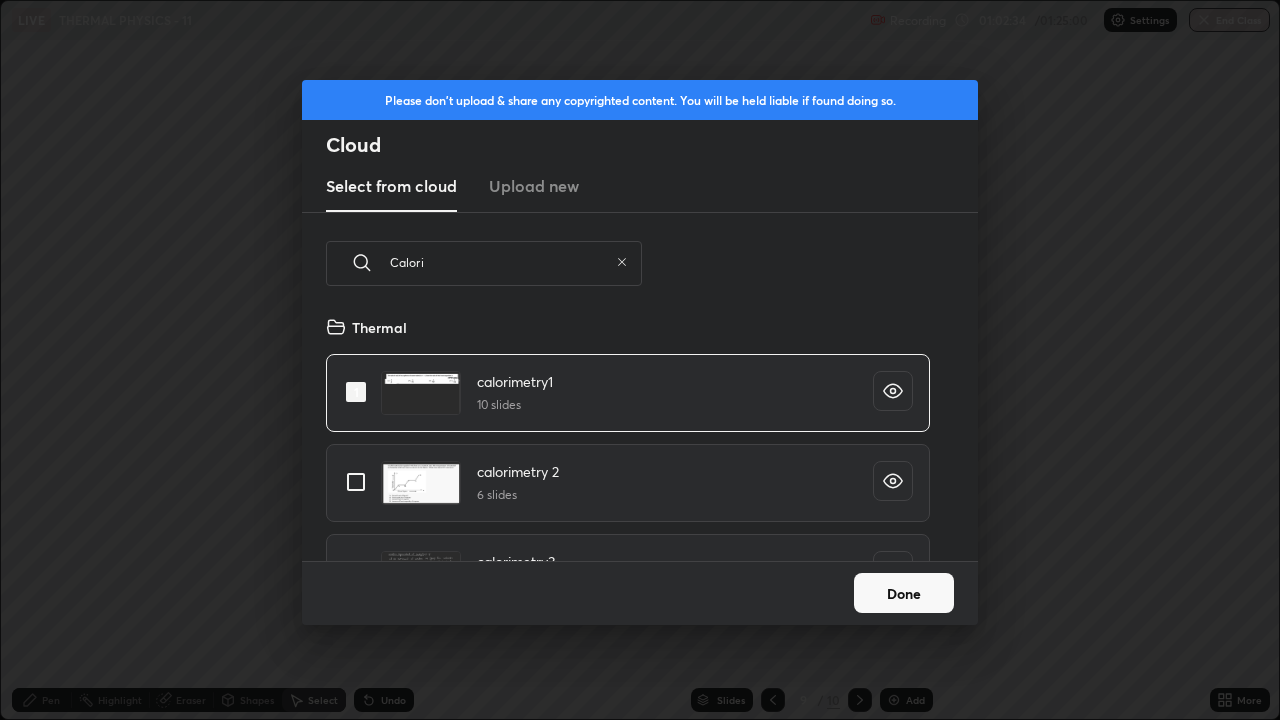 click on "Done" at bounding box center [904, 593] 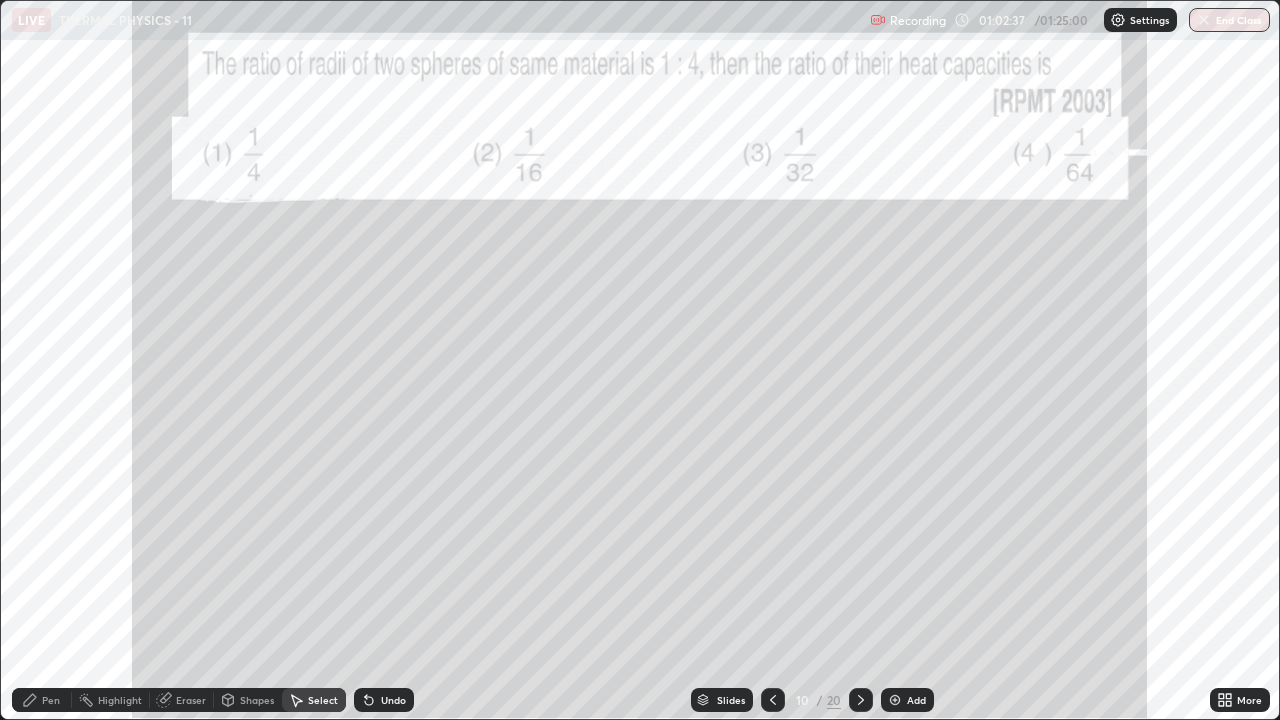 click on "More" at bounding box center [1249, 700] 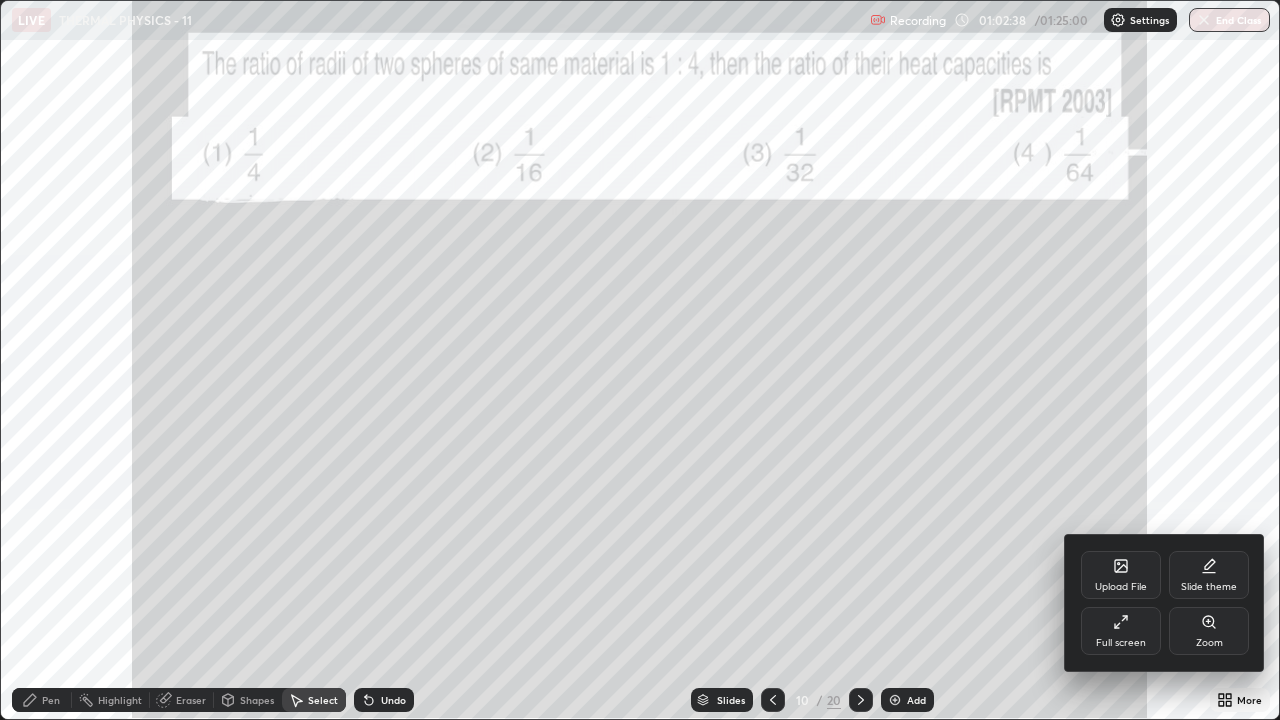 click on "Full screen" at bounding box center (1121, 631) 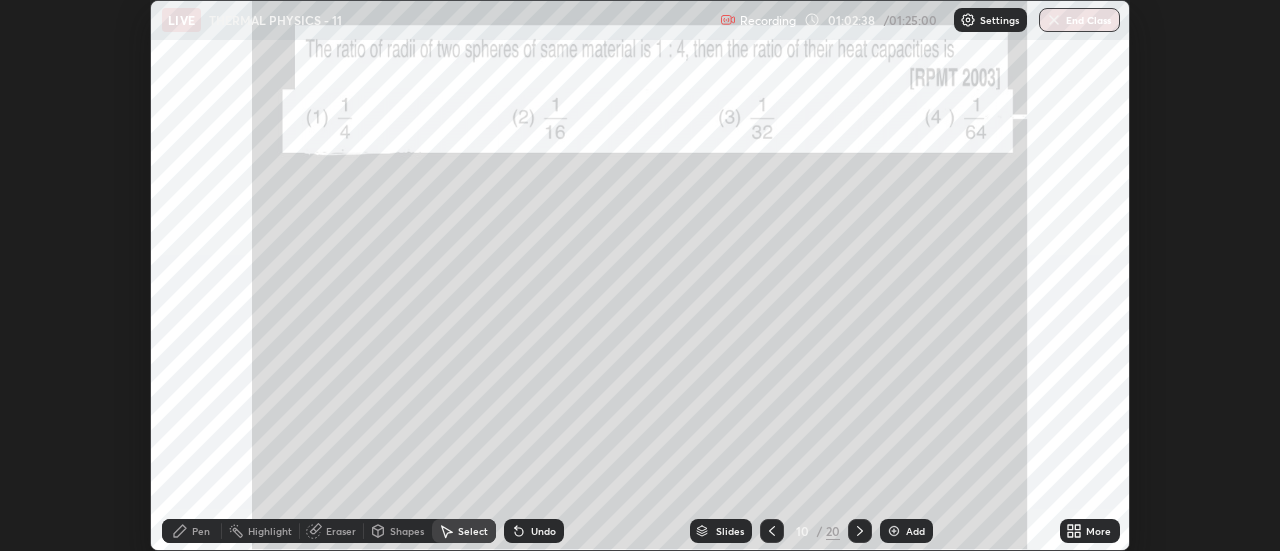 scroll, scrollTop: 551, scrollLeft: 1280, axis: both 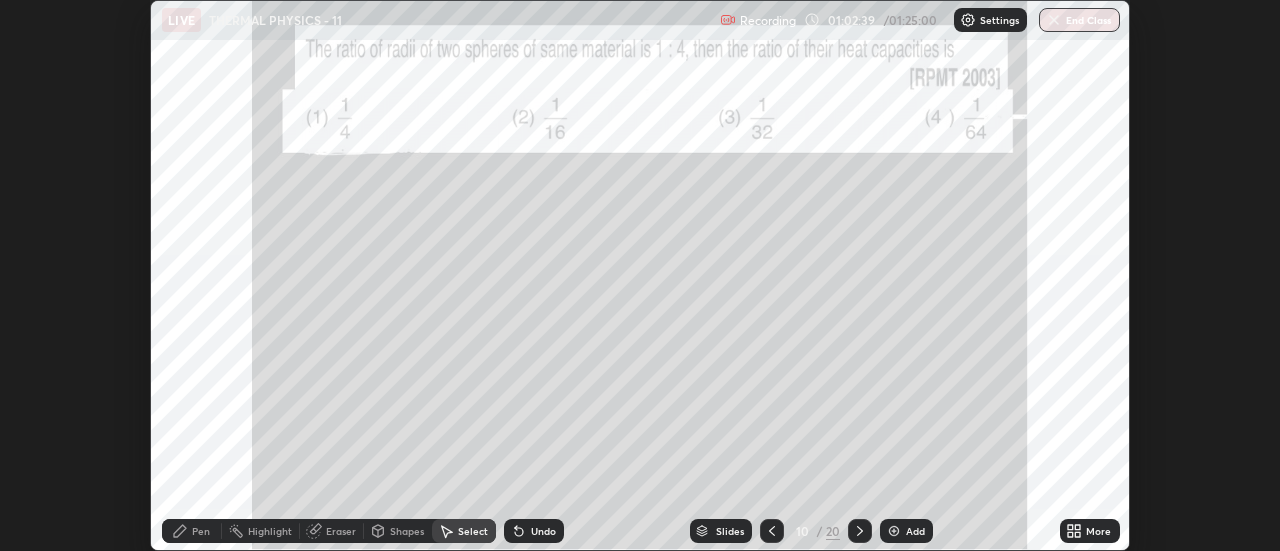 click 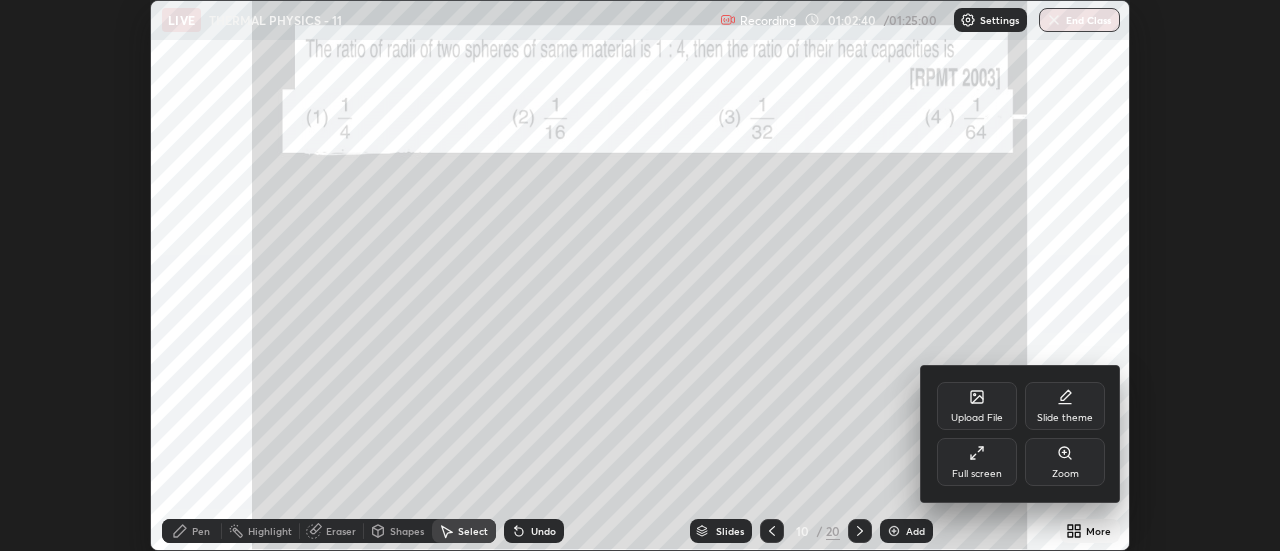 click on "Full screen" at bounding box center (977, 474) 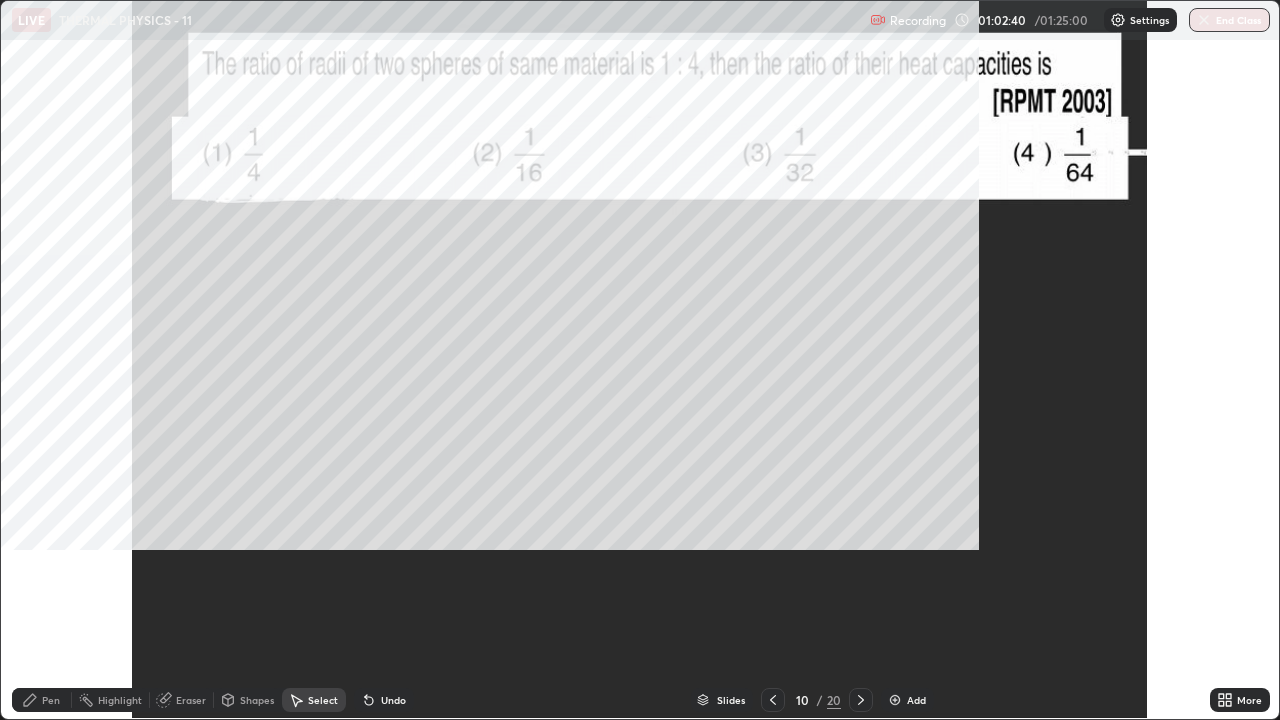 scroll, scrollTop: 99280, scrollLeft: 98720, axis: both 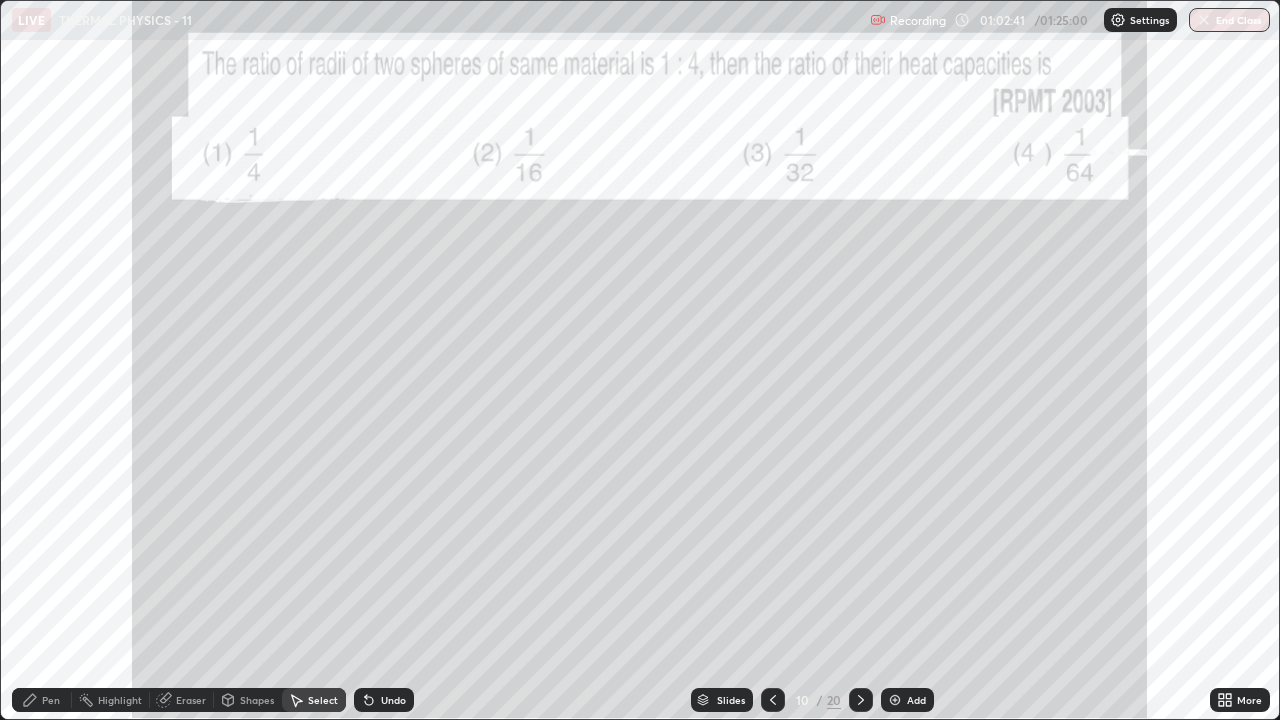click on "0 ° Undo Copy Duplicate Duplicate to new slide Delete" at bounding box center [640, 360] 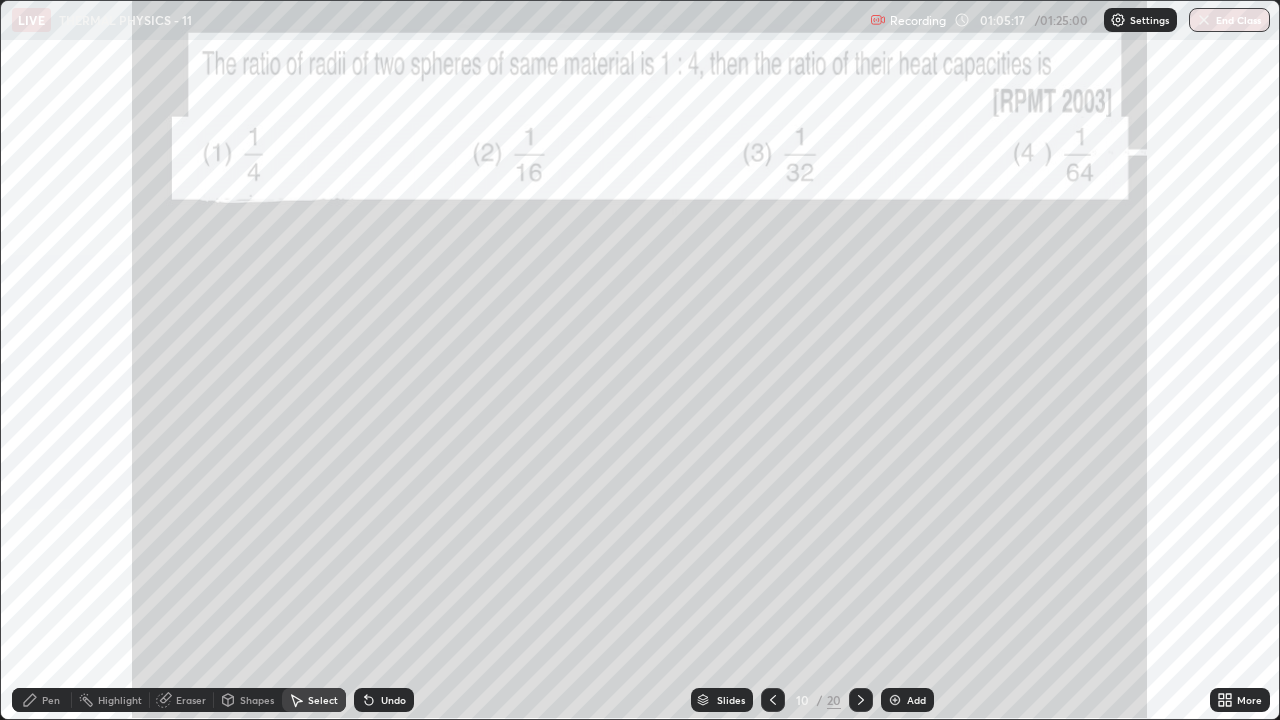click on "Pen" at bounding box center (51, 700) 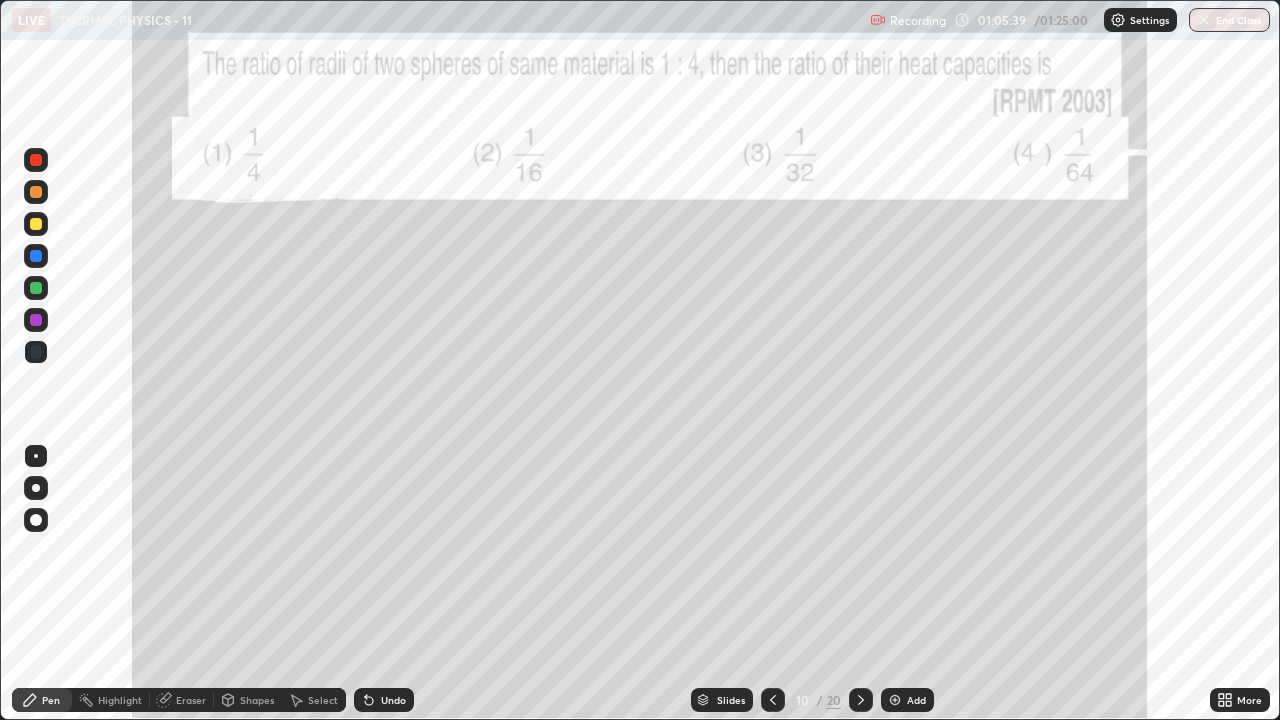 click at bounding box center (36, 160) 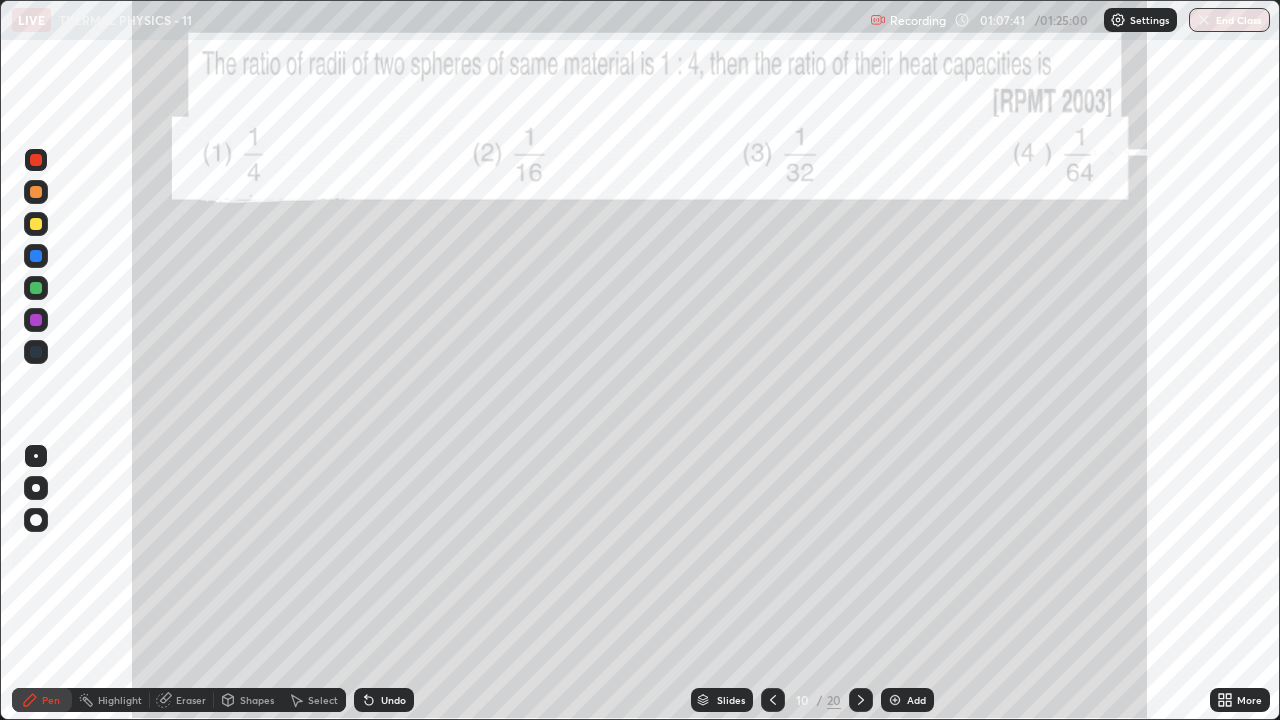 click 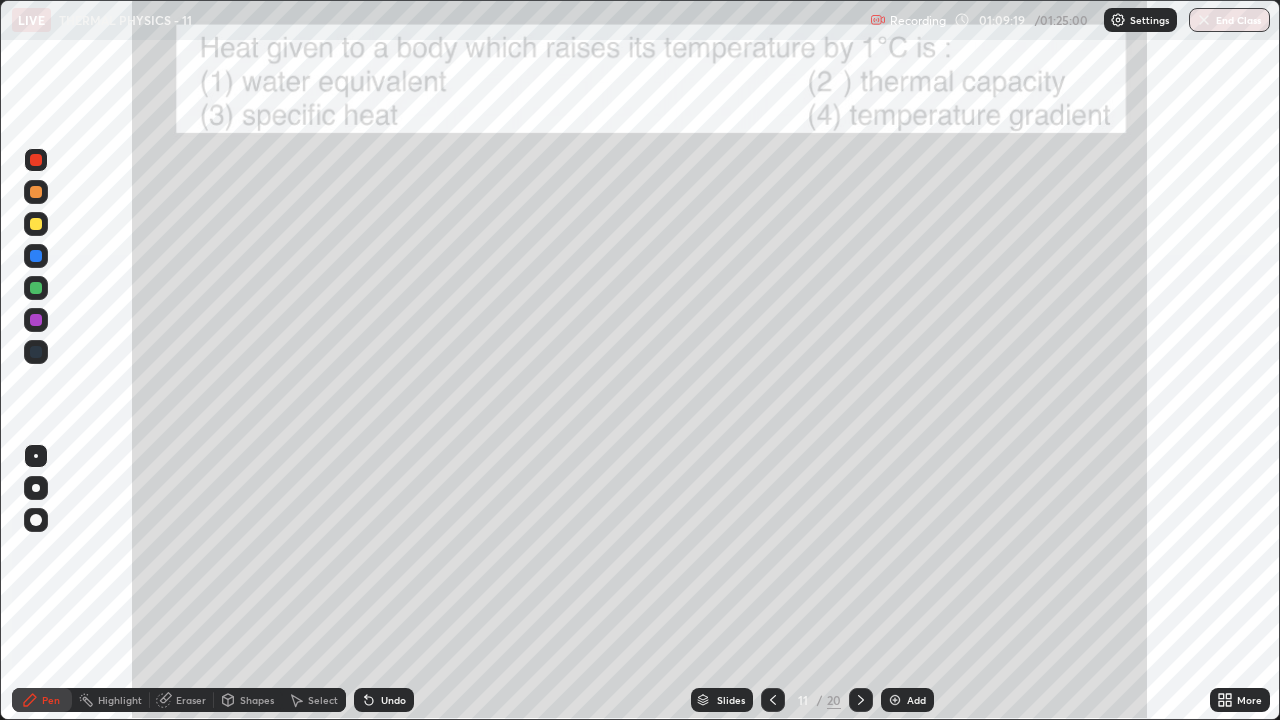 click 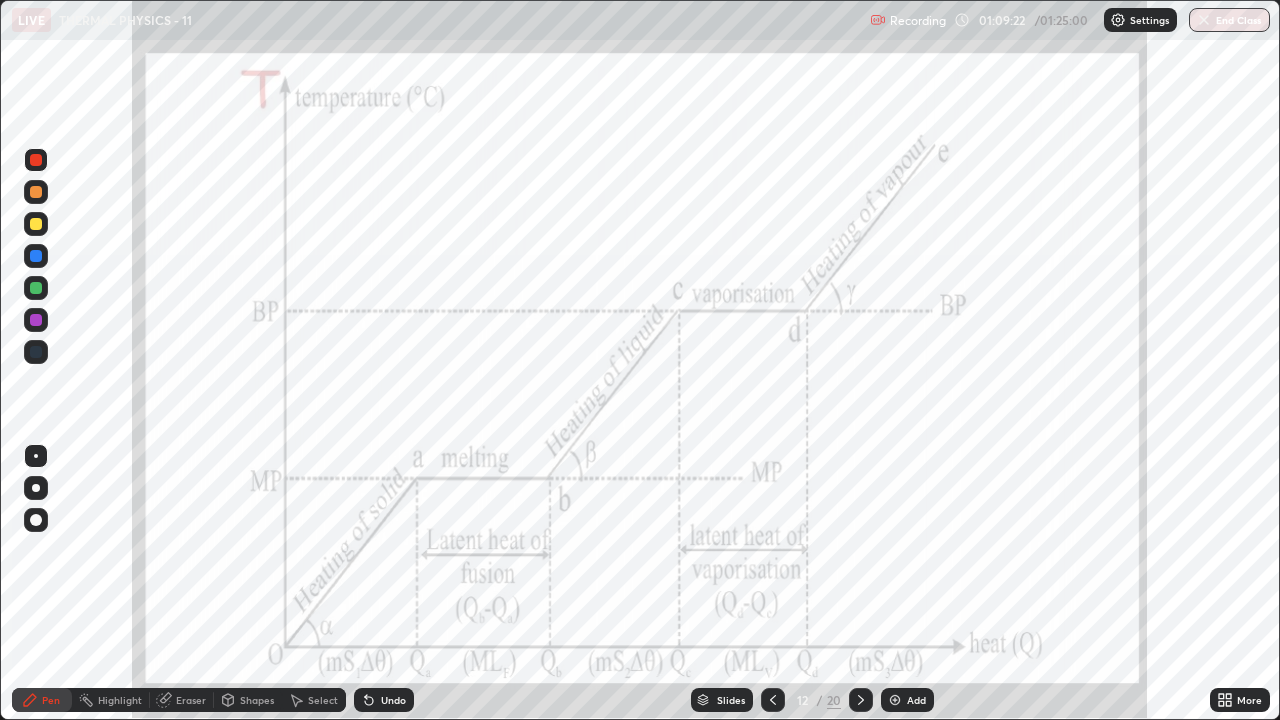 click at bounding box center [861, 700] 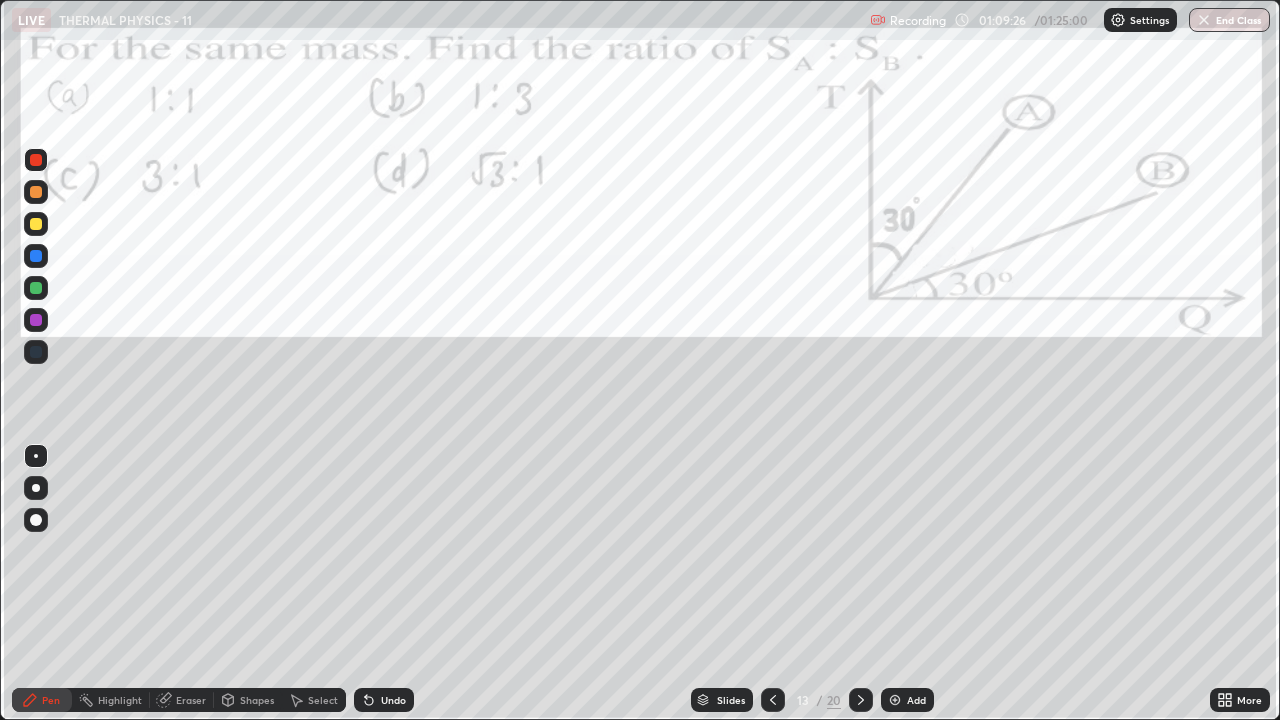 click 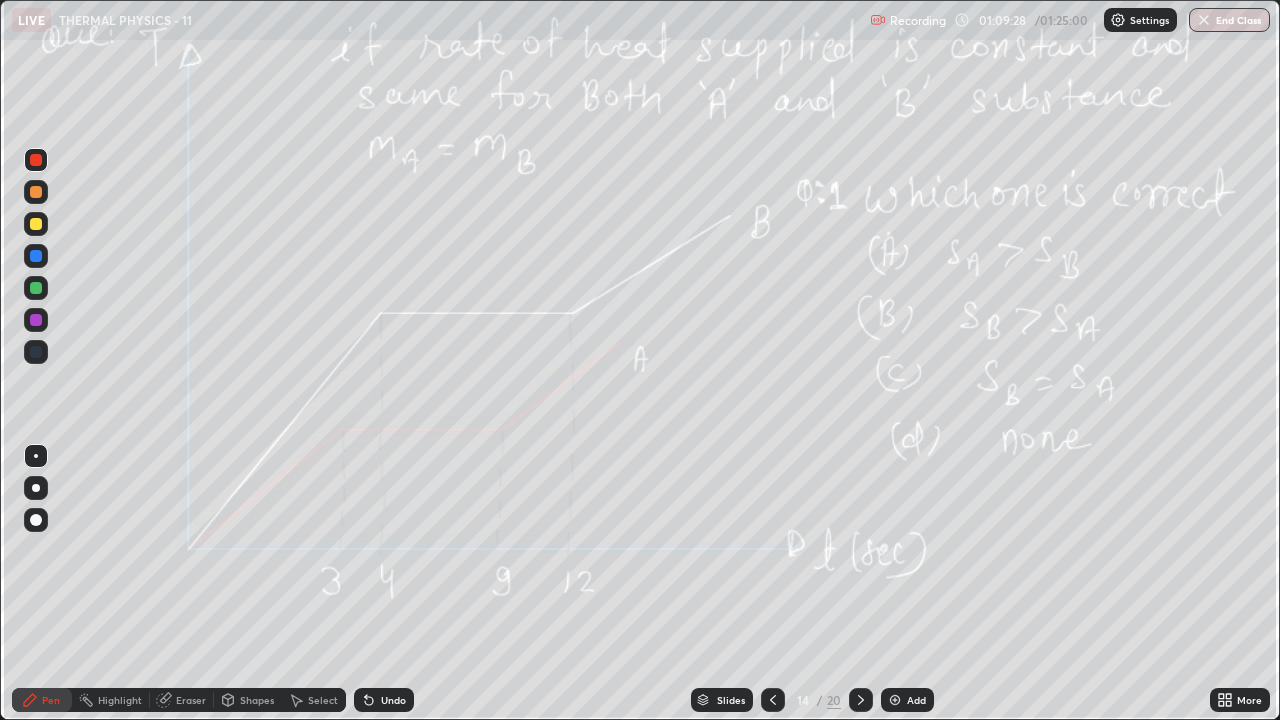 click 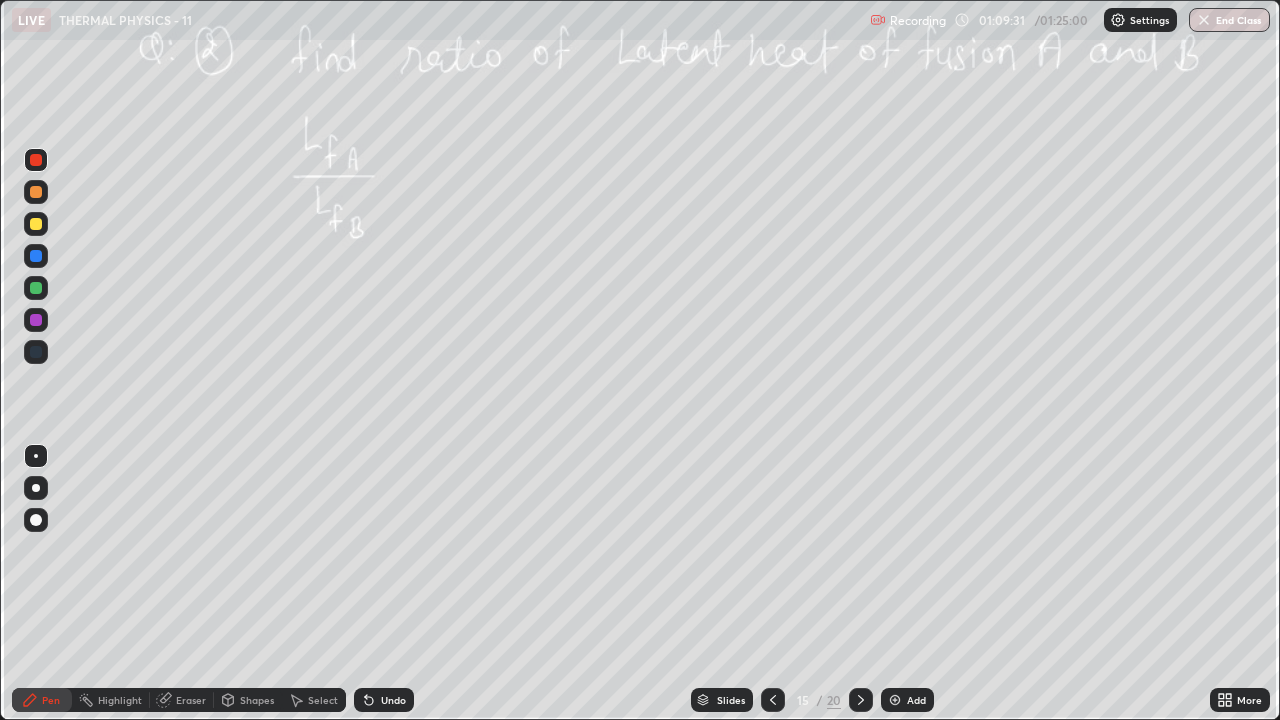 click 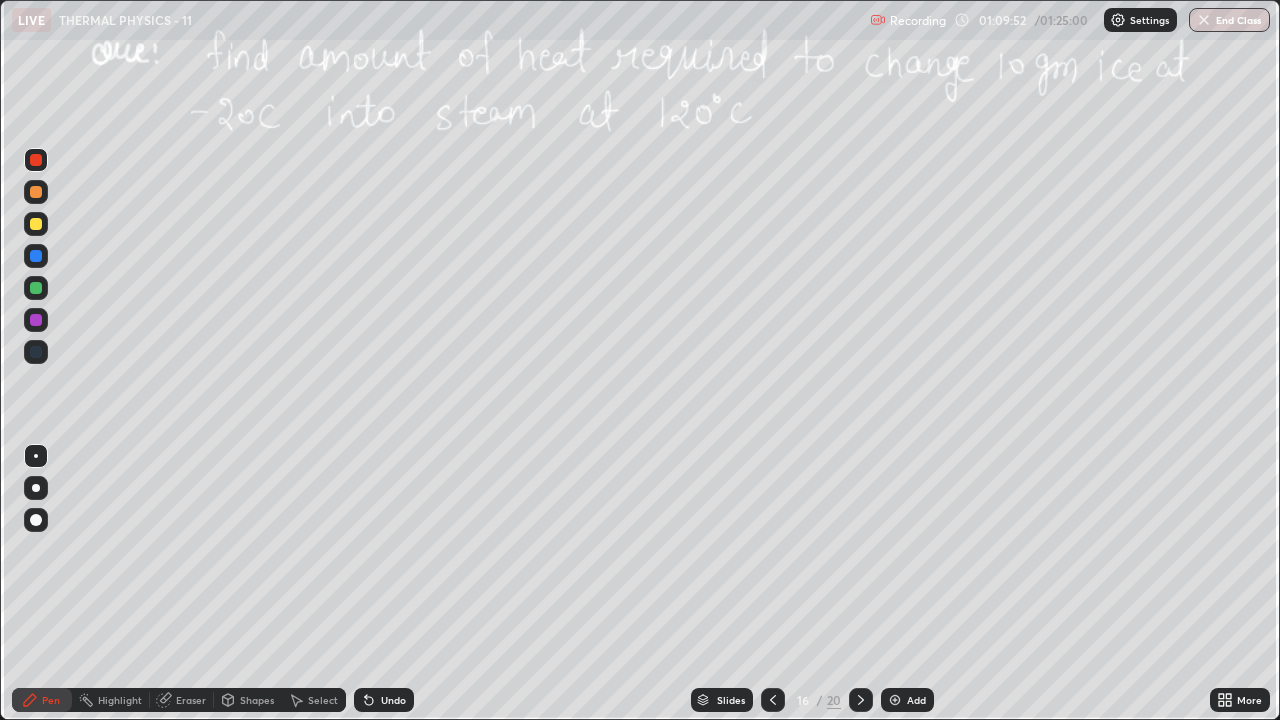 click at bounding box center [36, 160] 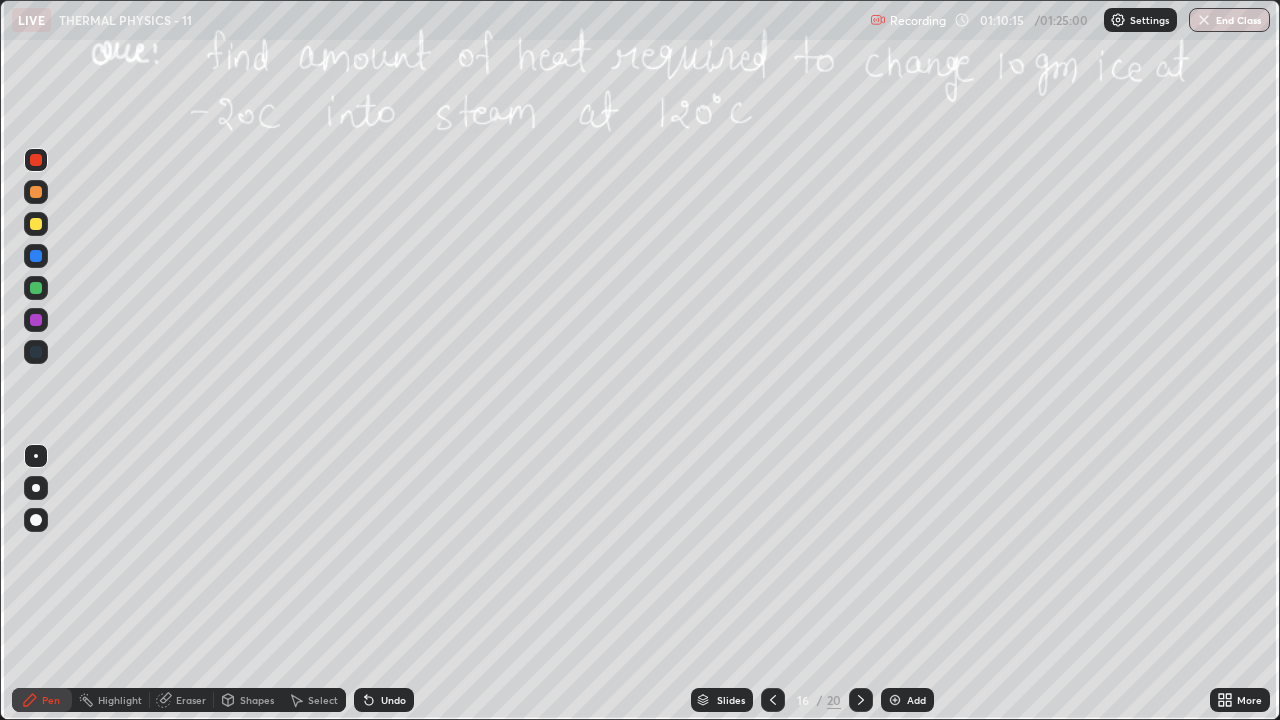 click at bounding box center [36, 224] 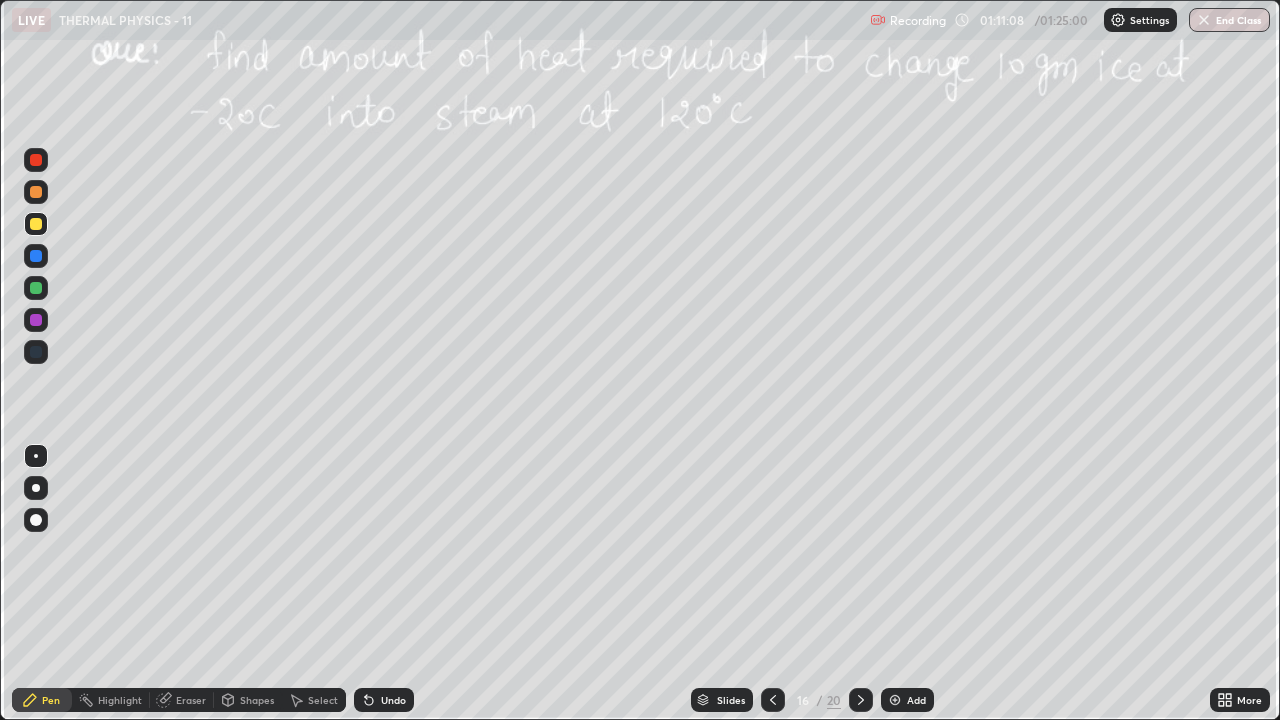 click at bounding box center (36, 256) 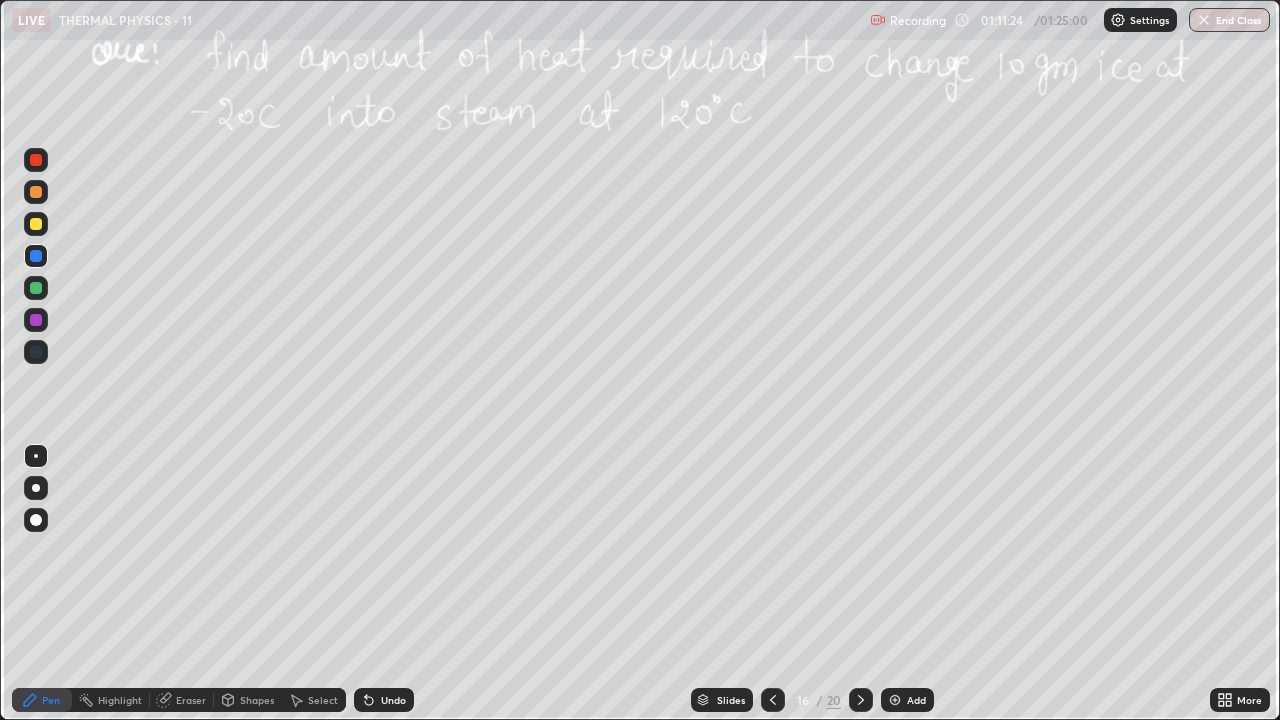 click at bounding box center [36, 160] 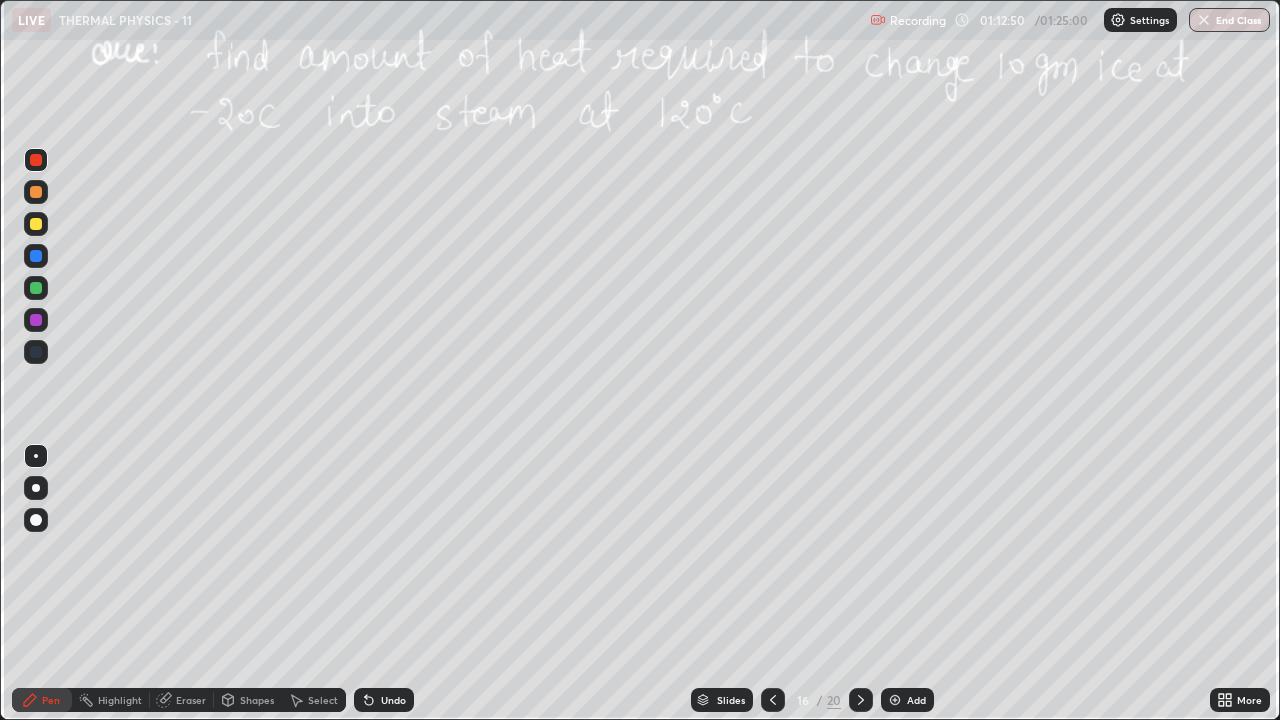click at bounding box center [36, 256] 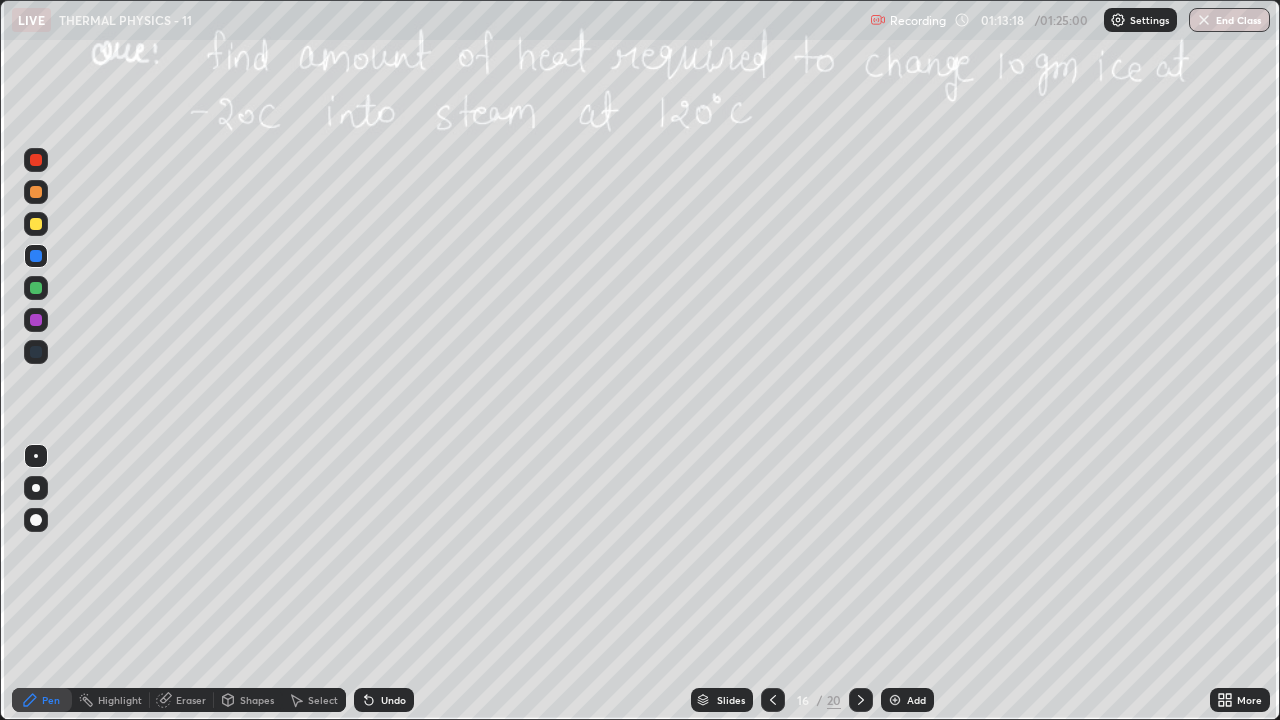 click at bounding box center [36, 160] 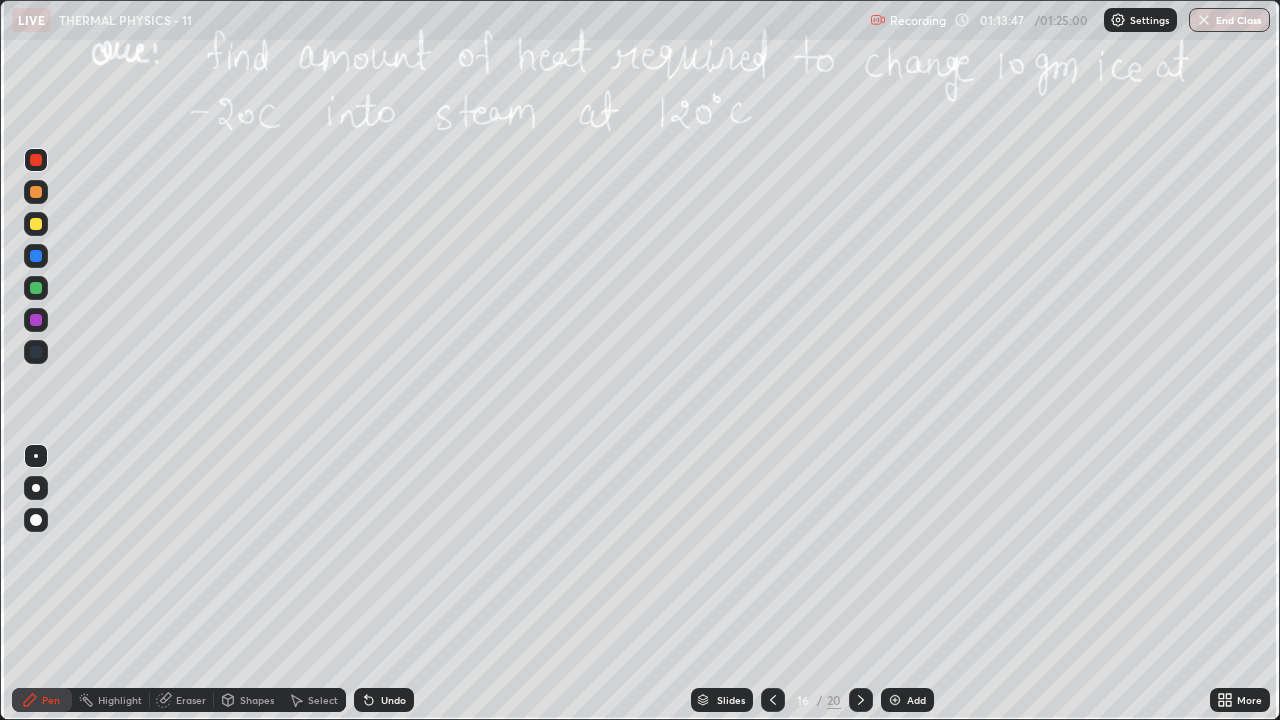 click on "Highlight" at bounding box center [120, 700] 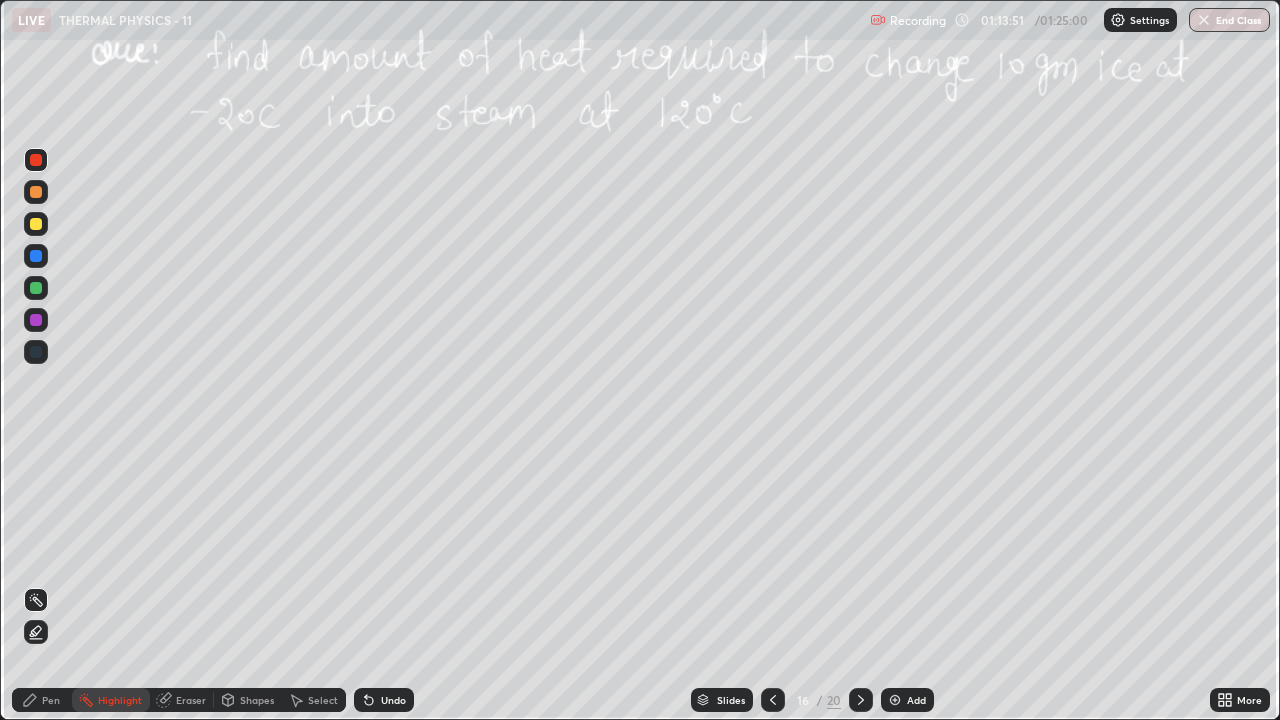 click on "Pen" at bounding box center (51, 700) 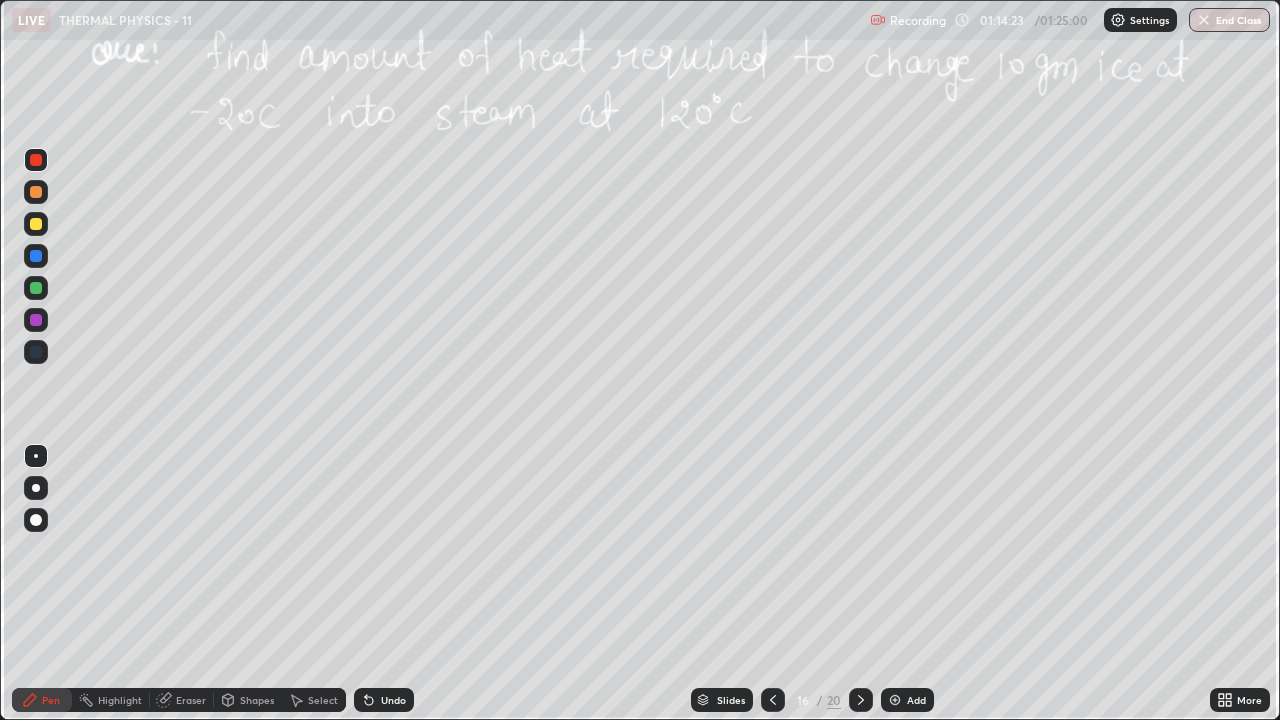 click at bounding box center (36, 224) 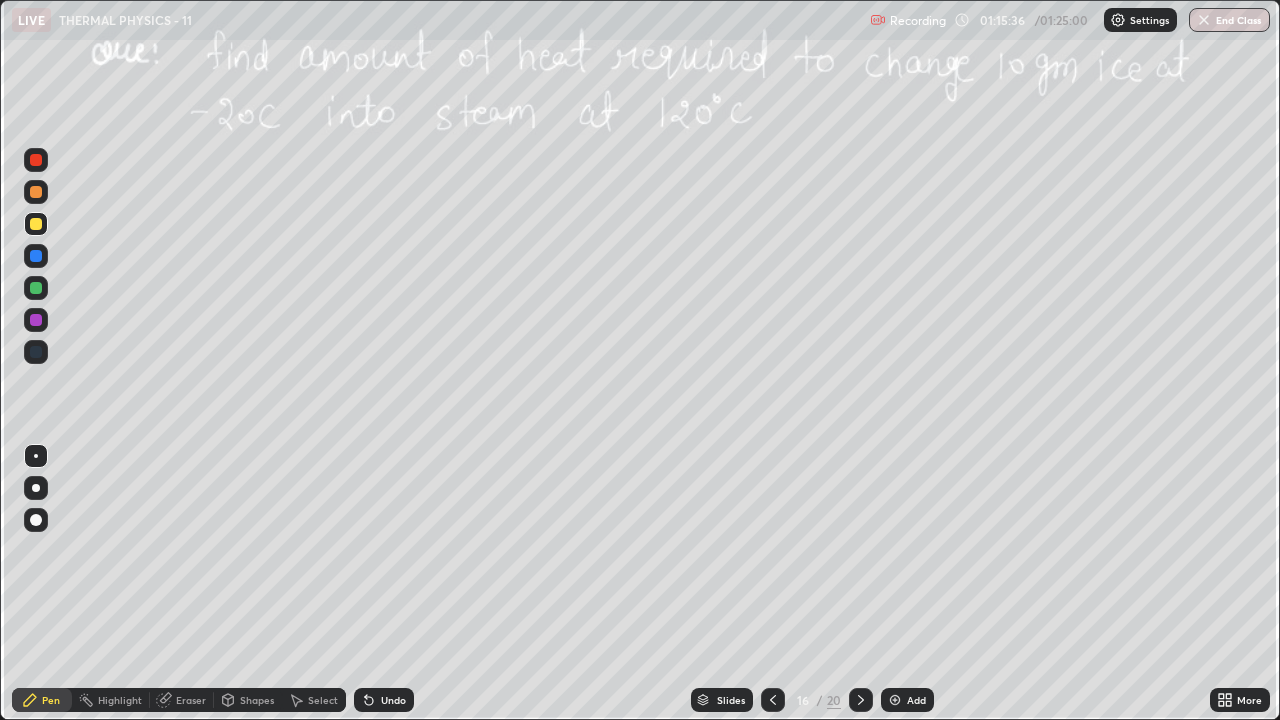 click at bounding box center [773, 700] 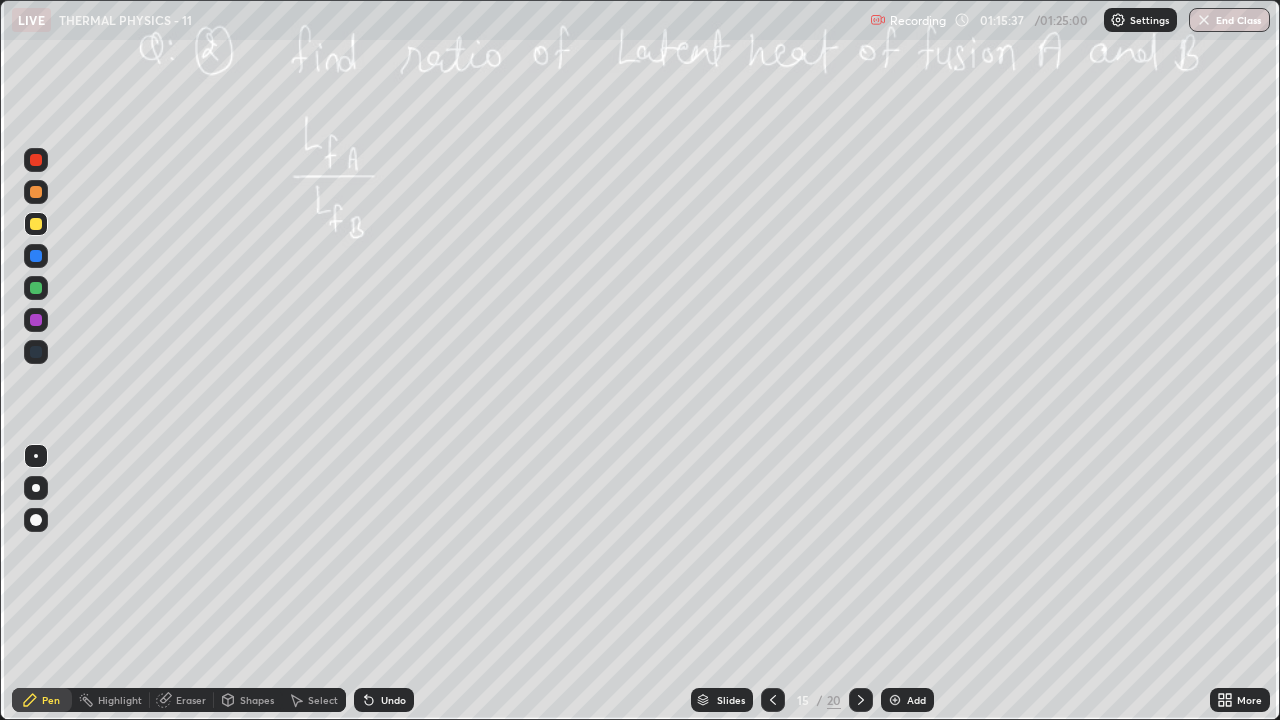 click 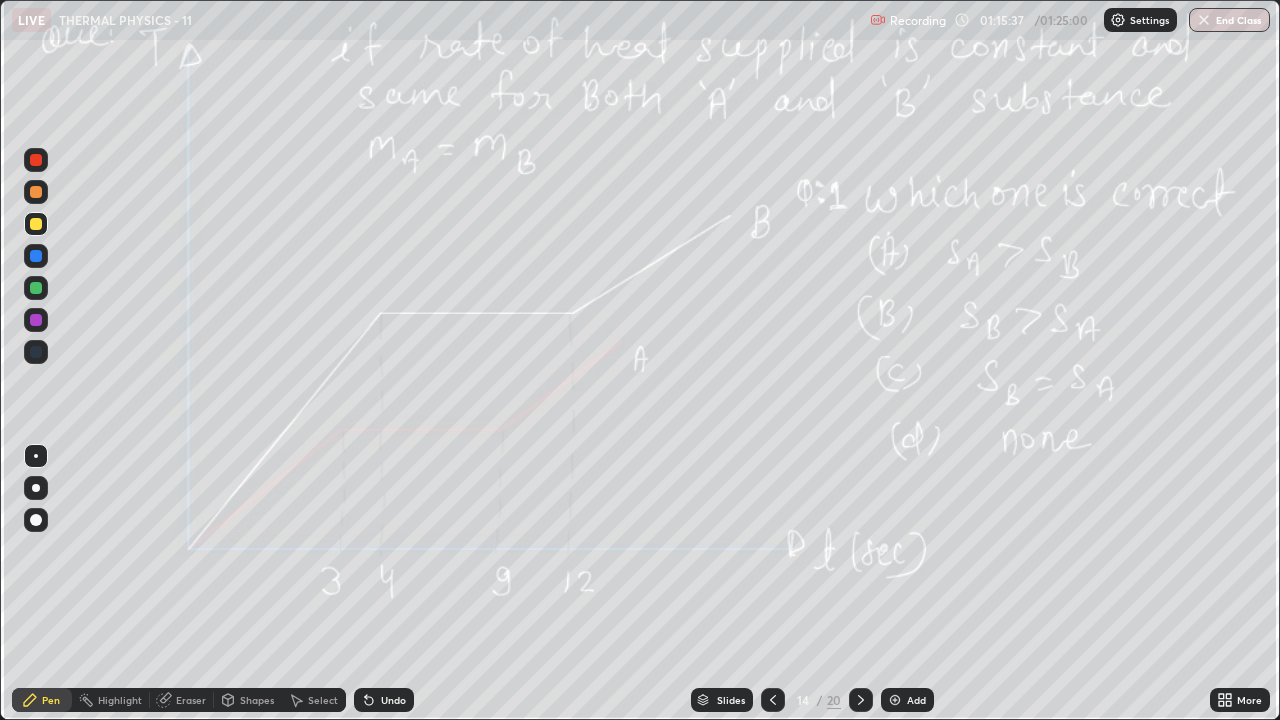 click 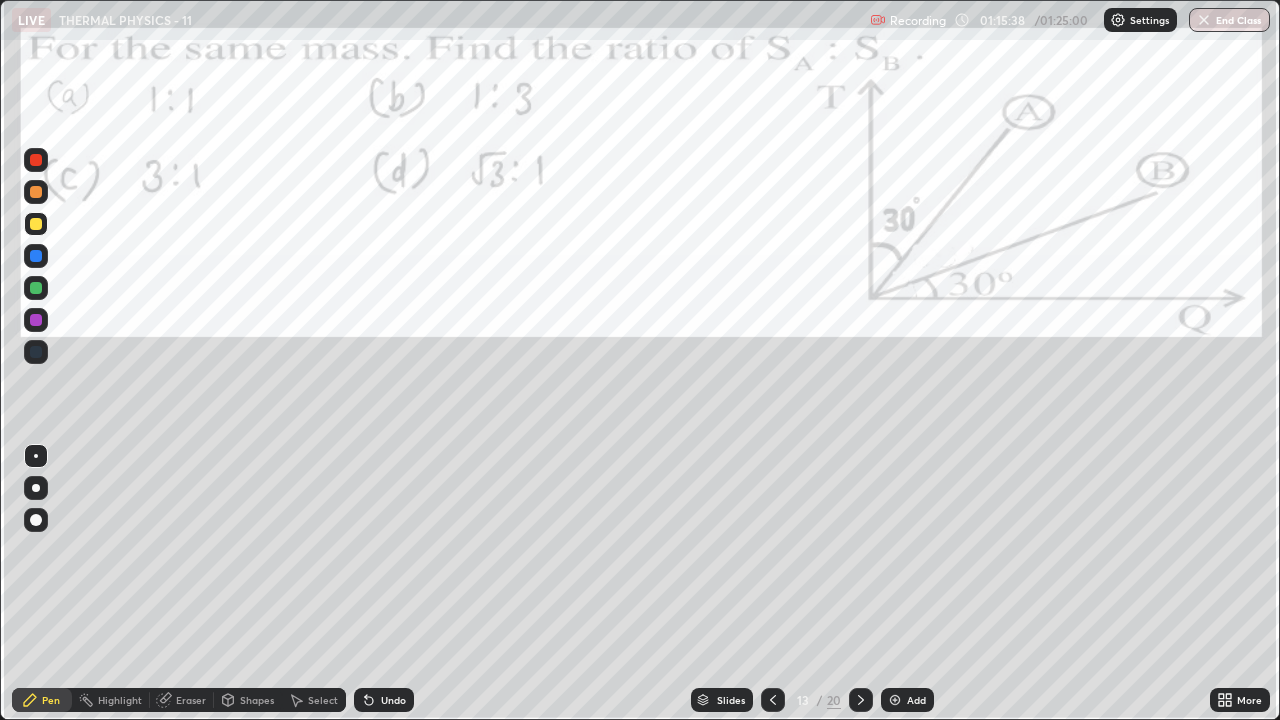 click 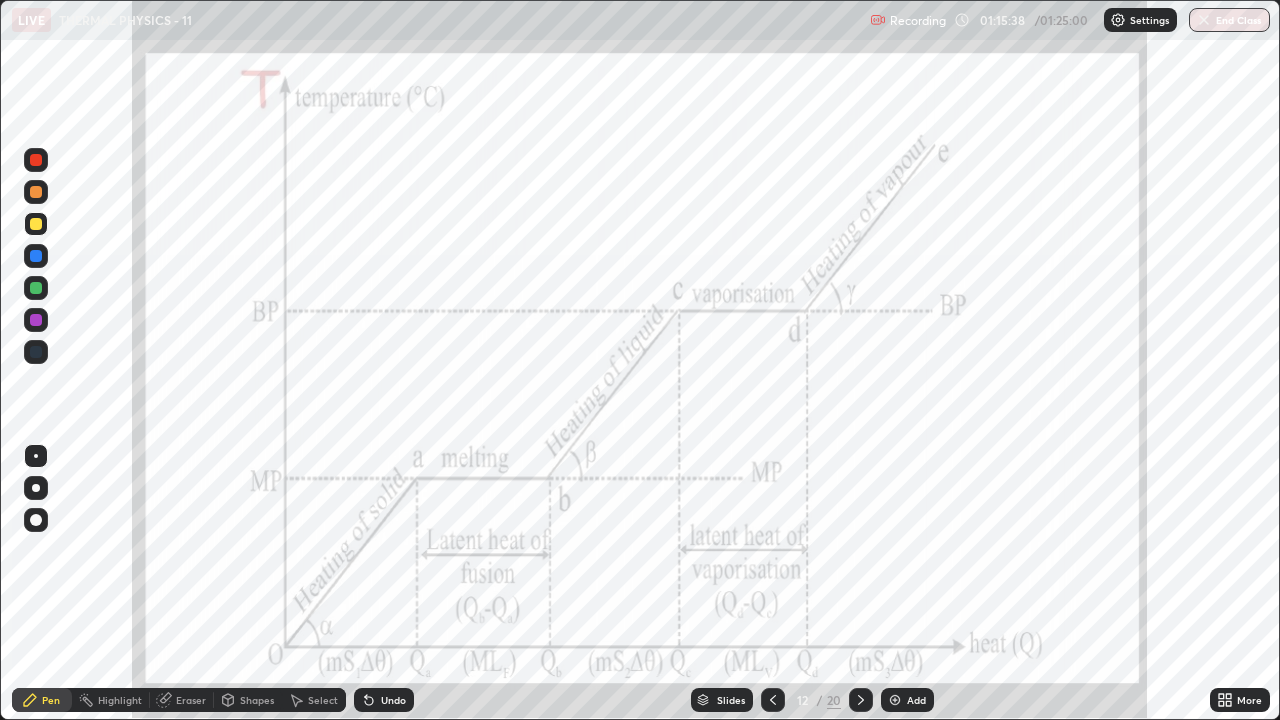 click 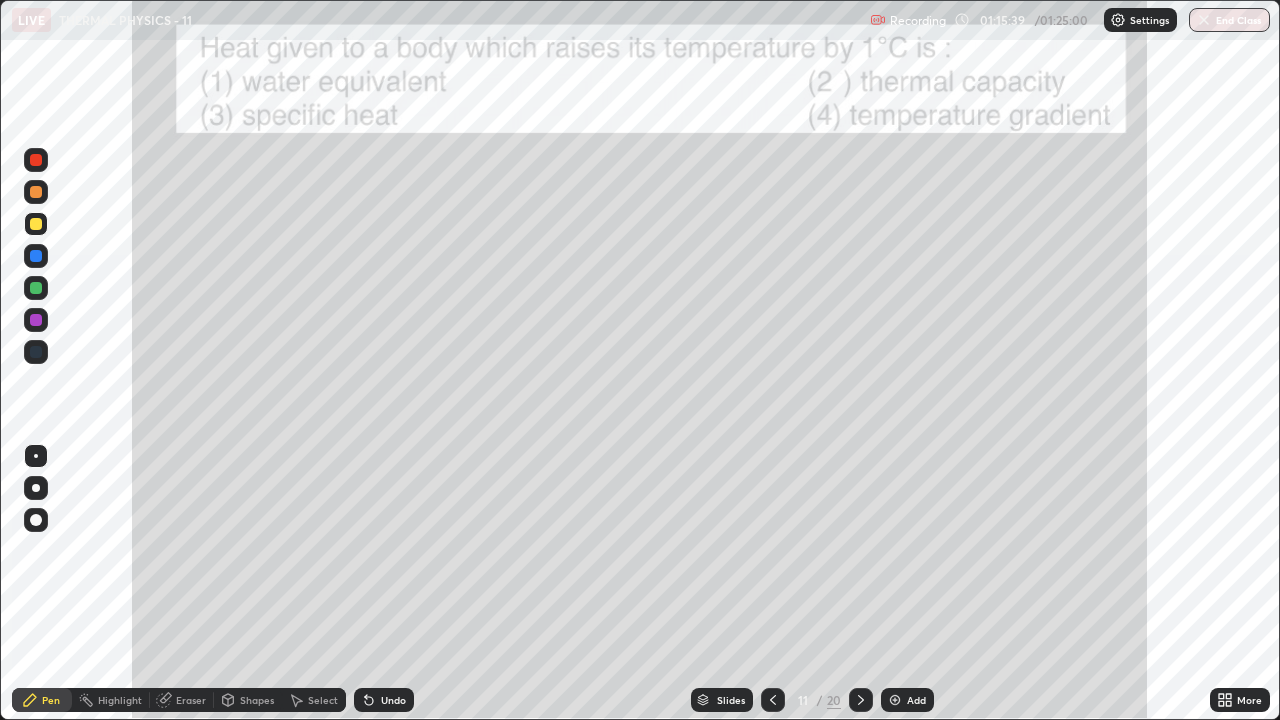 click 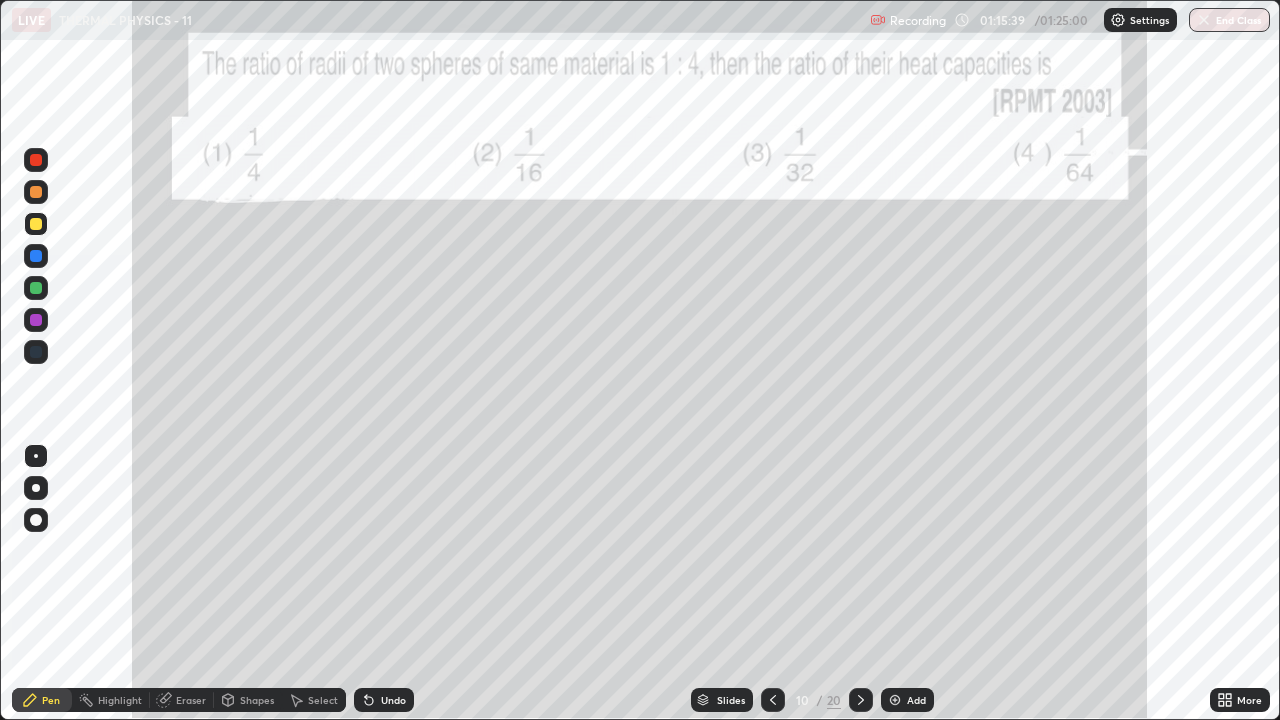 click 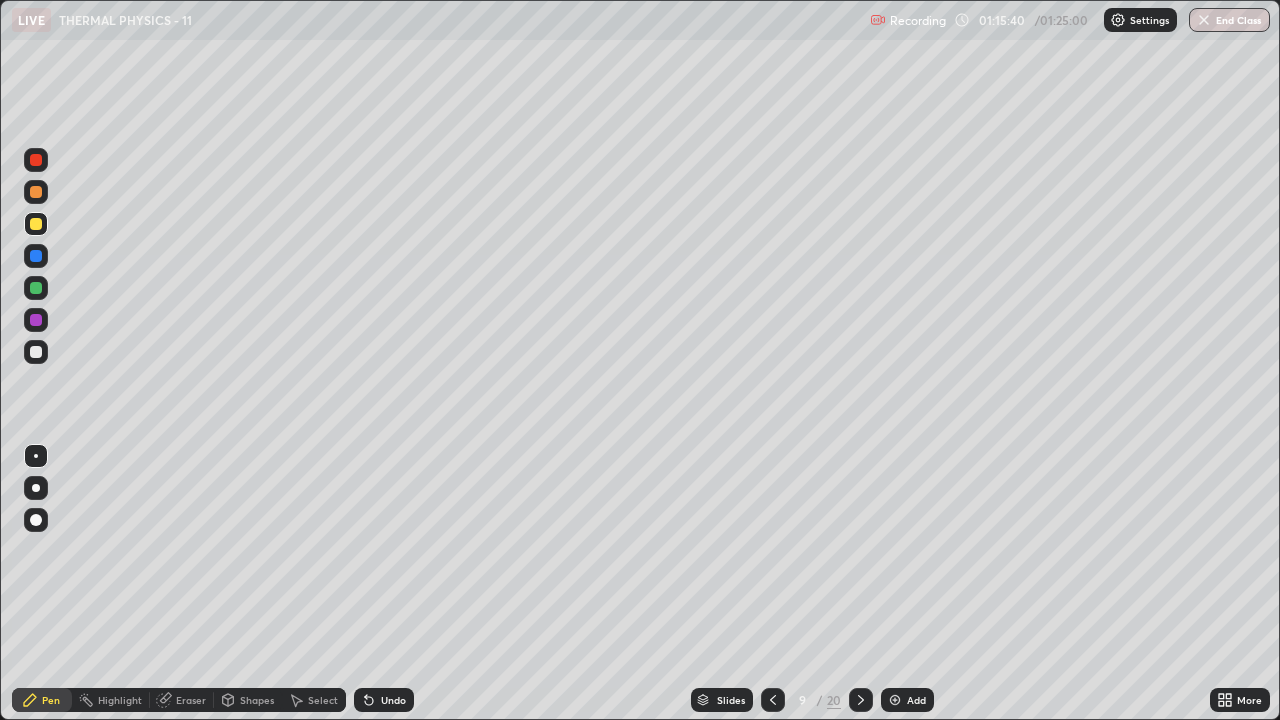 click 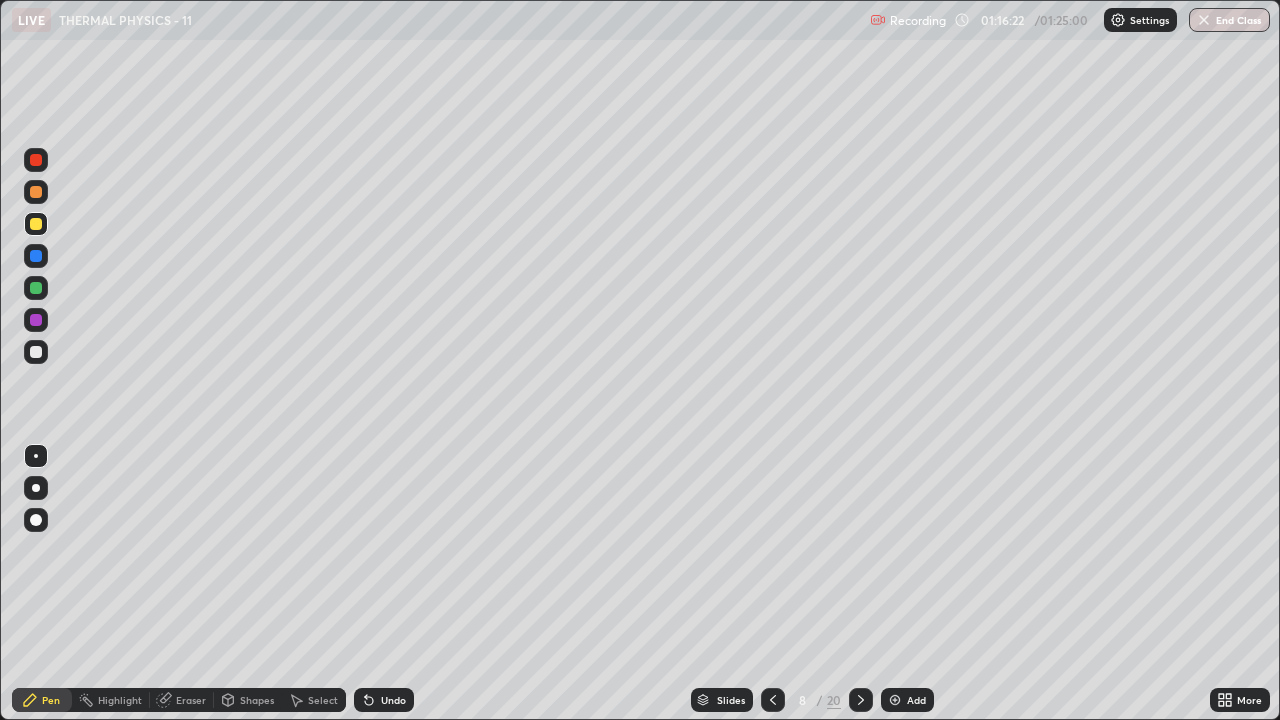 click 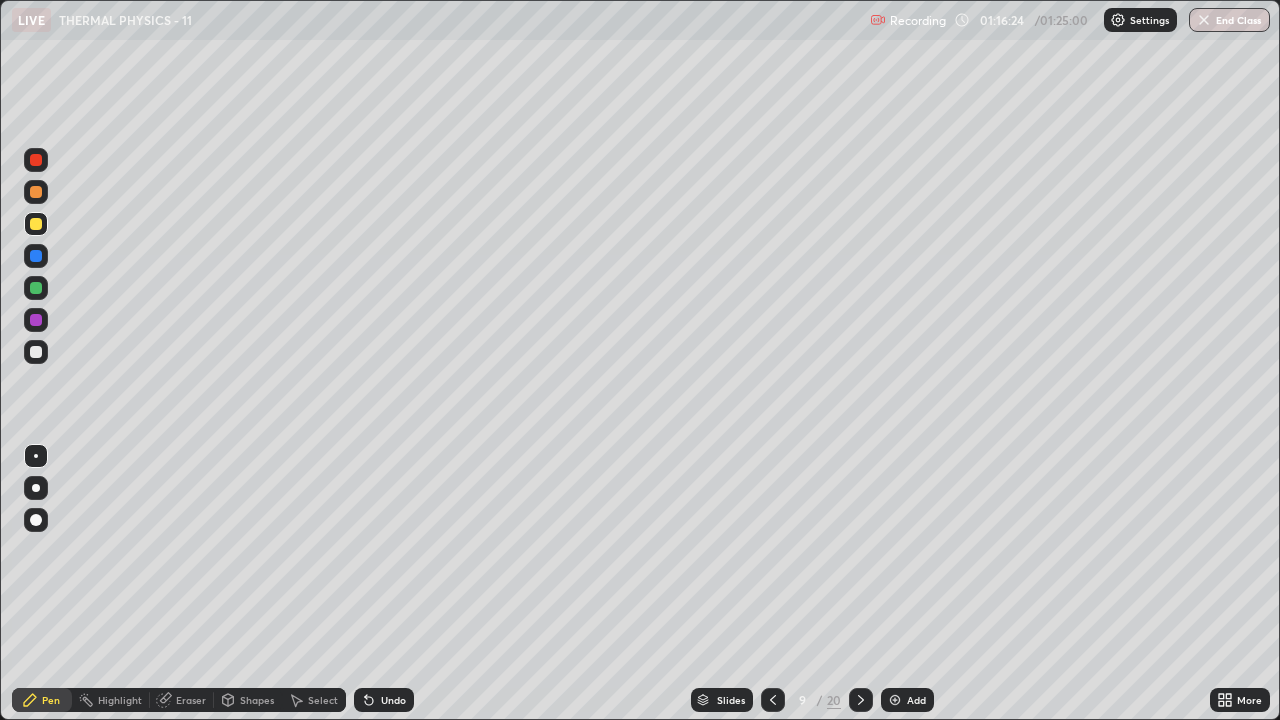click 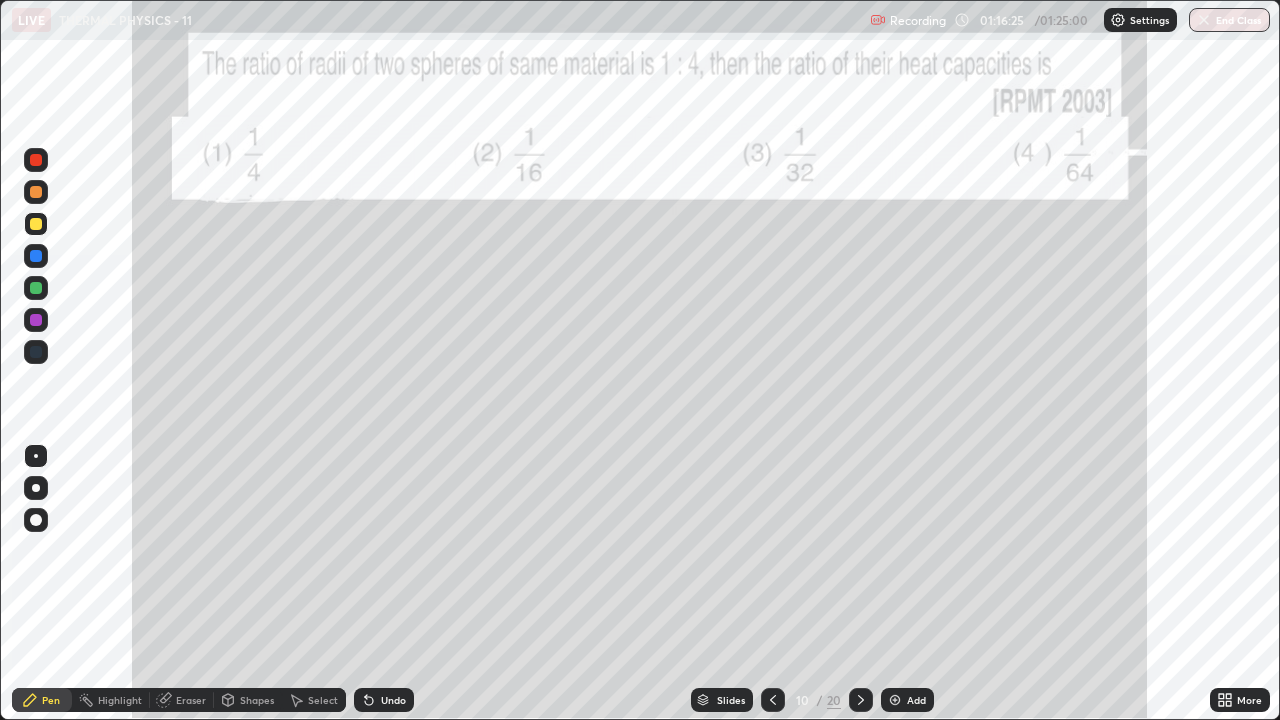 click 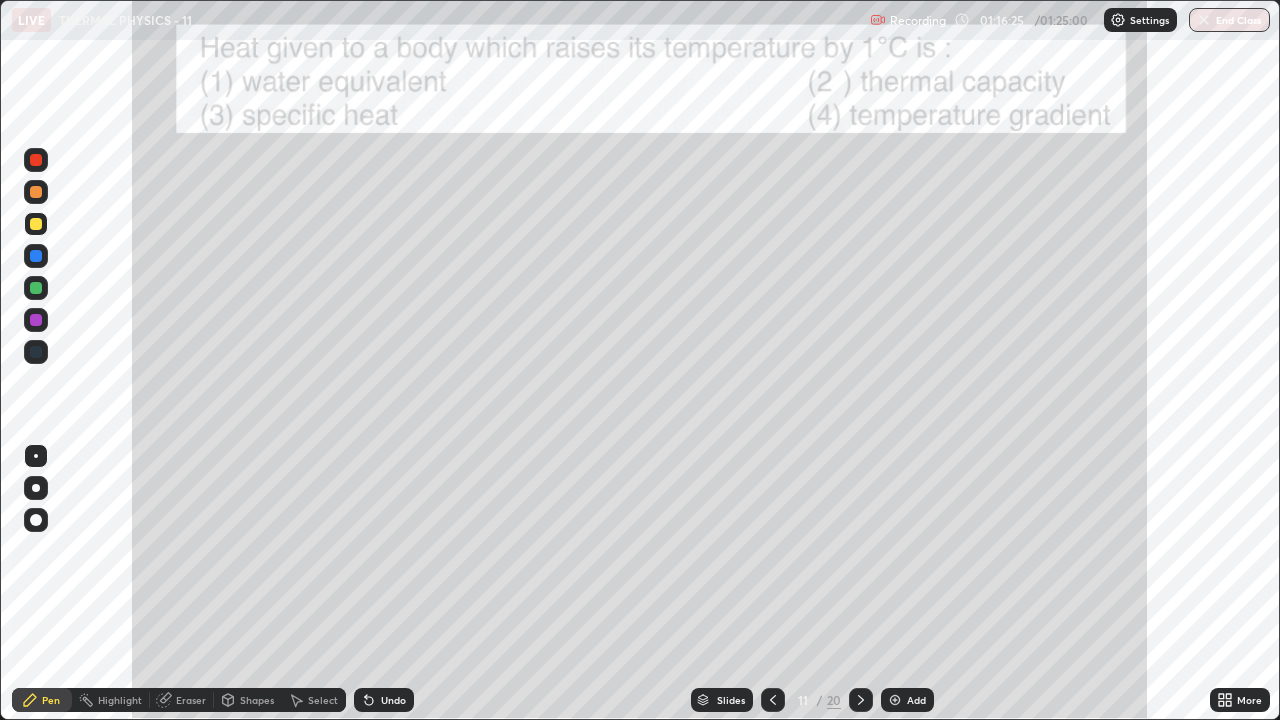 click 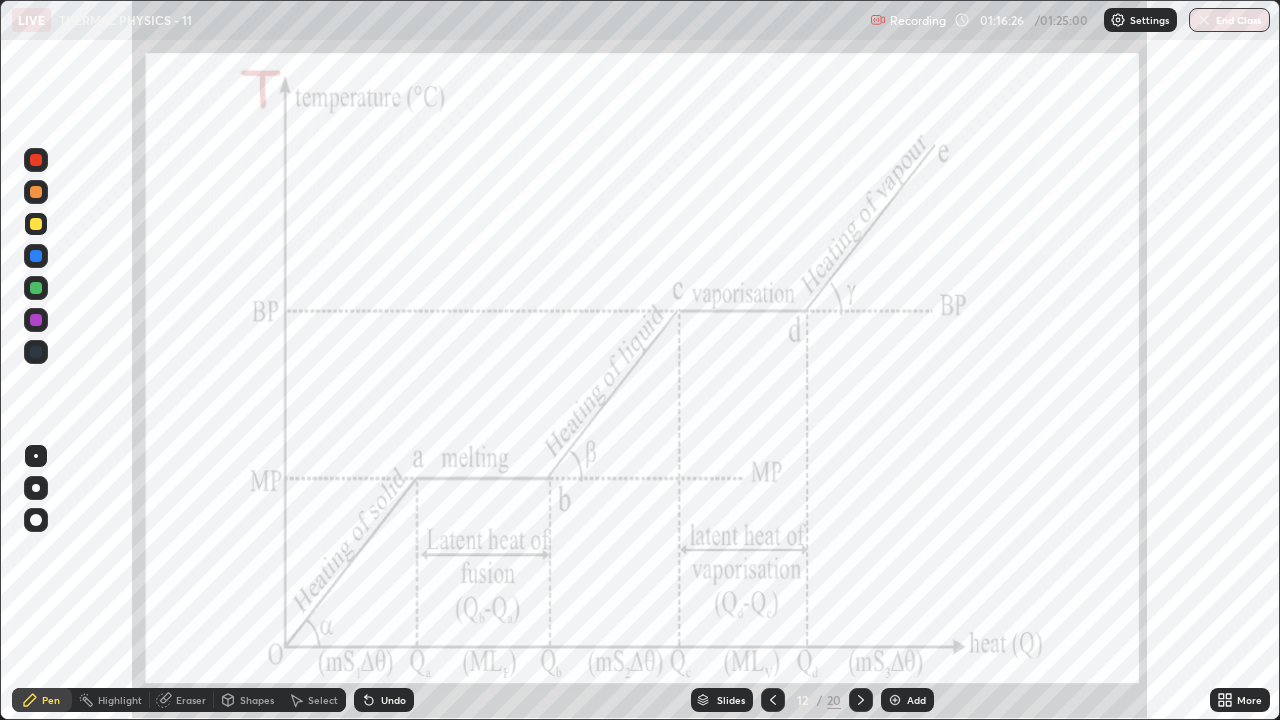 click 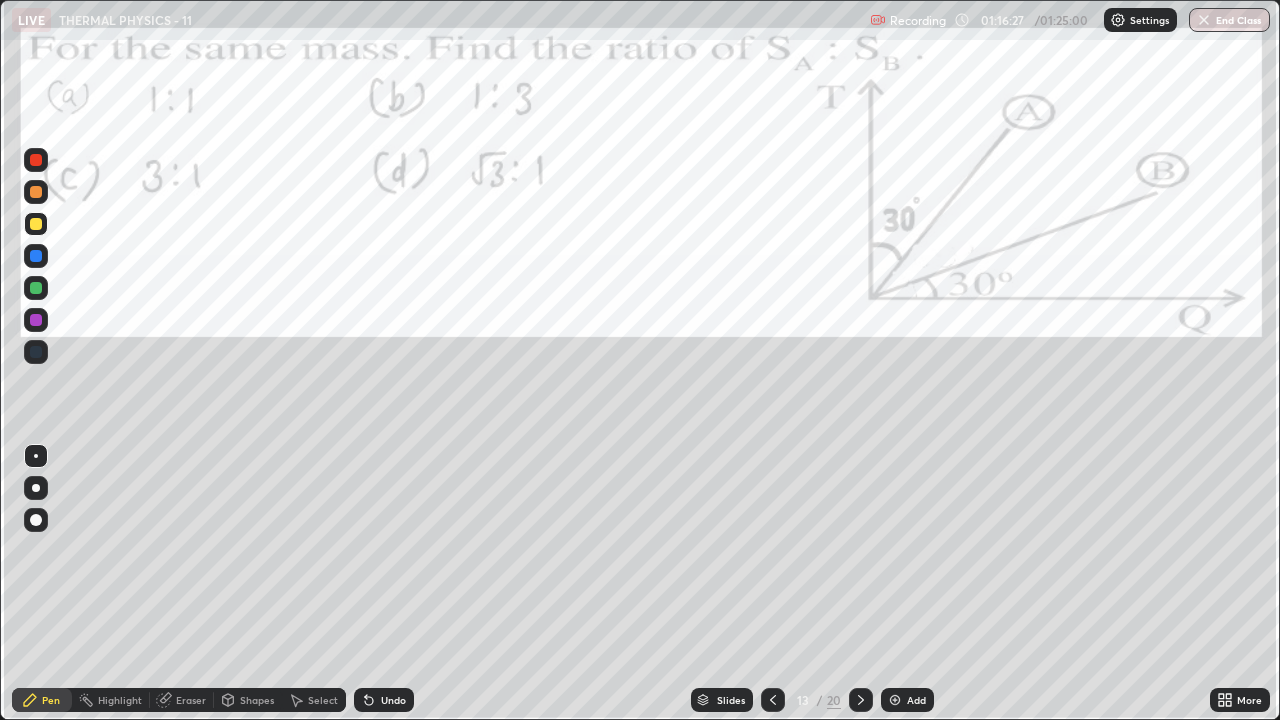 click 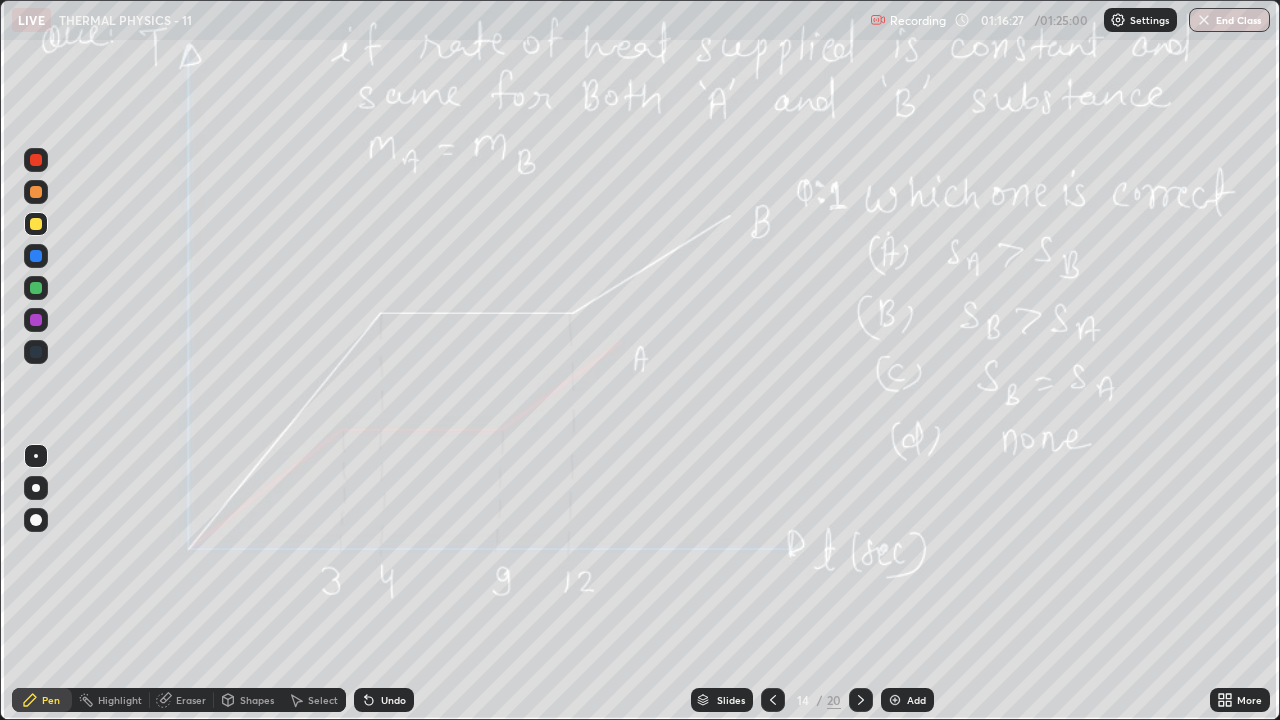 click 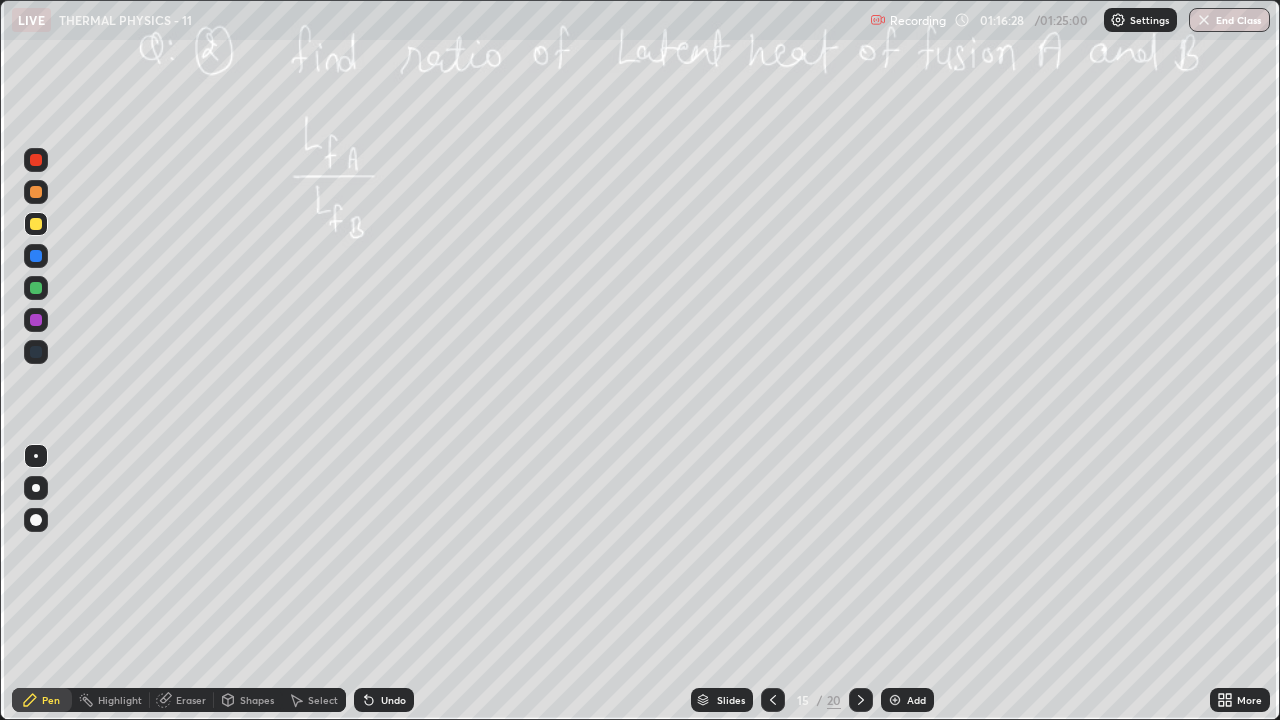 click 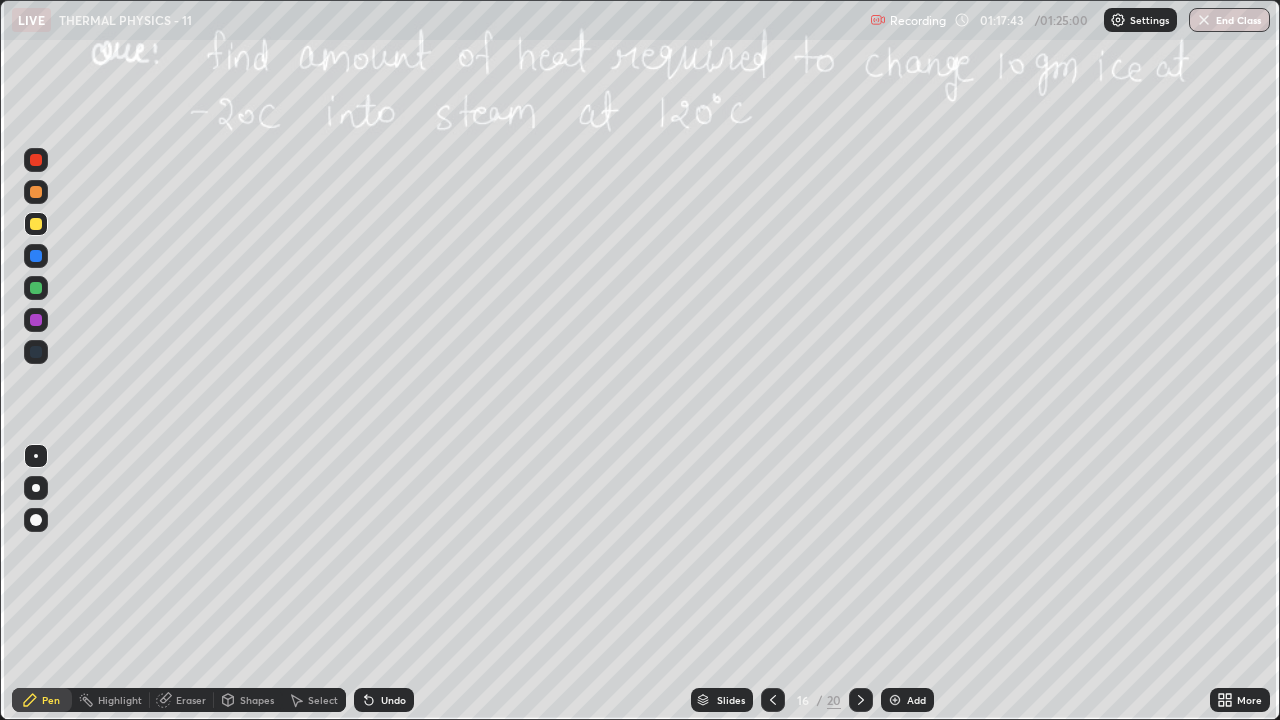 click at bounding box center [36, 256] 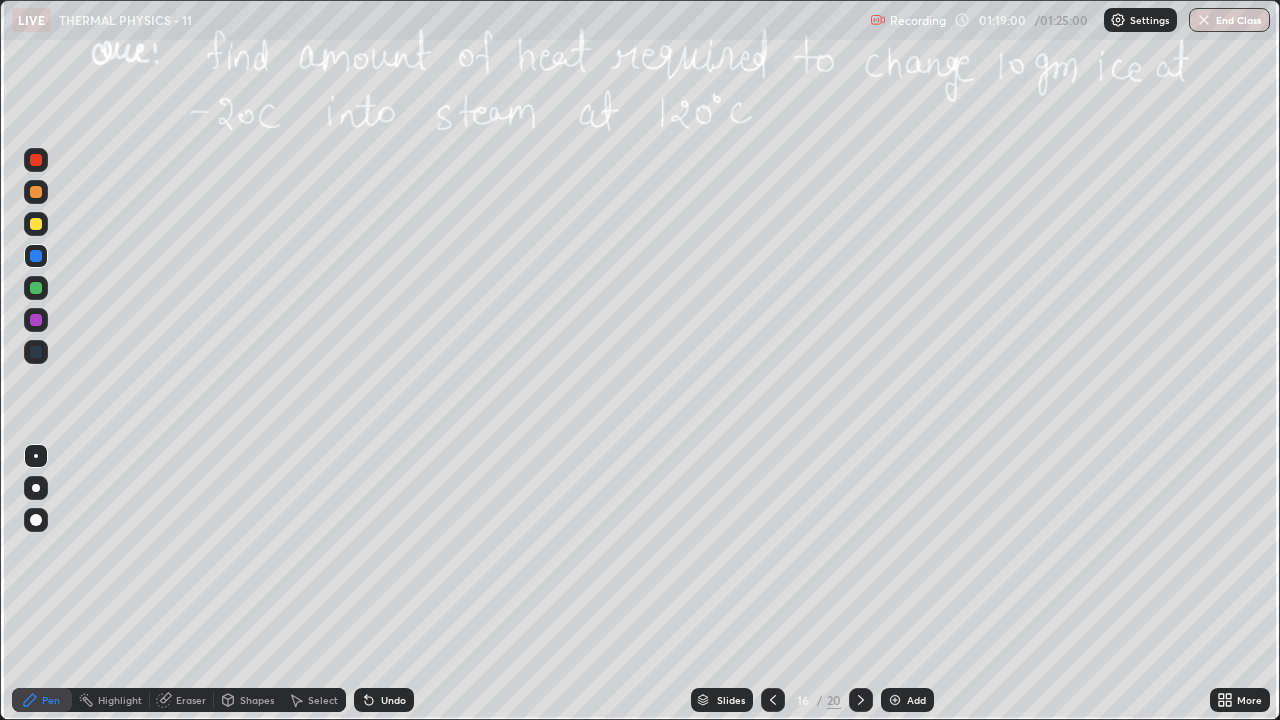click at bounding box center [36, 160] 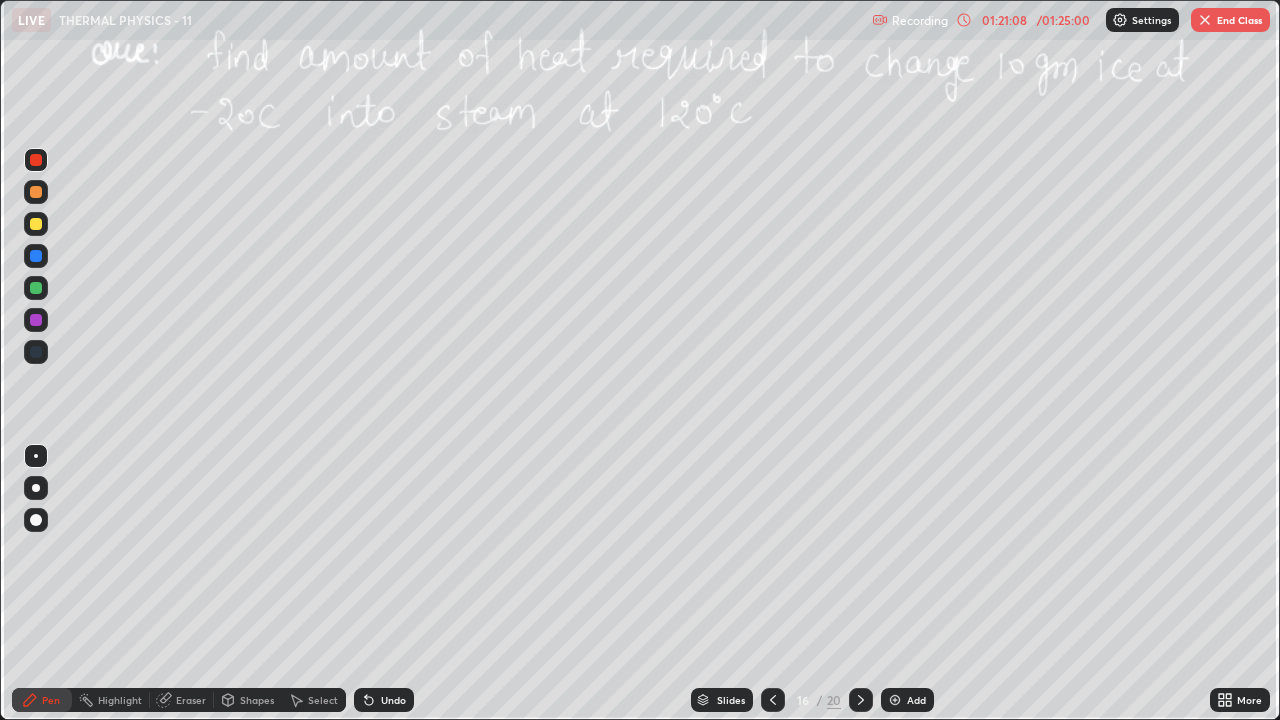 click on "Select" at bounding box center (323, 700) 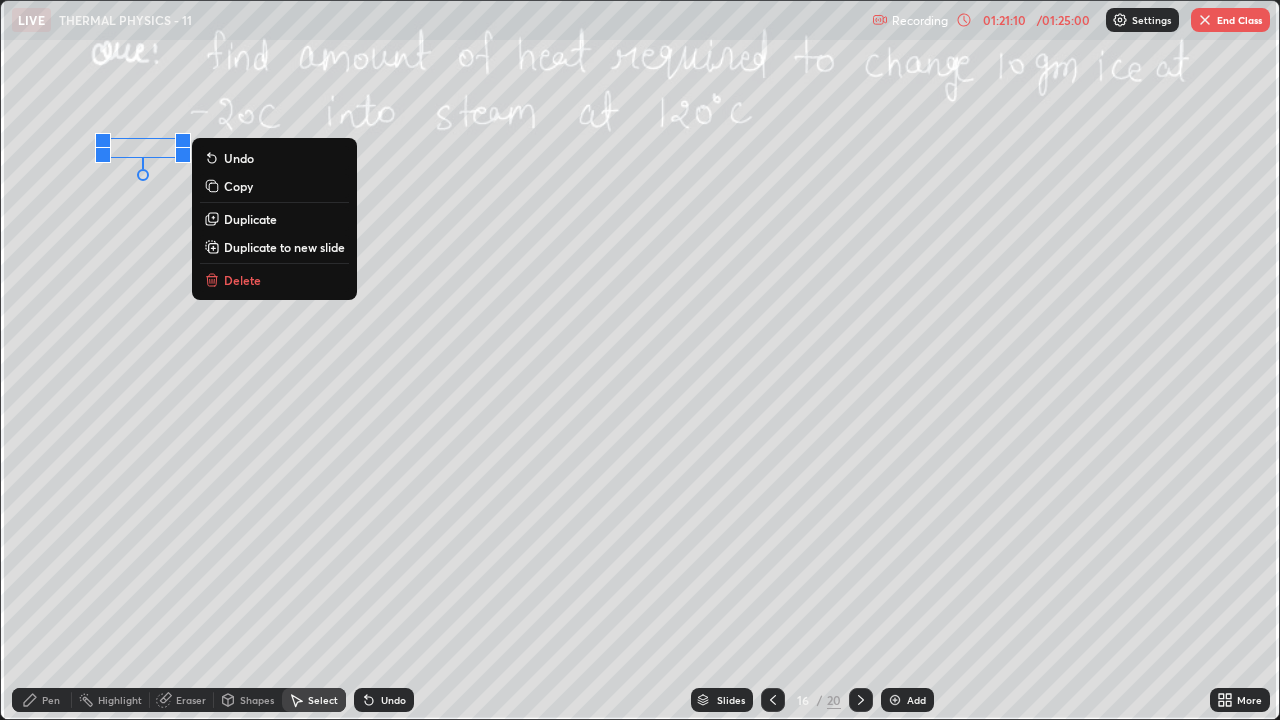 click on "Delete" at bounding box center (274, 280) 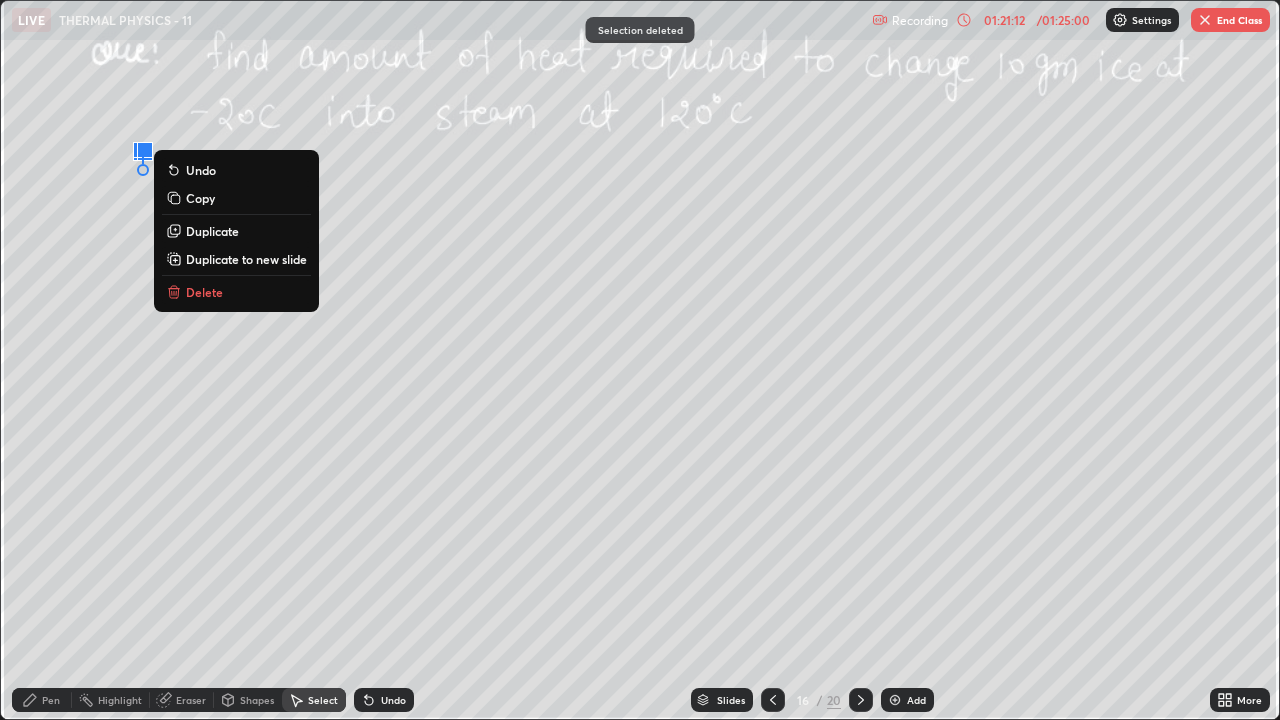click on "Delete" at bounding box center (204, 292) 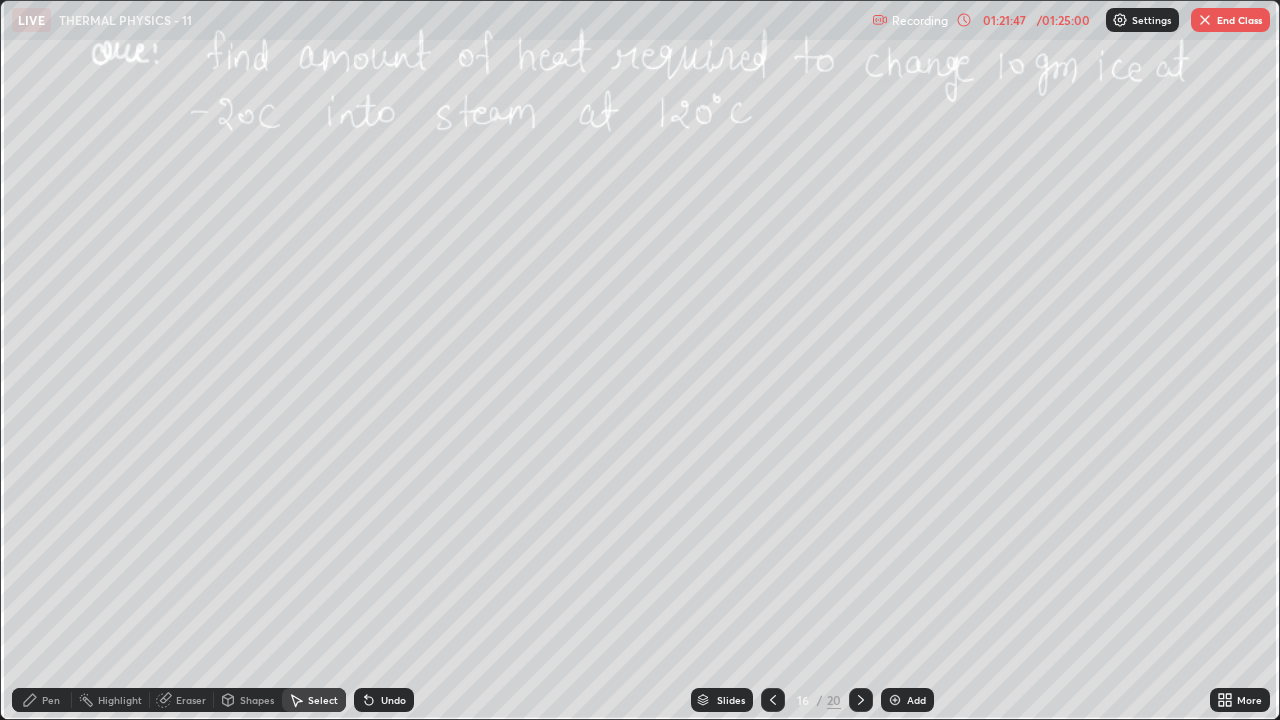 click 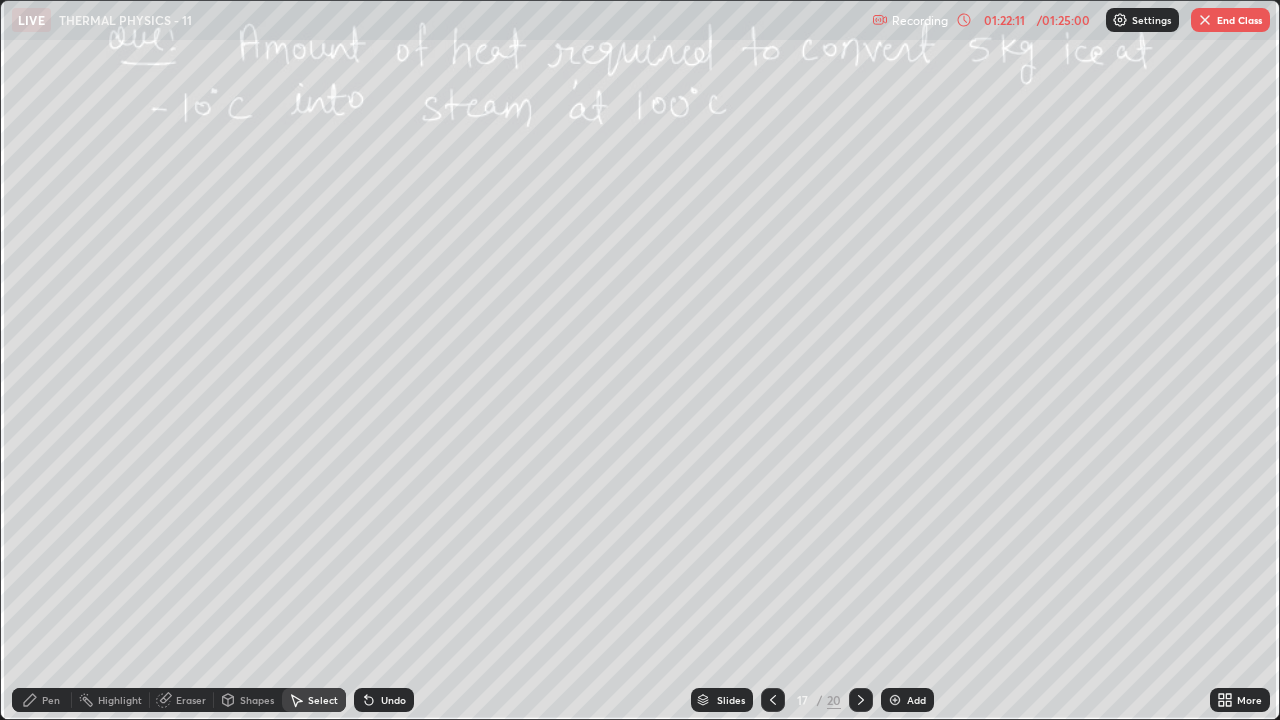 click on "Pen" at bounding box center [51, 700] 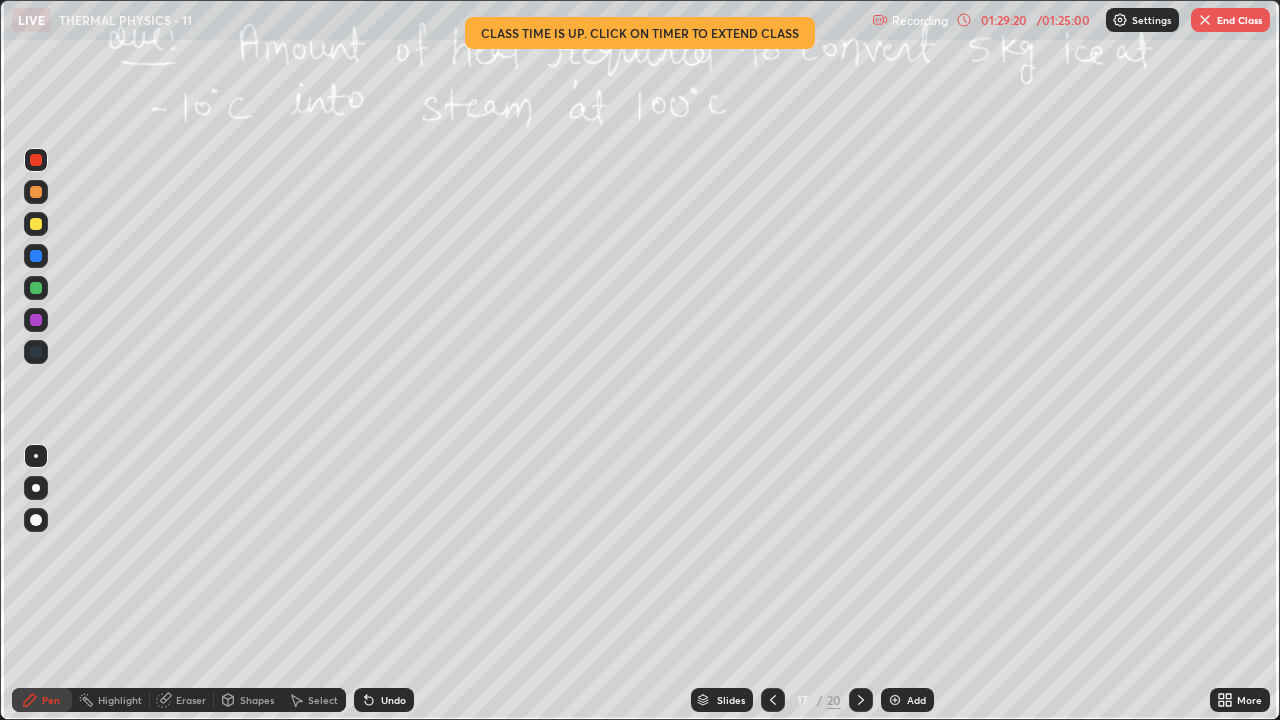 click on "End Class" at bounding box center [1230, 20] 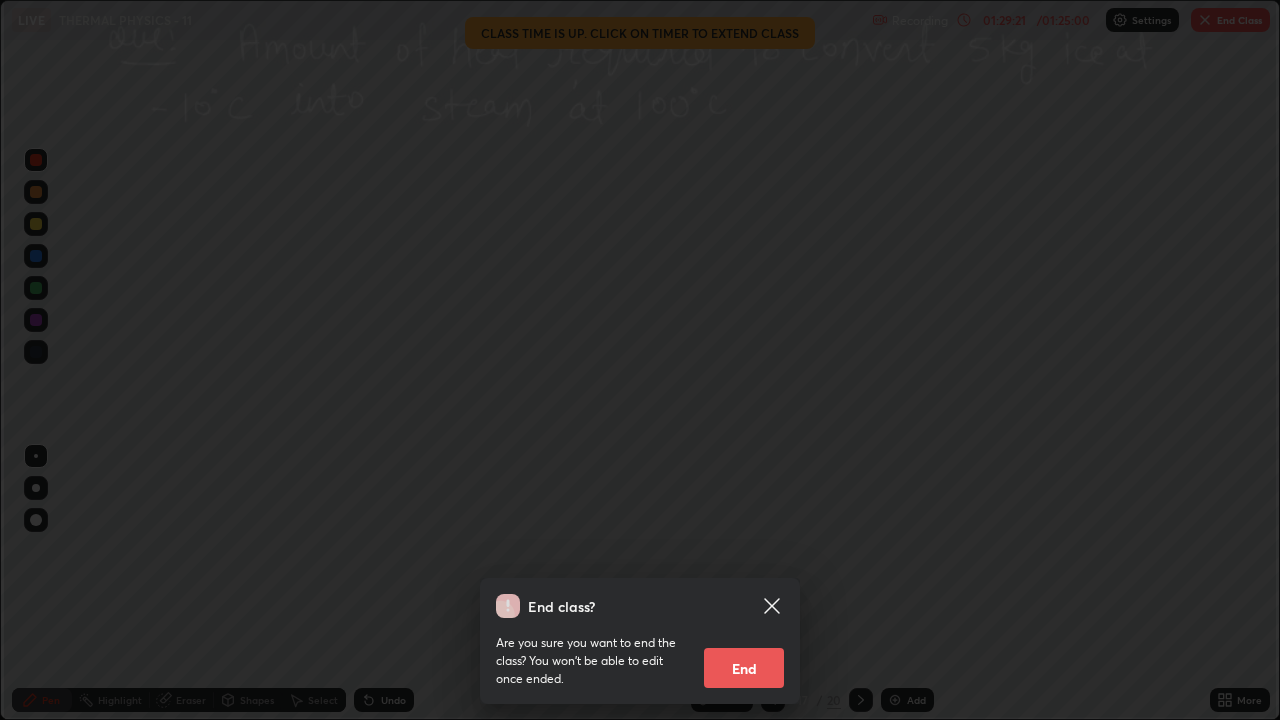 click on "End" at bounding box center [744, 668] 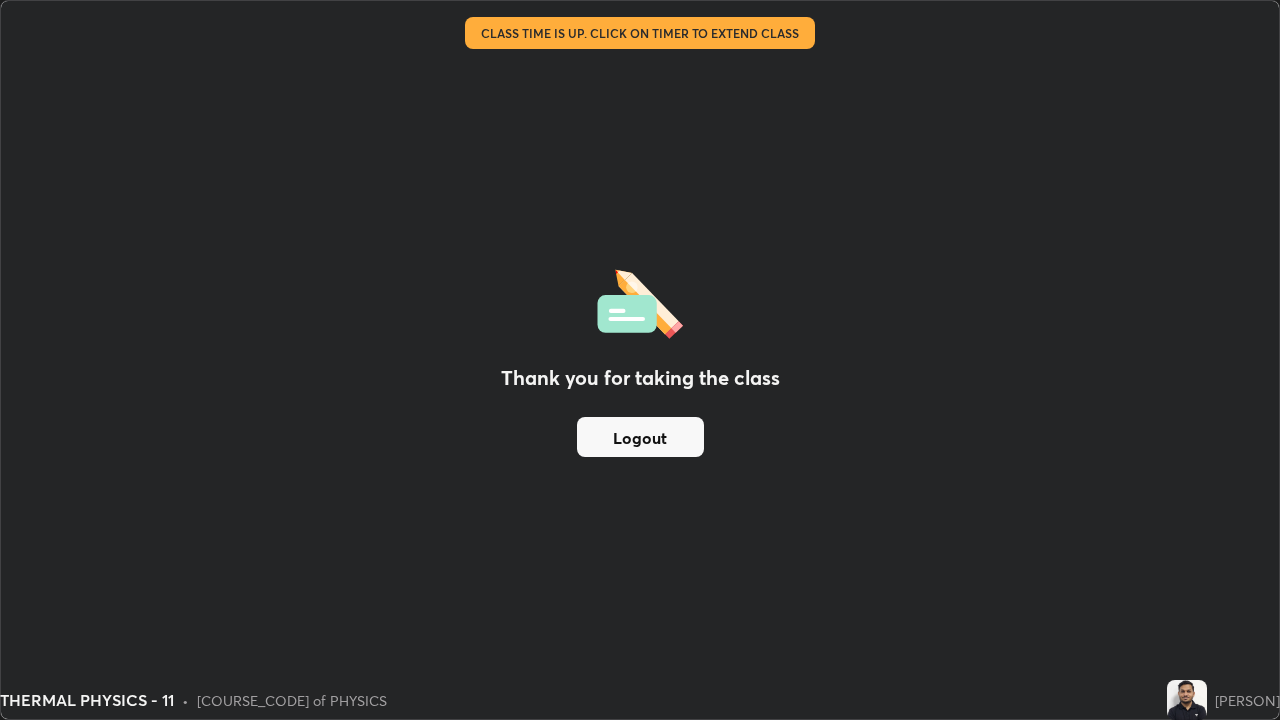 click on "Logout" at bounding box center (640, 437) 